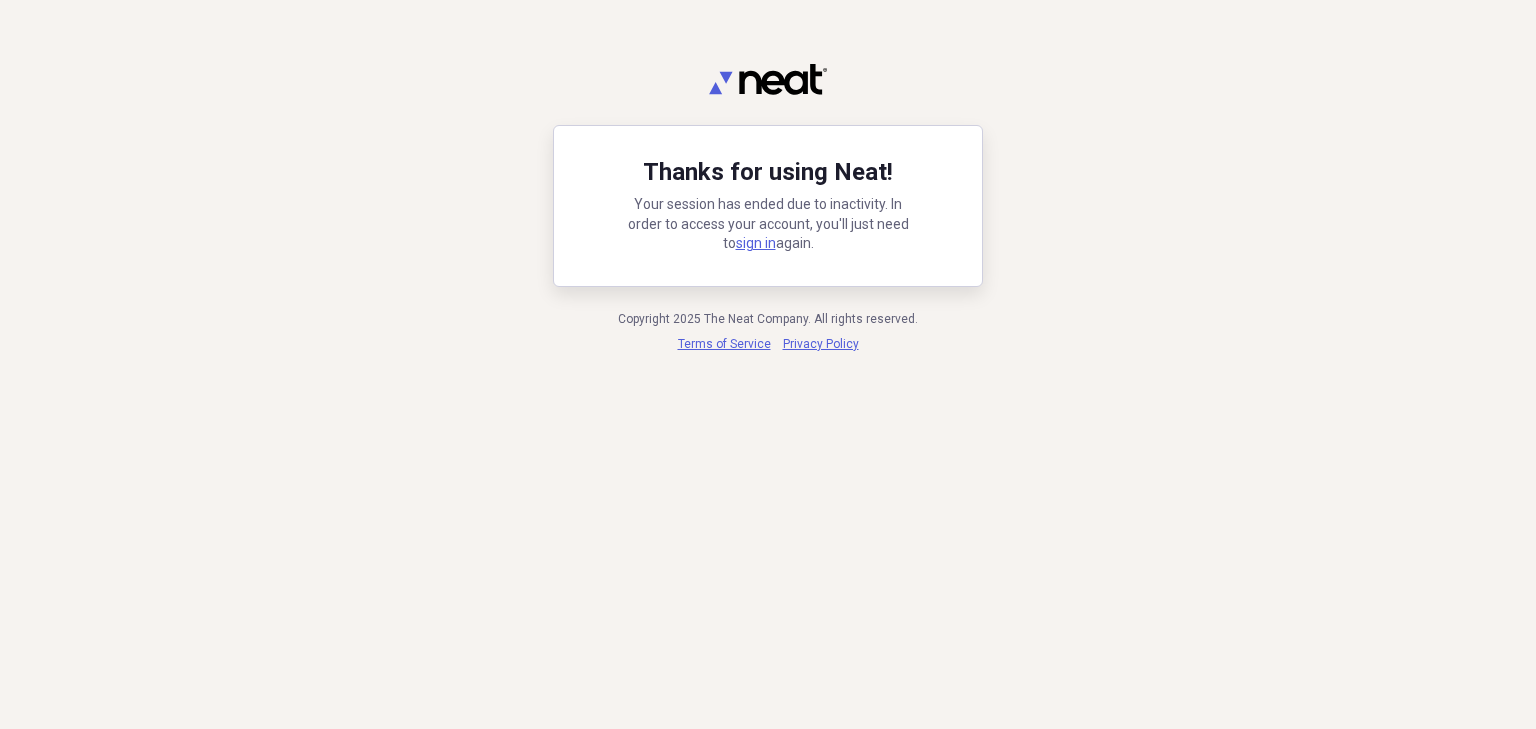 scroll, scrollTop: 0, scrollLeft: 0, axis: both 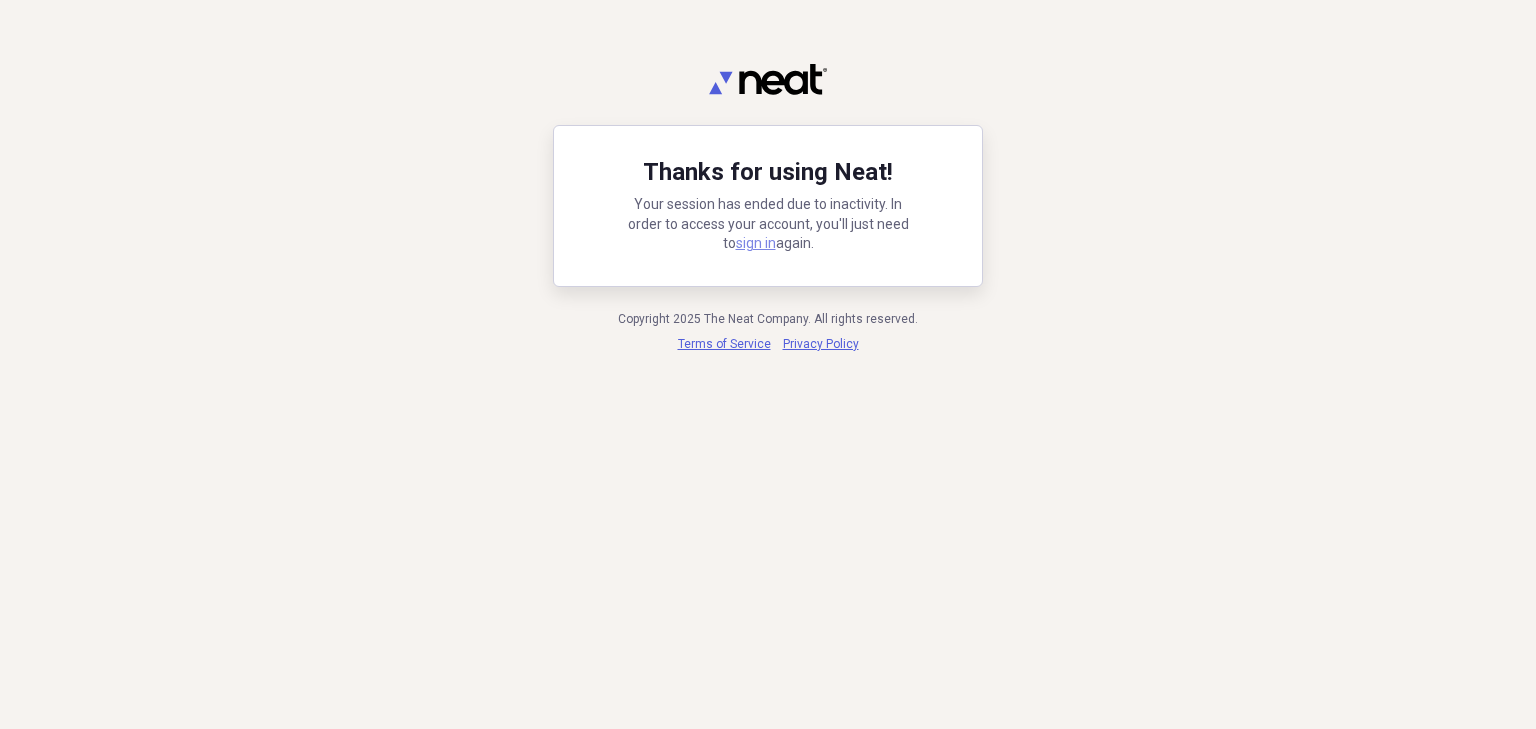 click on "sign in" at bounding box center (756, 243) 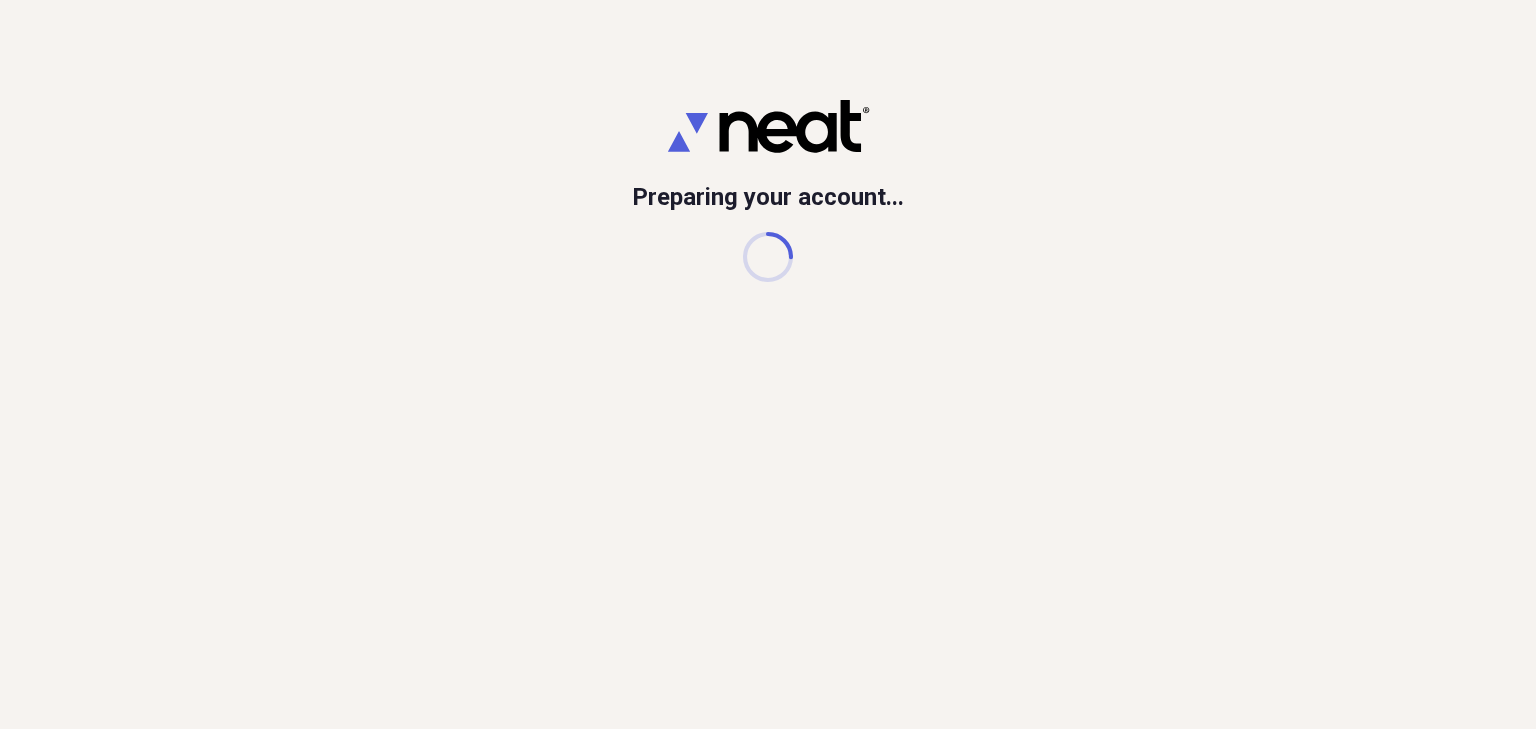 scroll, scrollTop: 0, scrollLeft: 0, axis: both 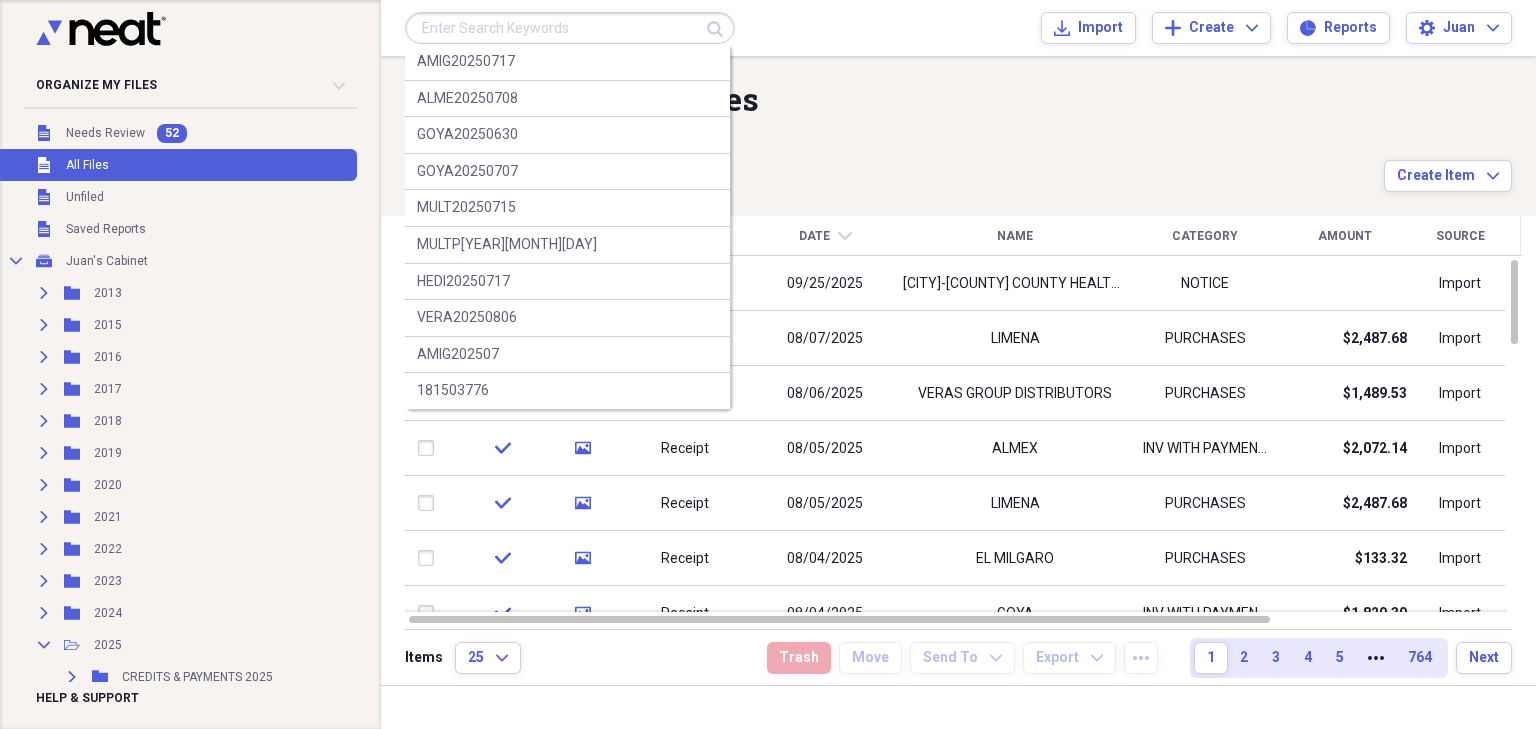 click at bounding box center [570, 28] 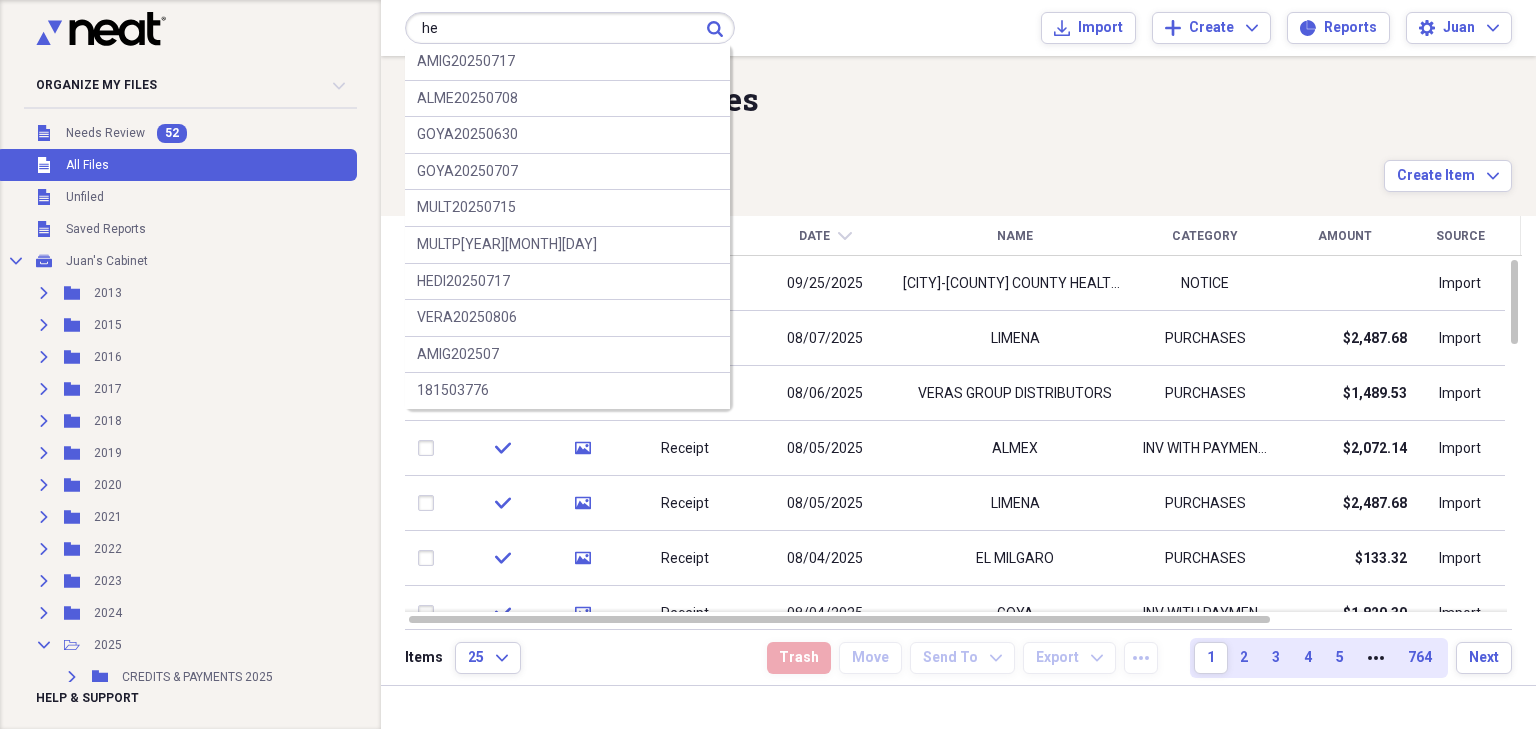 type on "h" 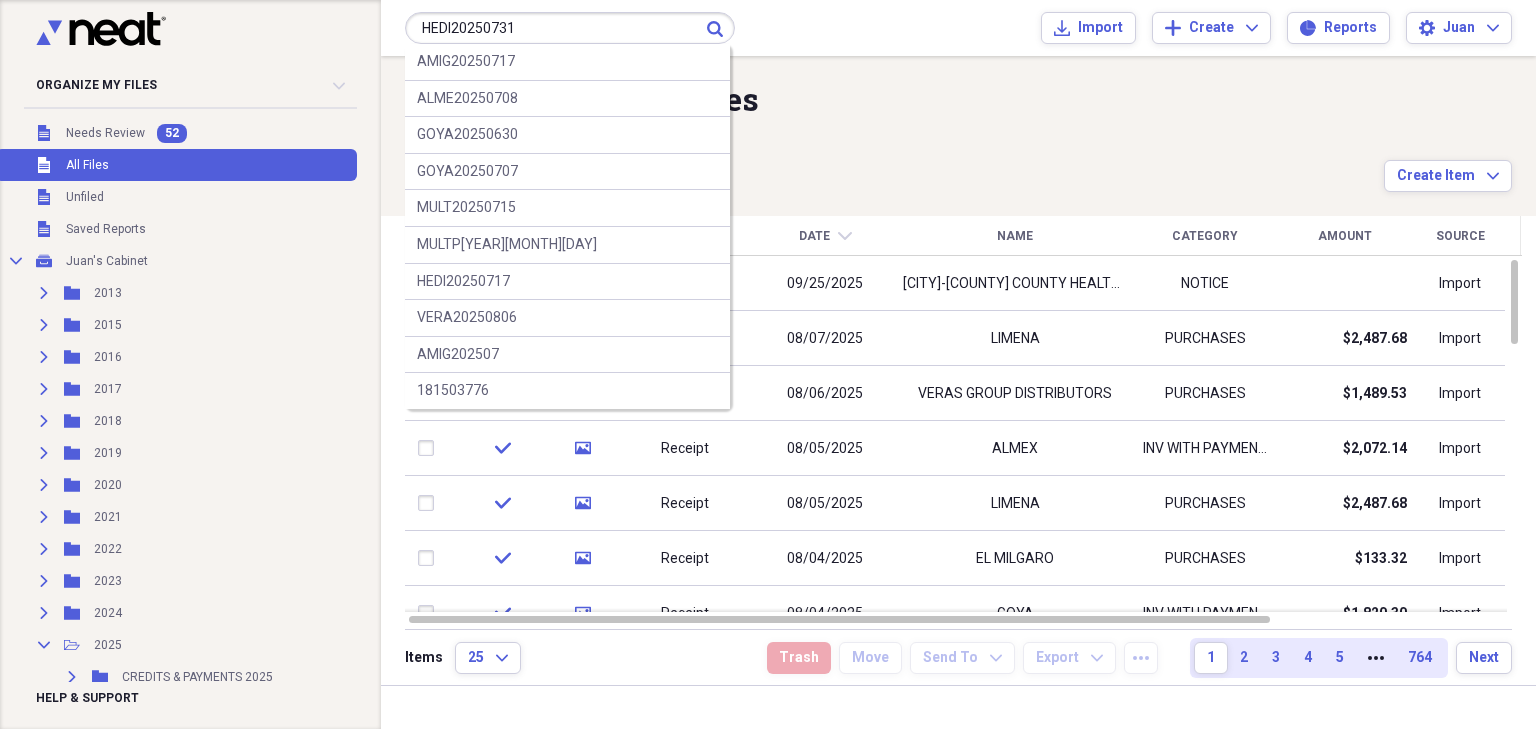 type on "HEDI20250731" 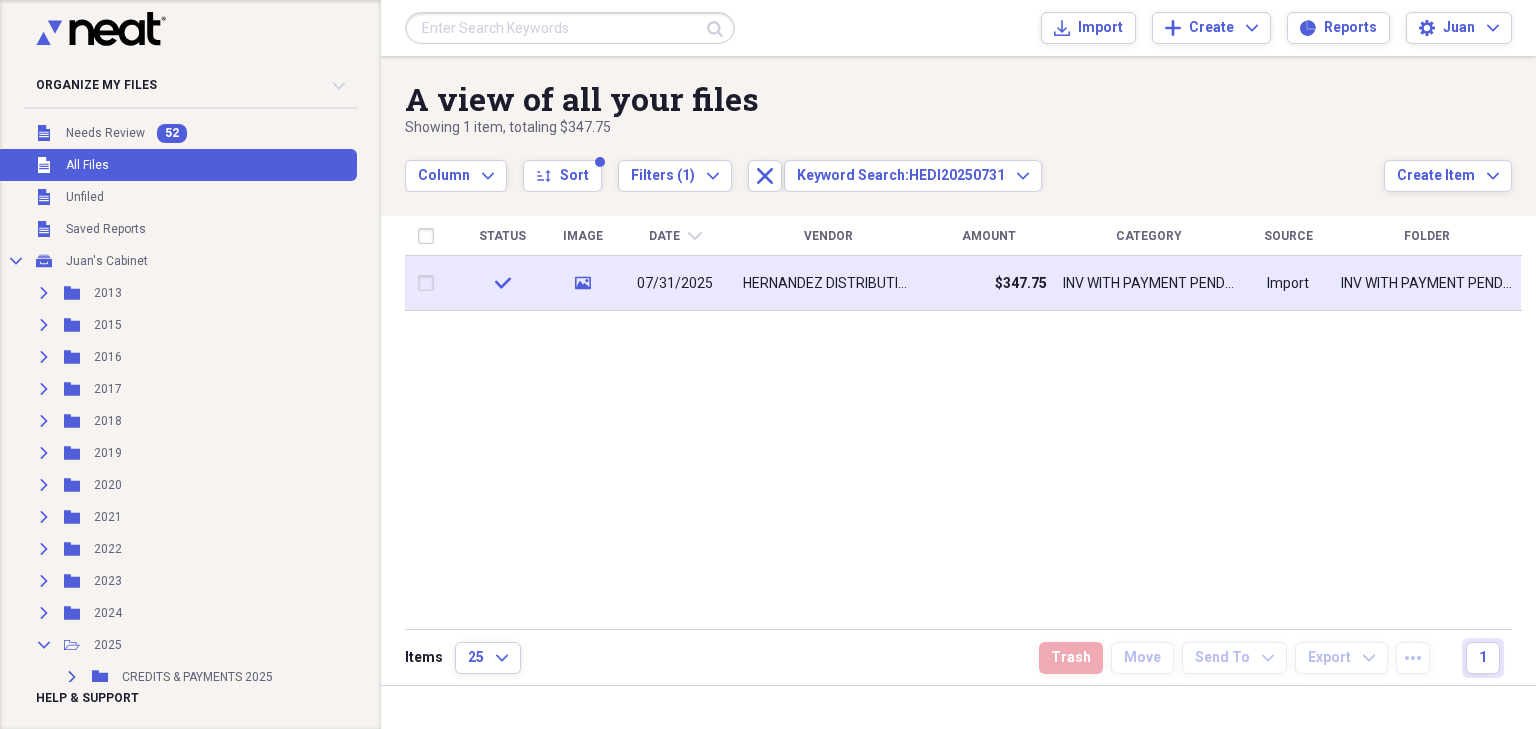 click on "$347.75" at bounding box center (988, 283) 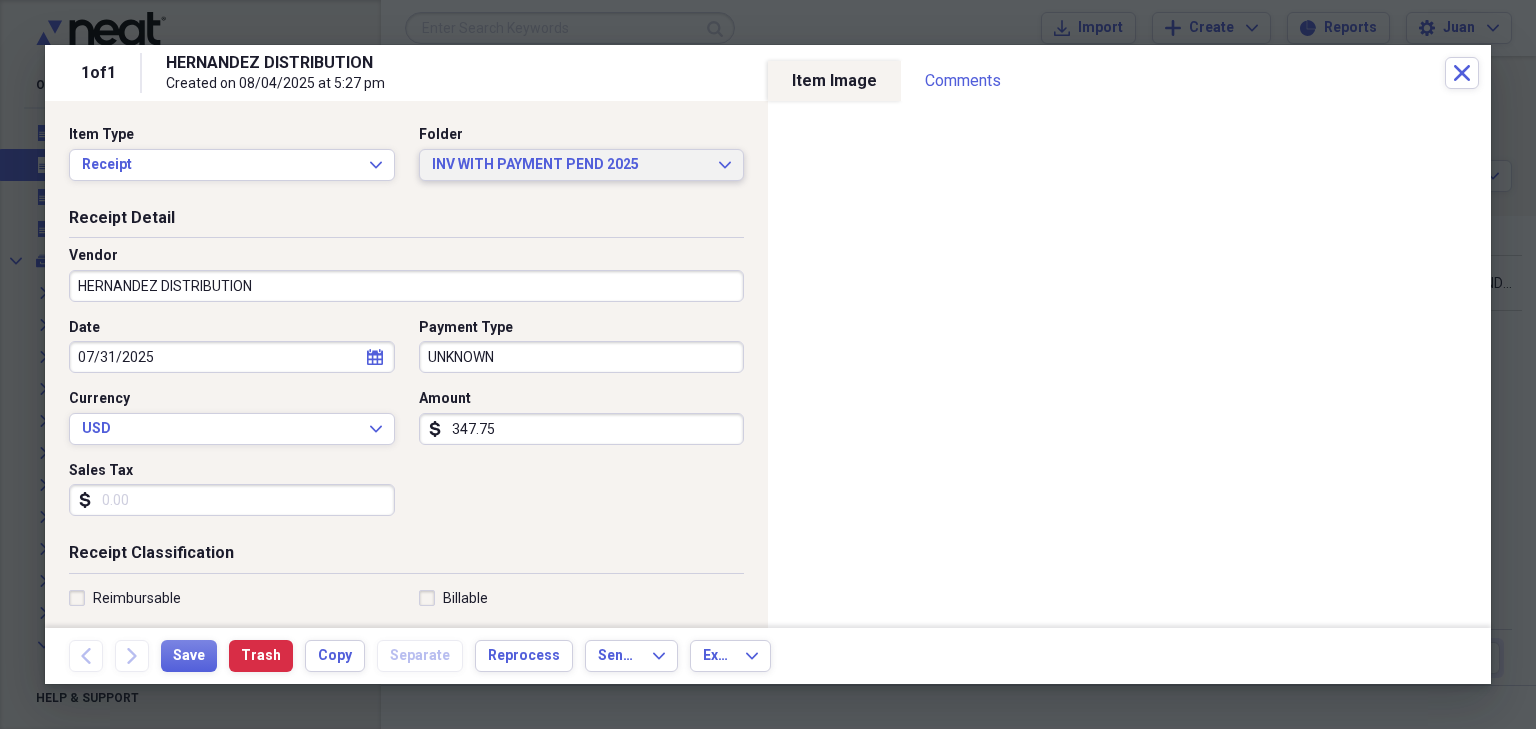 click on "Expand" 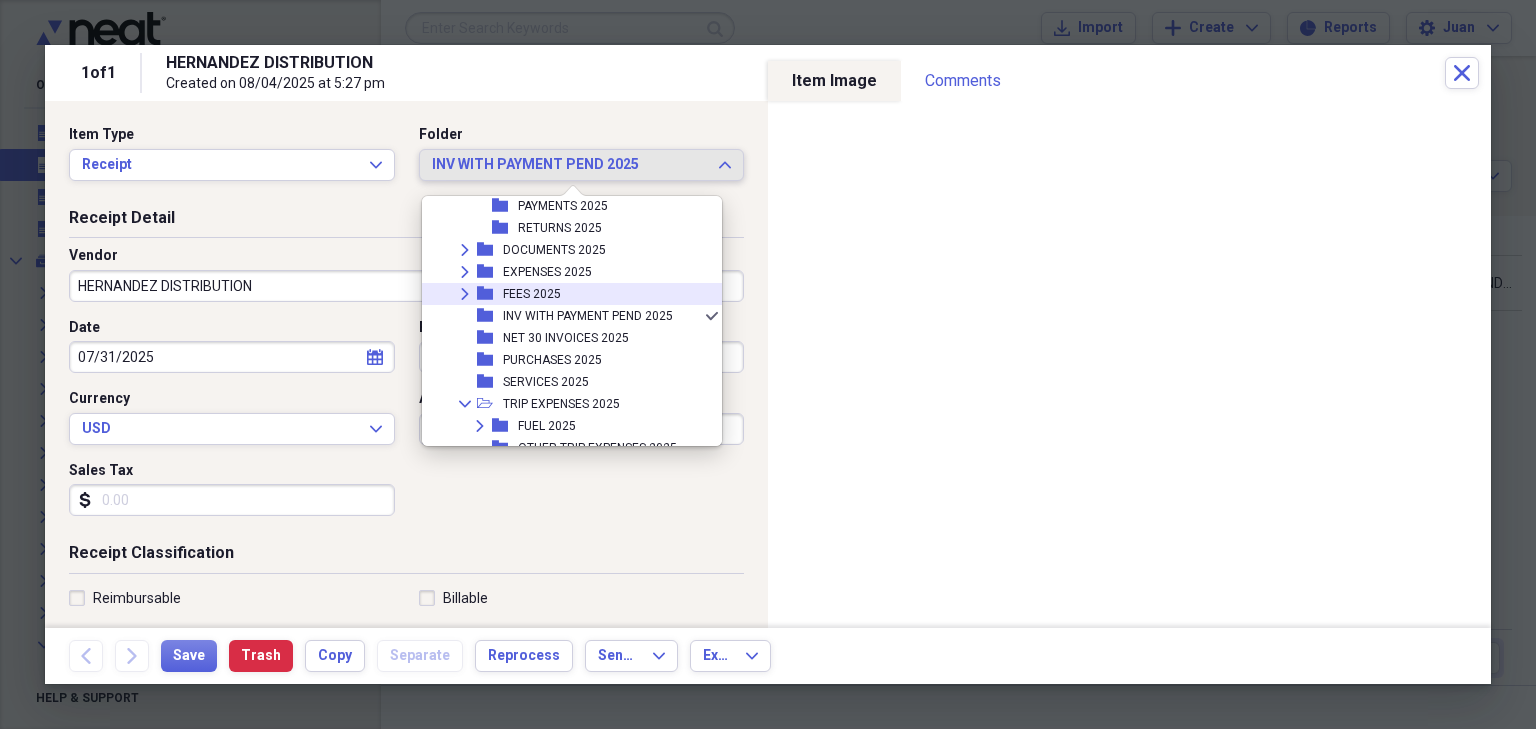 scroll, scrollTop: 416, scrollLeft: 0, axis: vertical 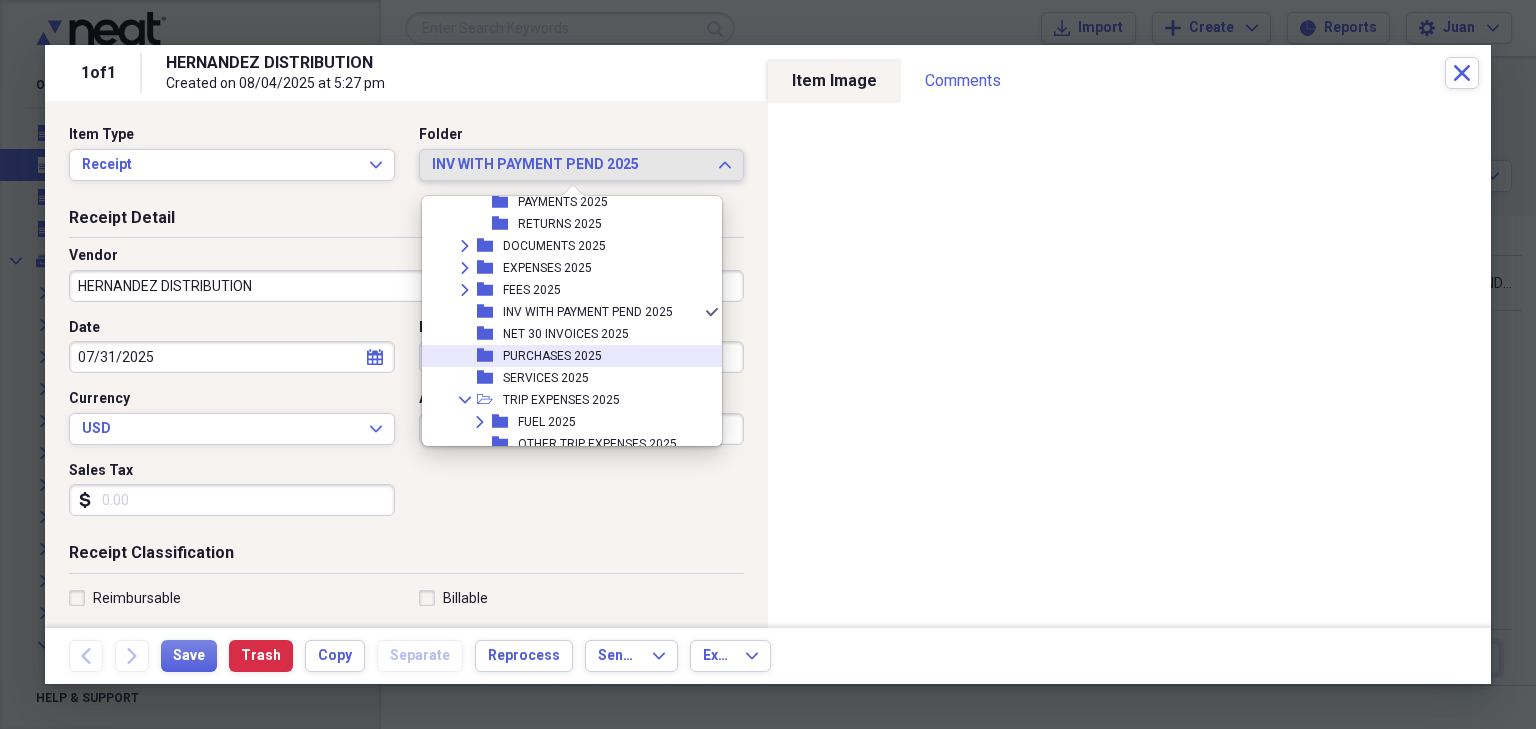 click on "folder PURCHASES 2025" at bounding box center [564, 356] 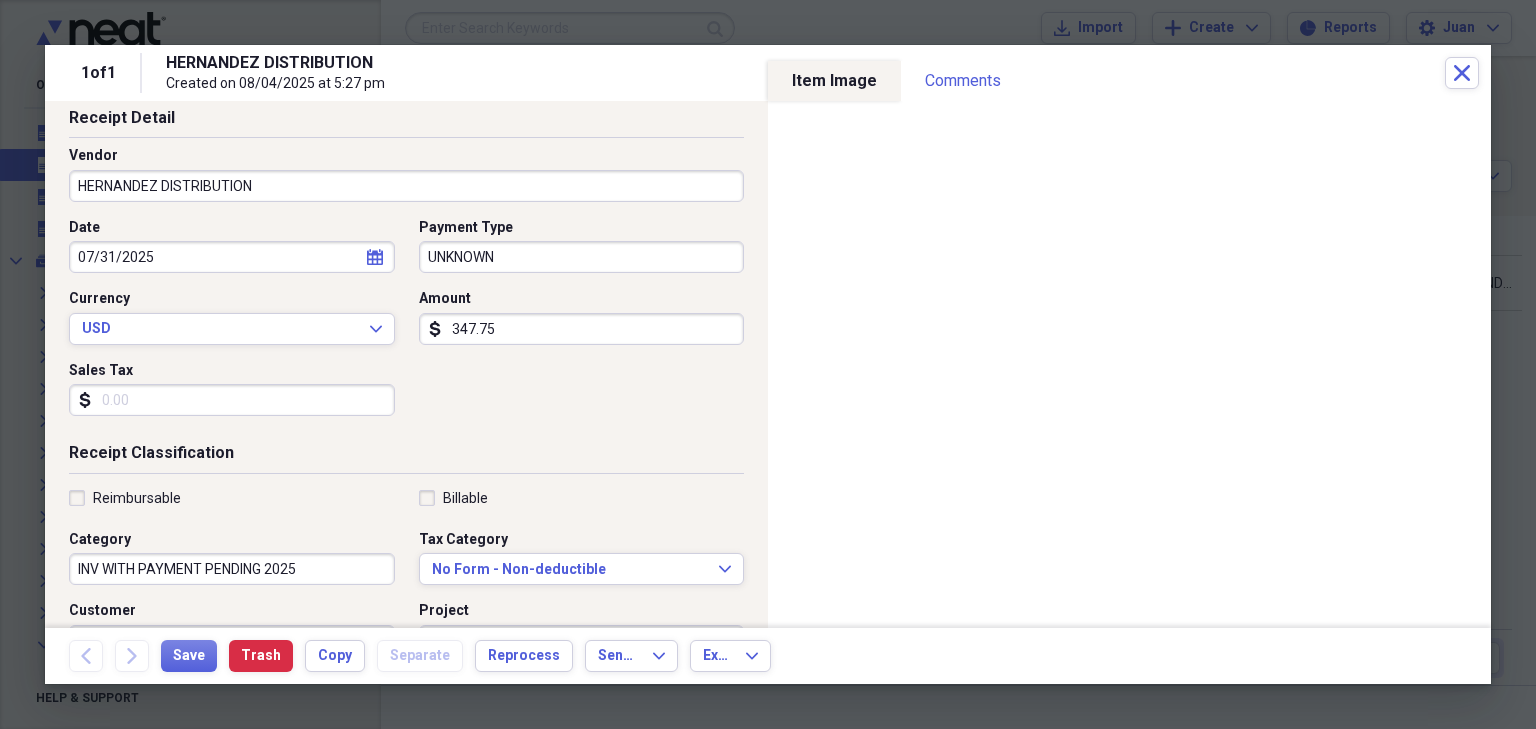 scroll, scrollTop: 119, scrollLeft: 0, axis: vertical 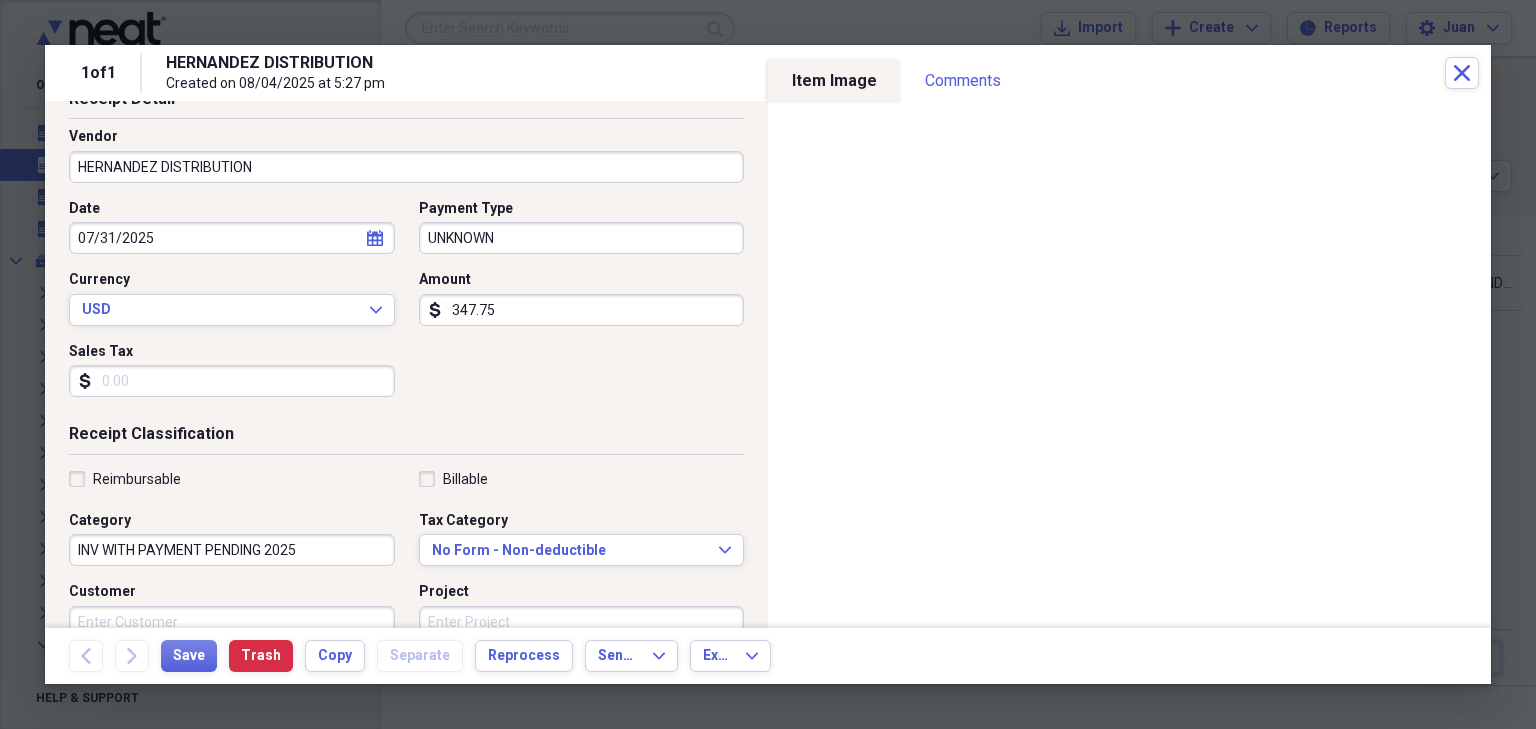 click on "UNKNOWN" at bounding box center [582, 238] 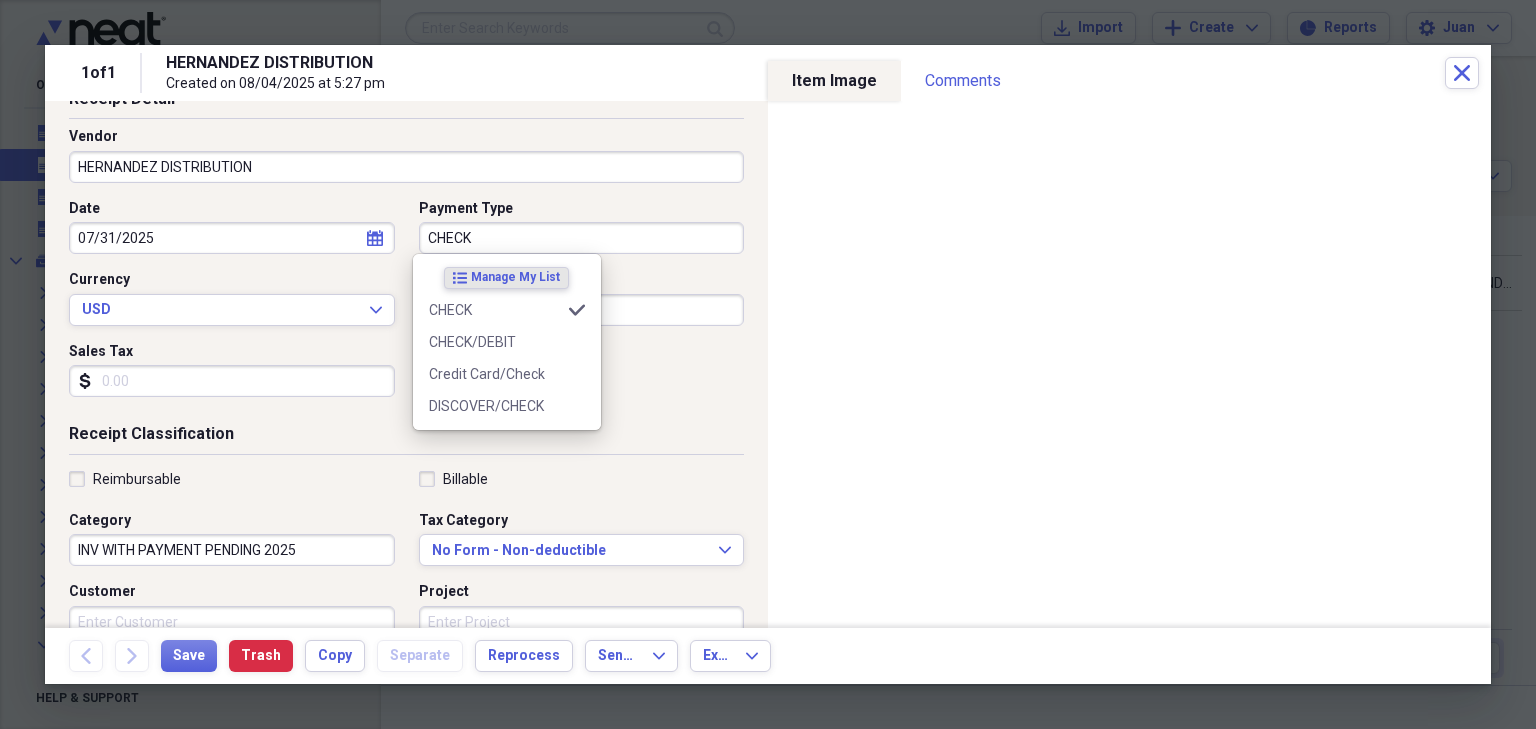 type on "CHECK" 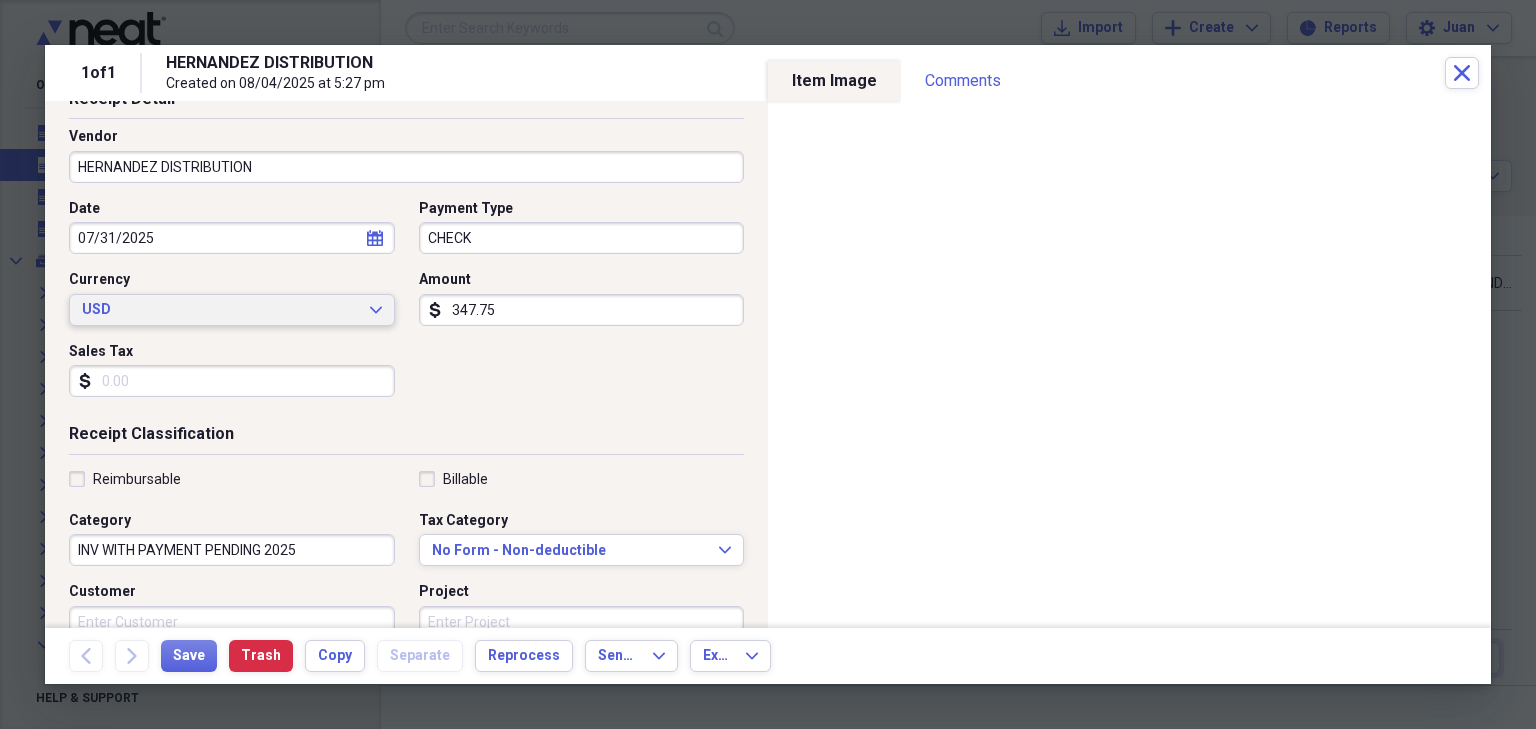 type 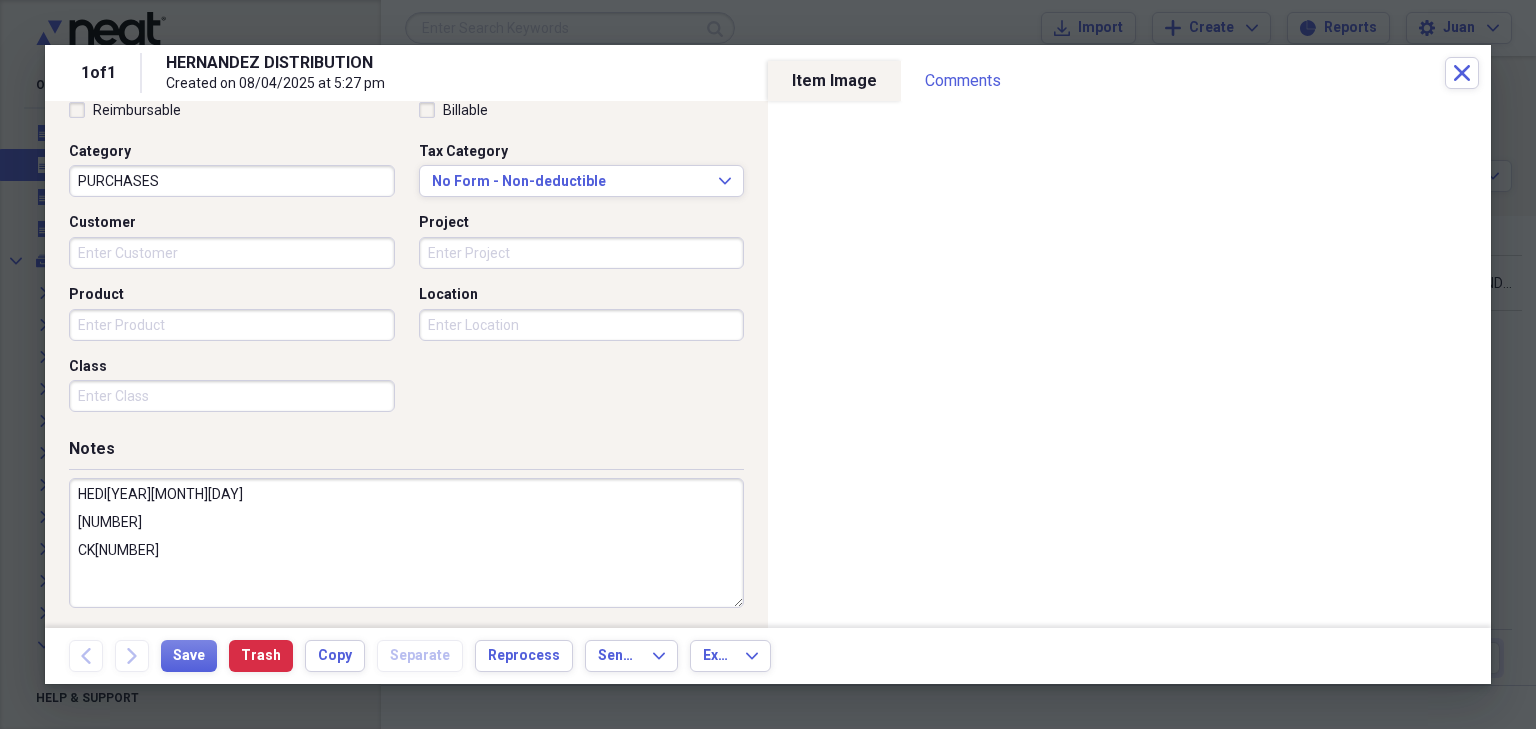 scroll, scrollTop: 492, scrollLeft: 0, axis: vertical 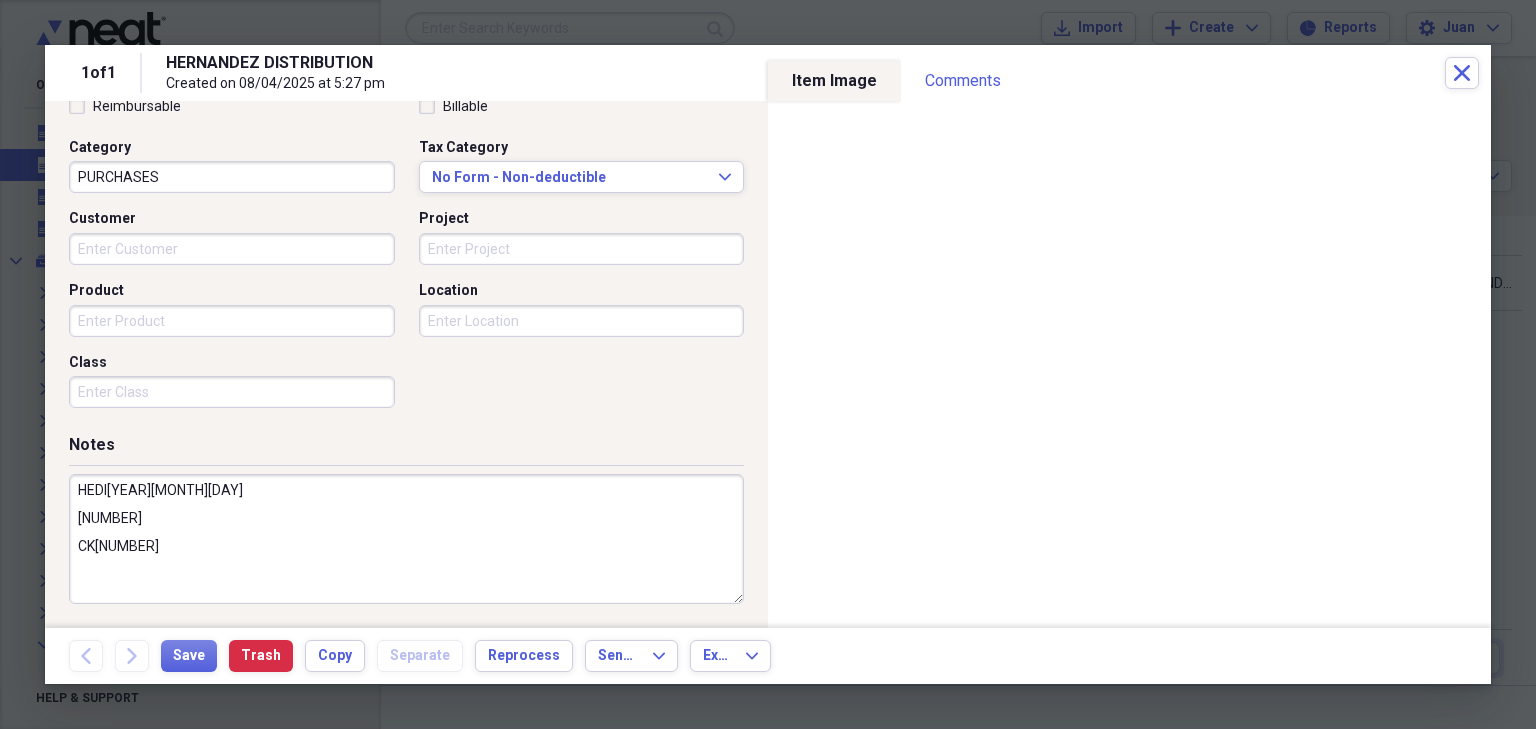 type on "PURCHASES" 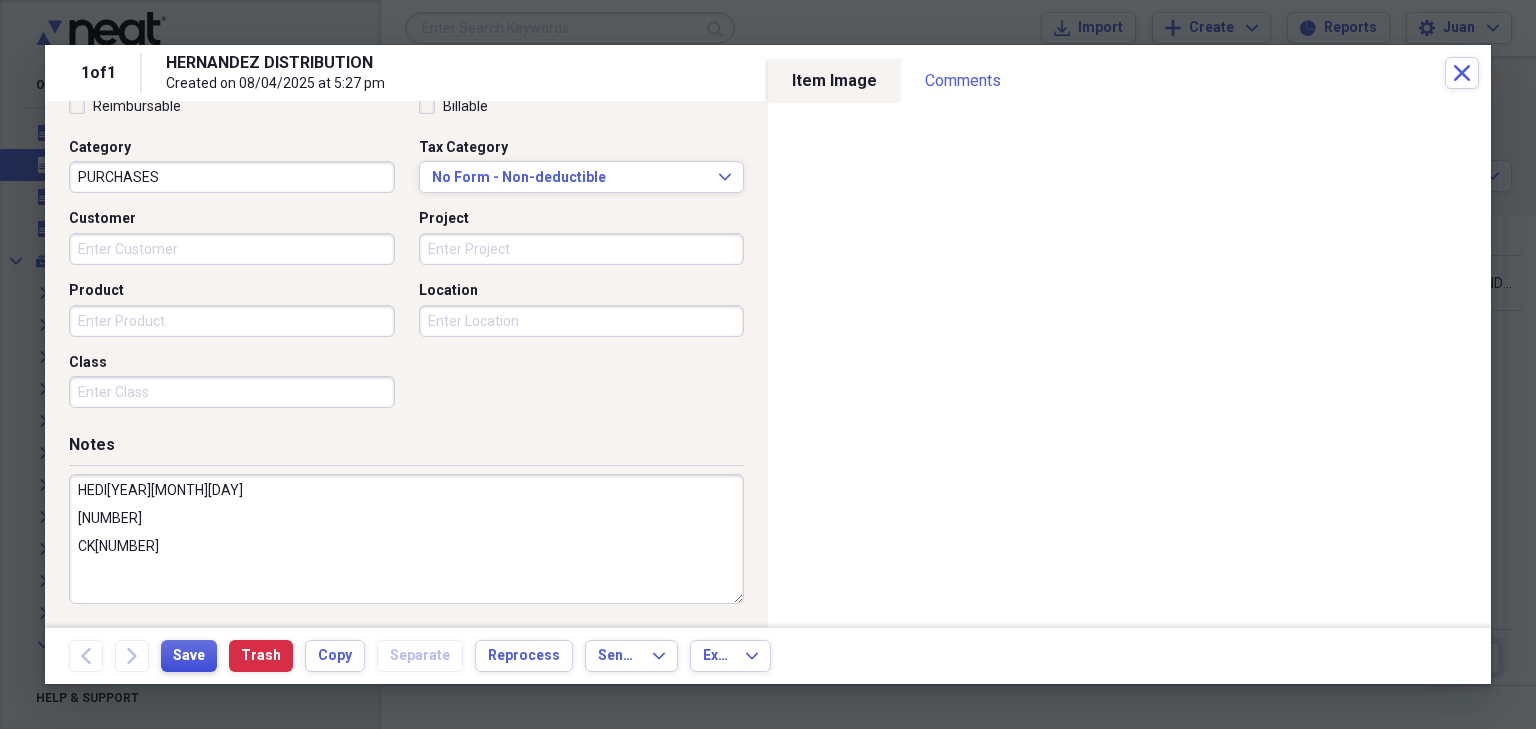 type on "HEDI[YEAR][MONTH][DAY]
[NUMBER]
CK[NUMBER]" 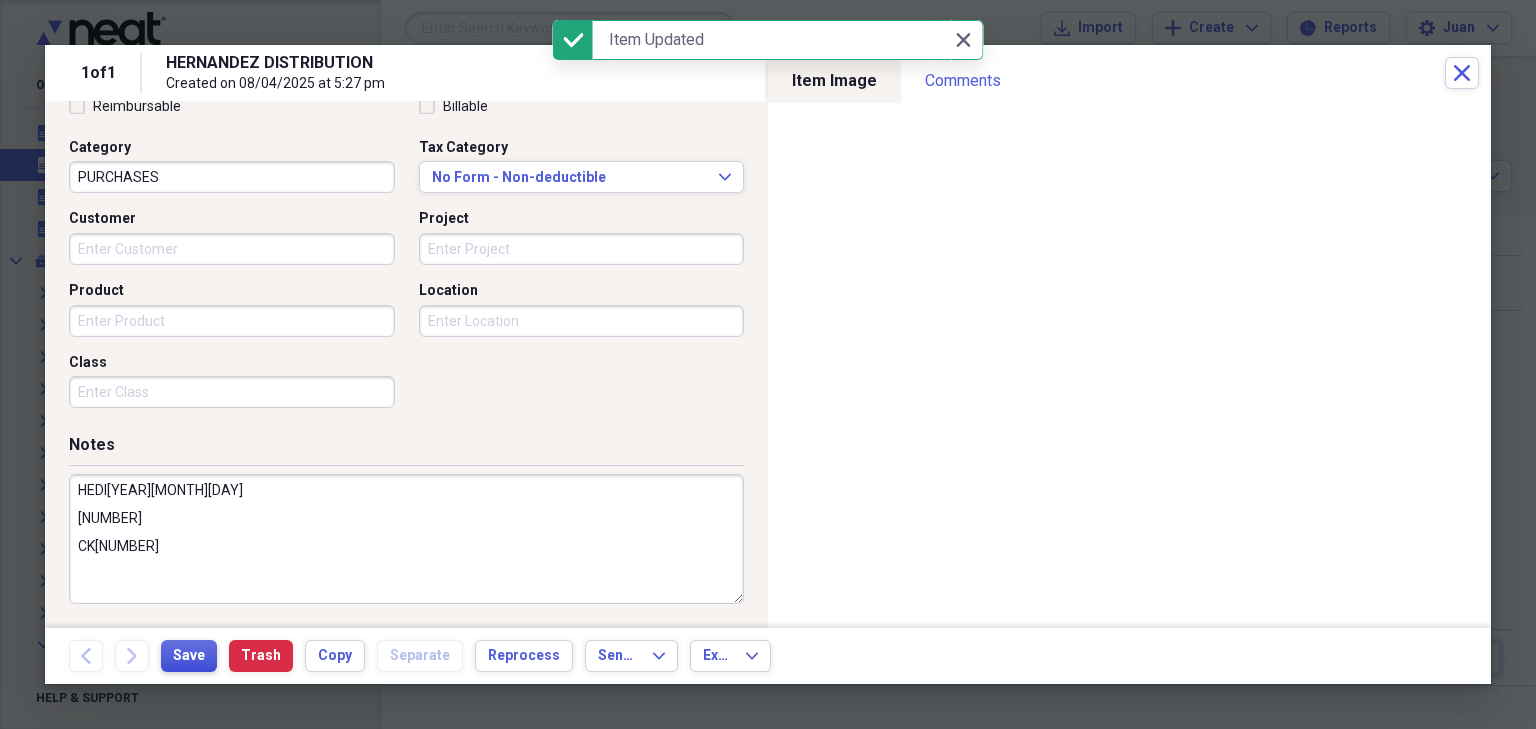 click on "Save" at bounding box center [189, 656] 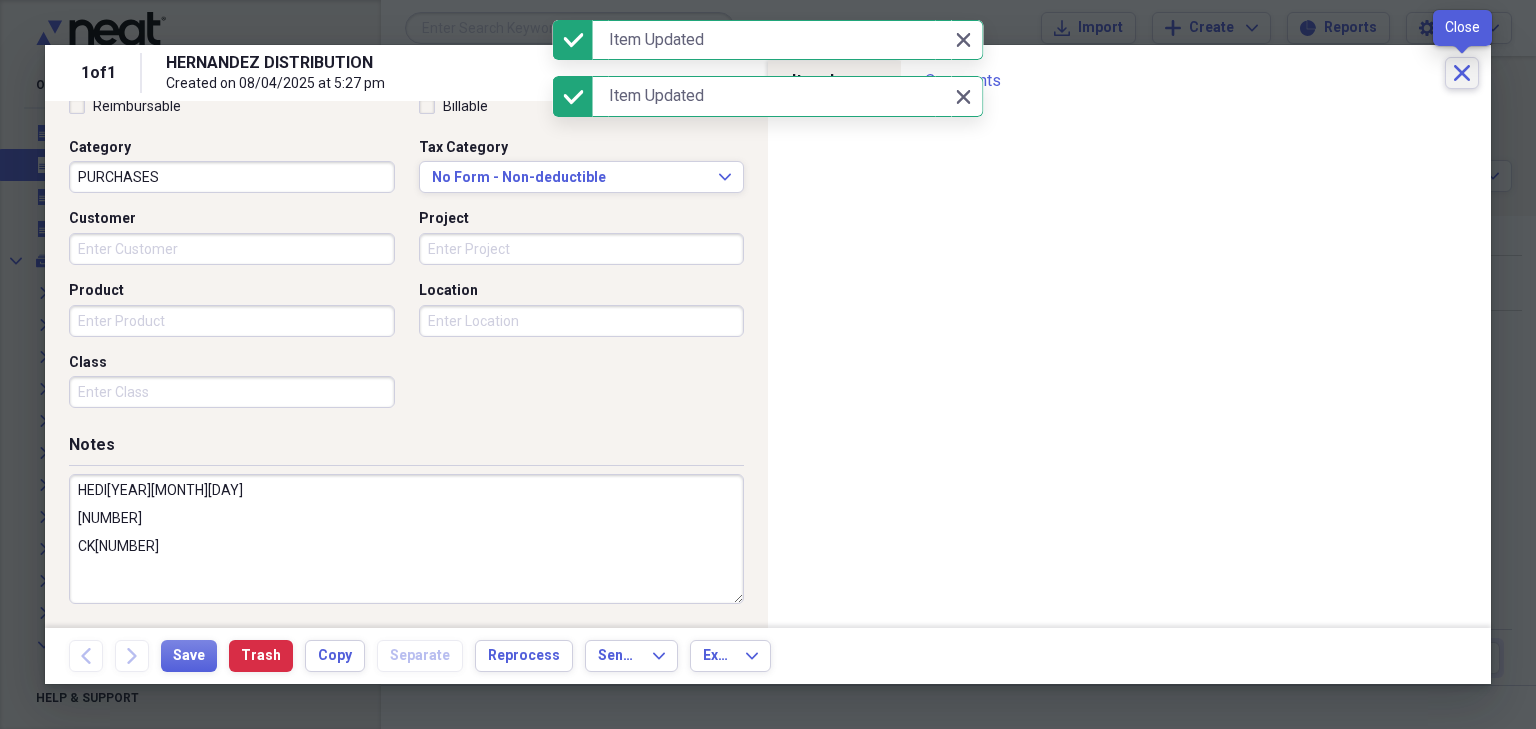 click on "Close" 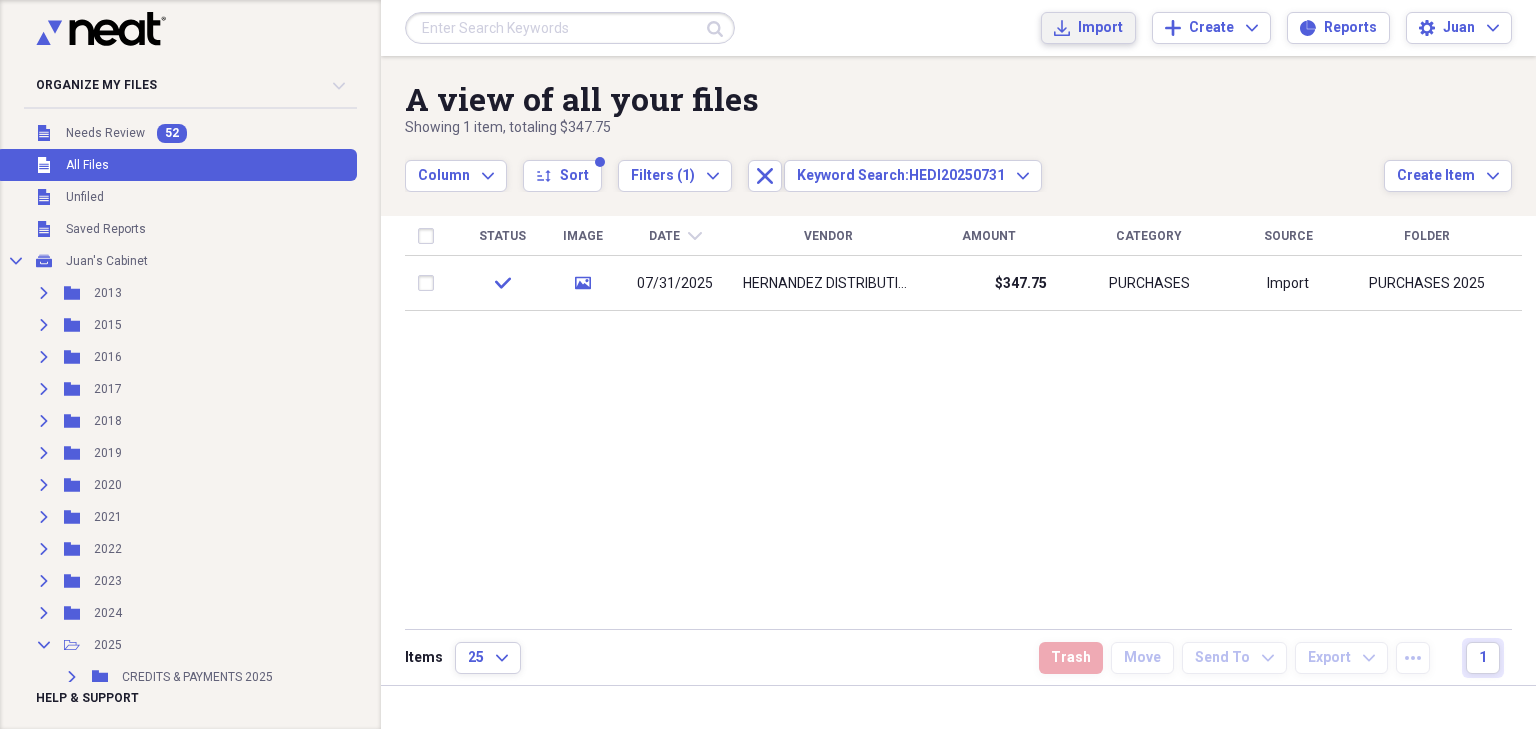 click on "Import" 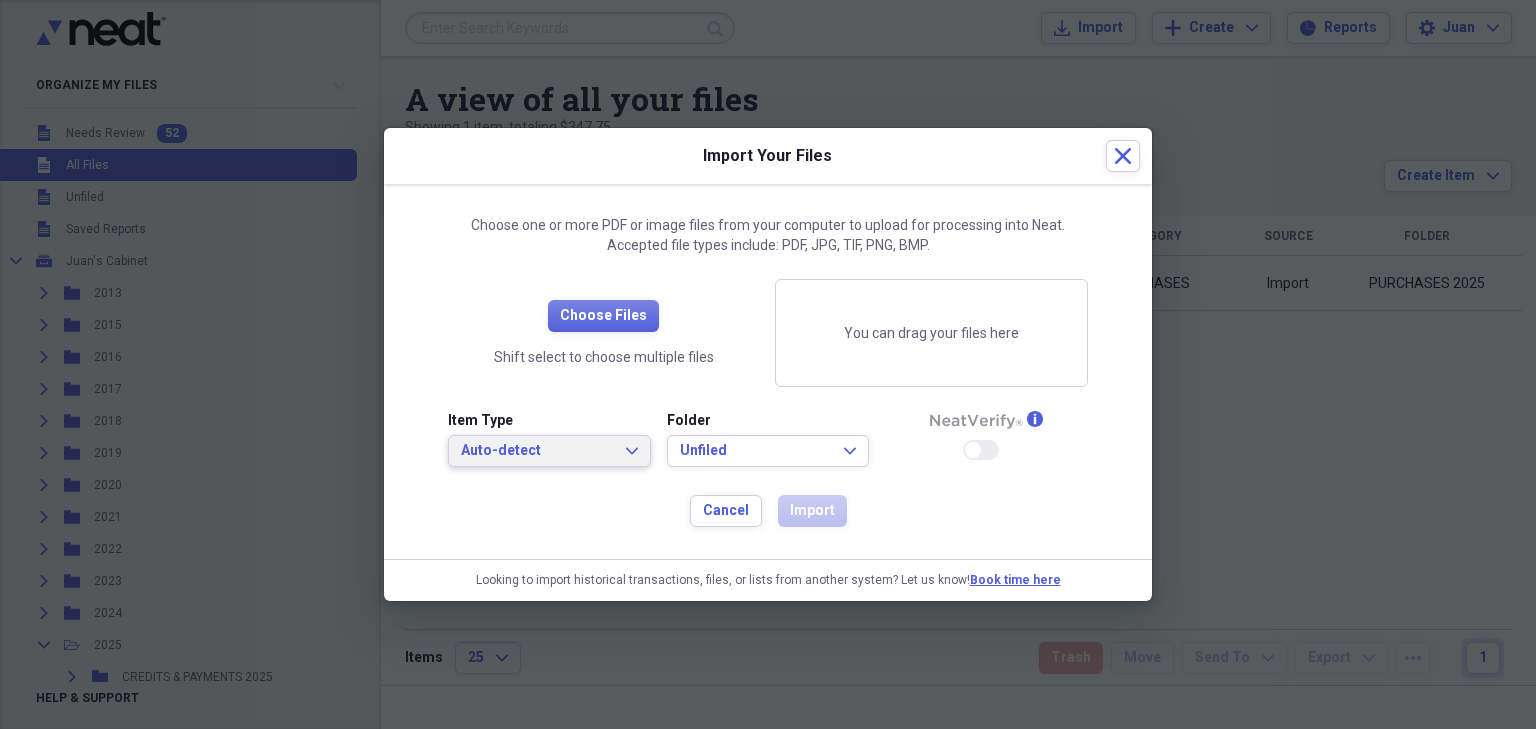 click on "Auto-detect Expand" at bounding box center (549, 451) 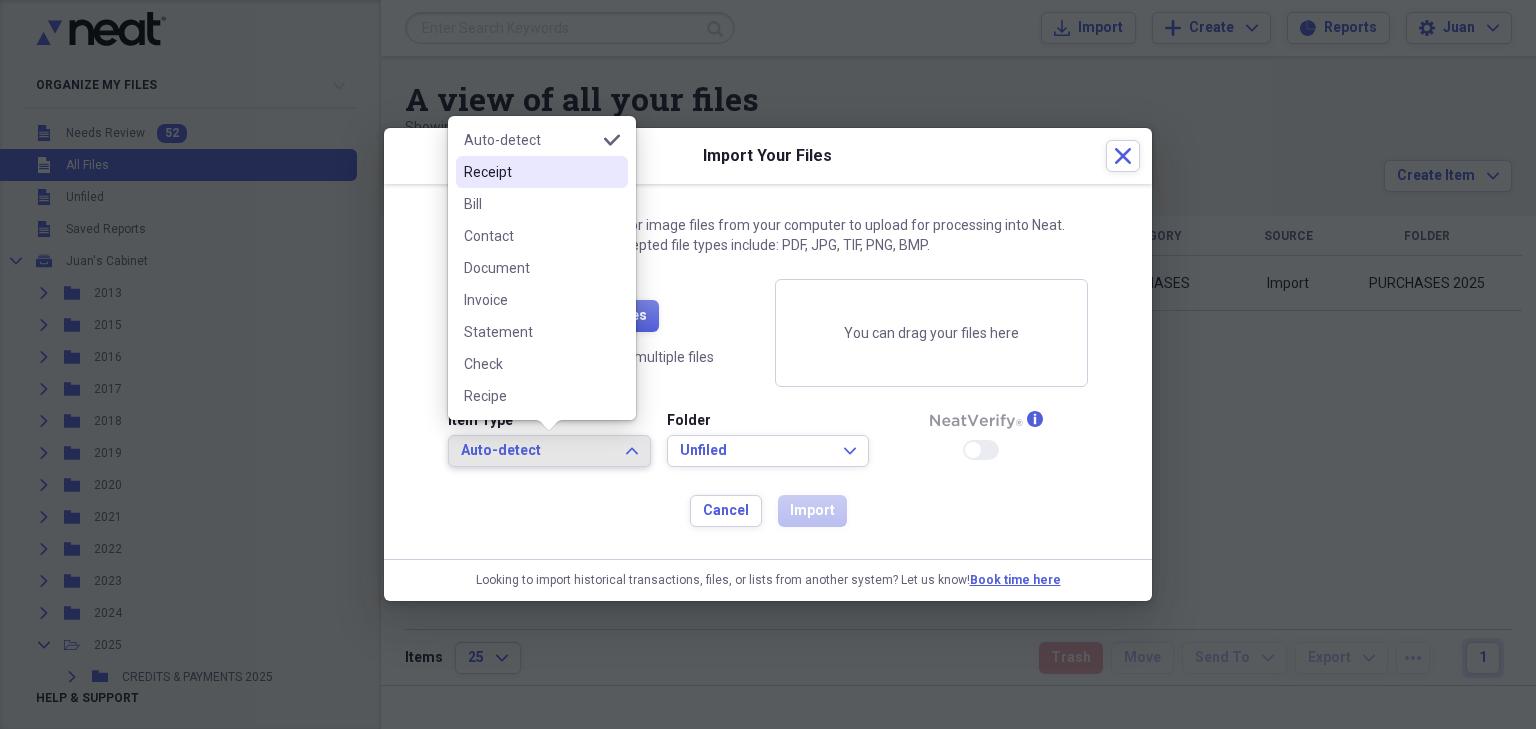 click on "Receipt" at bounding box center [542, 172] 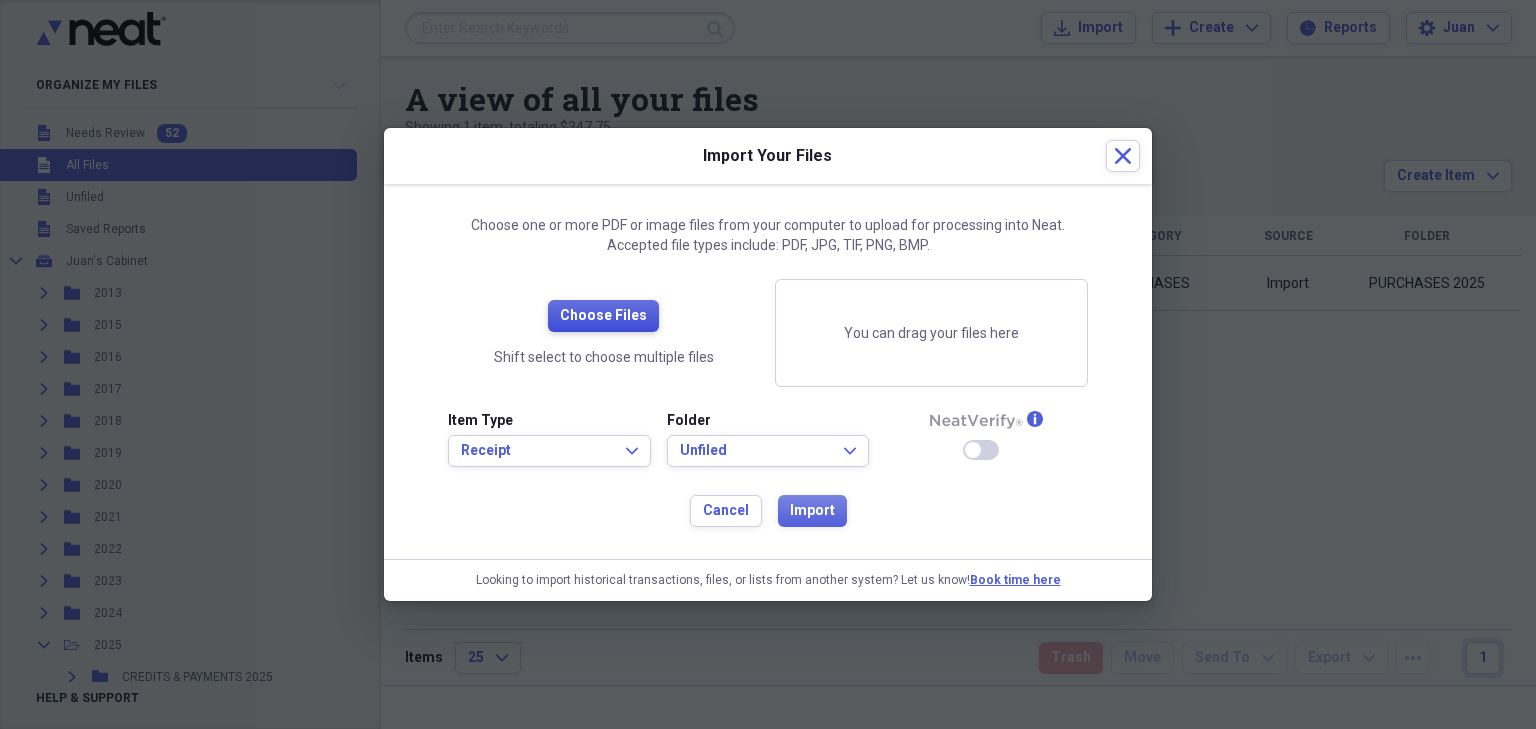 click on "Choose Files" at bounding box center [603, 316] 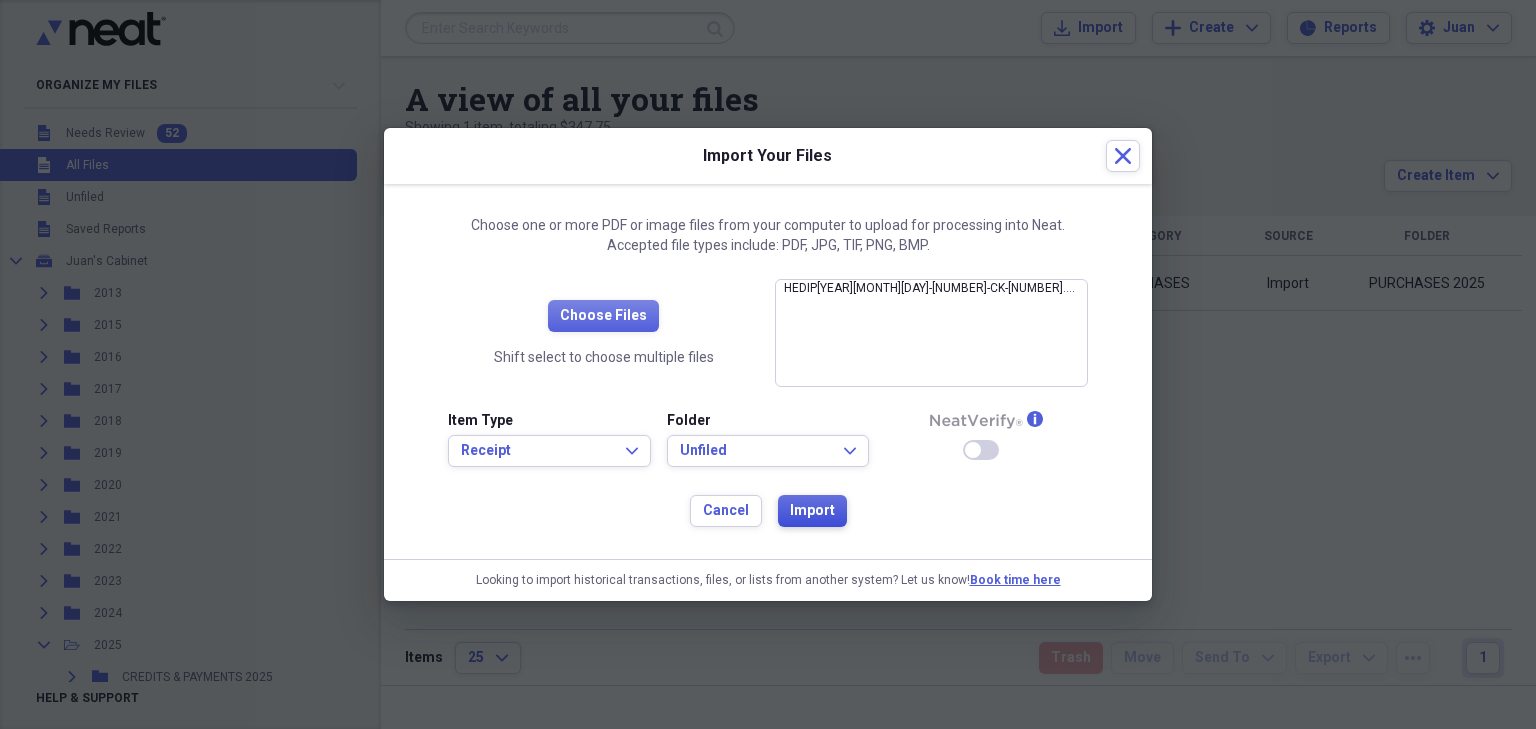 click on "Import" at bounding box center [812, 511] 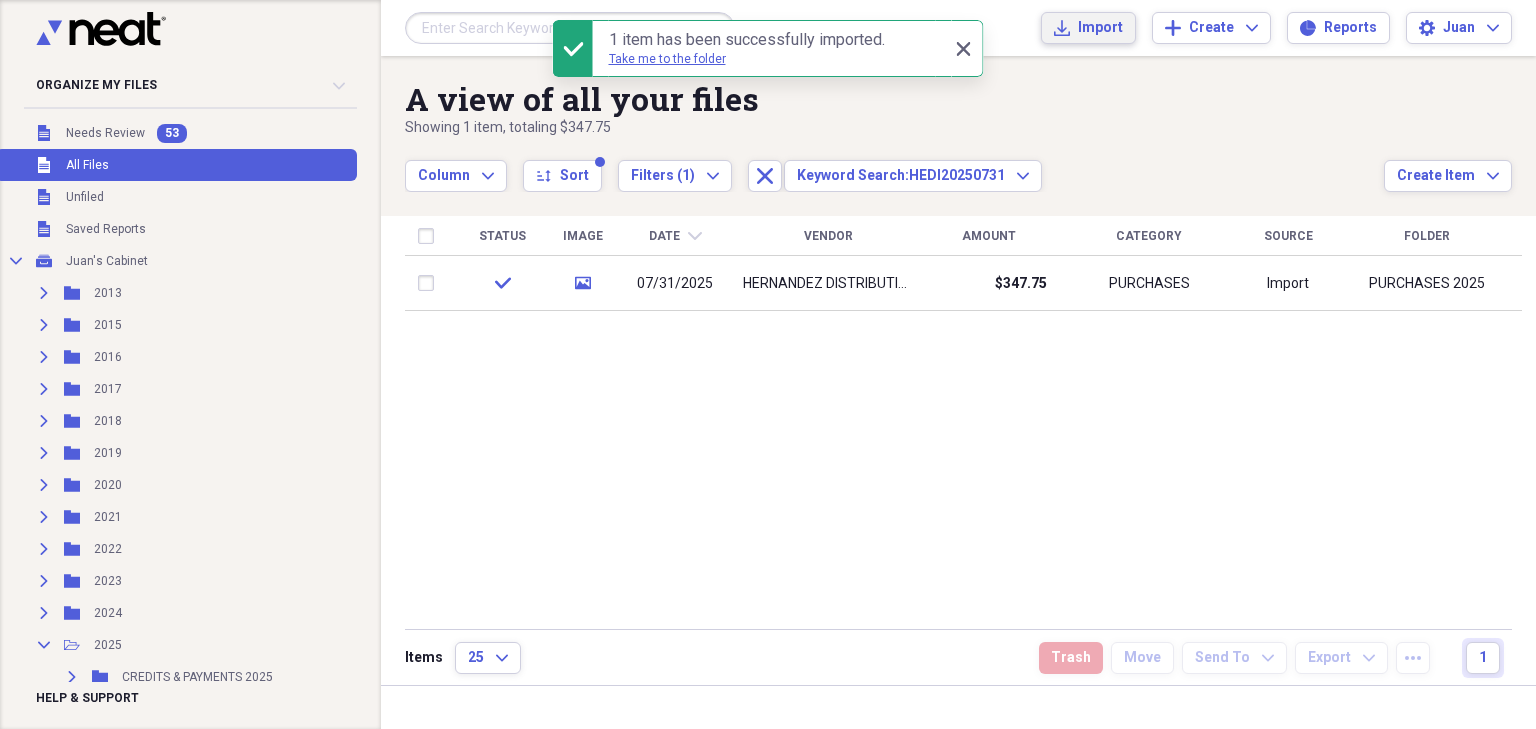click on "Import" at bounding box center (1100, 28) 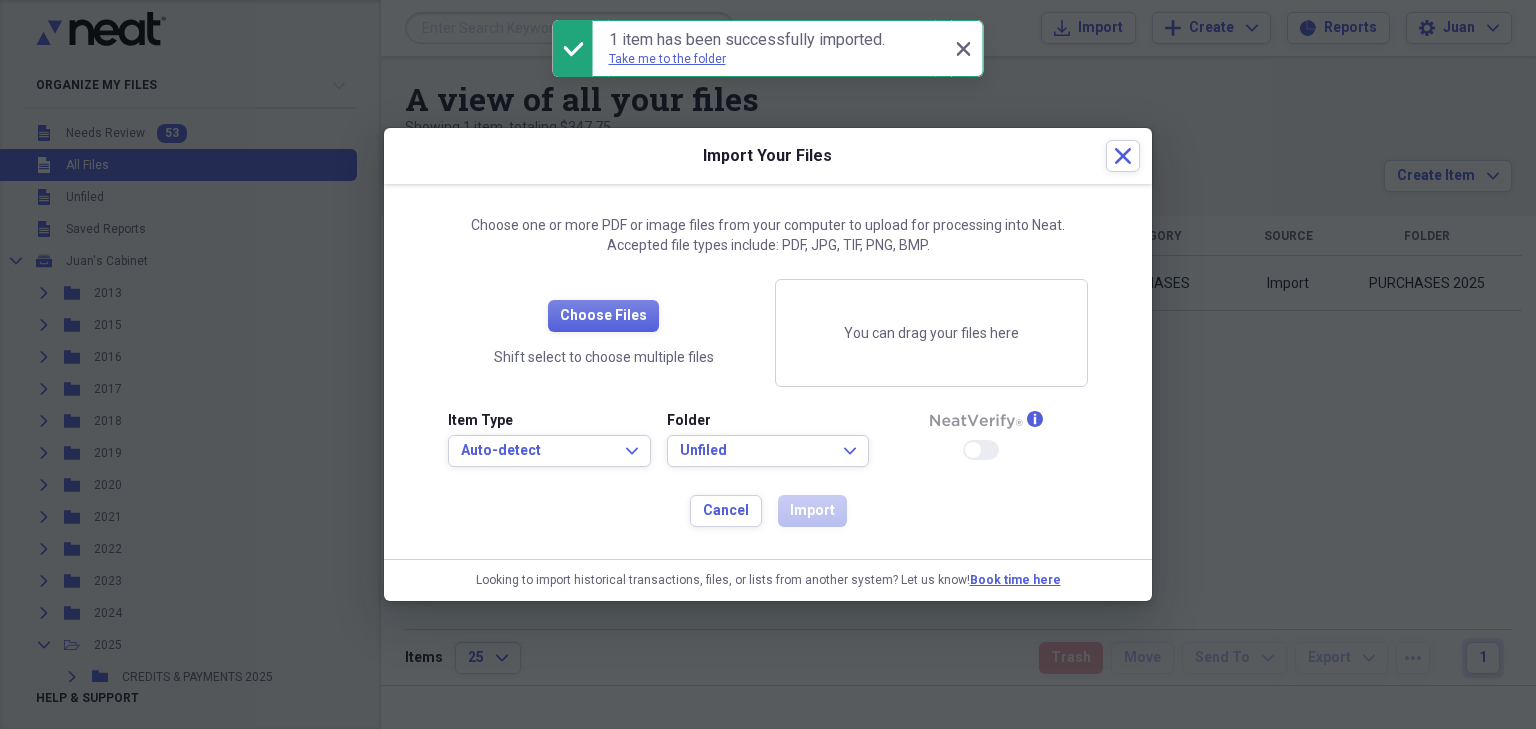 click on "Item Type Auto-detect Expand" at bounding box center (549, 439) 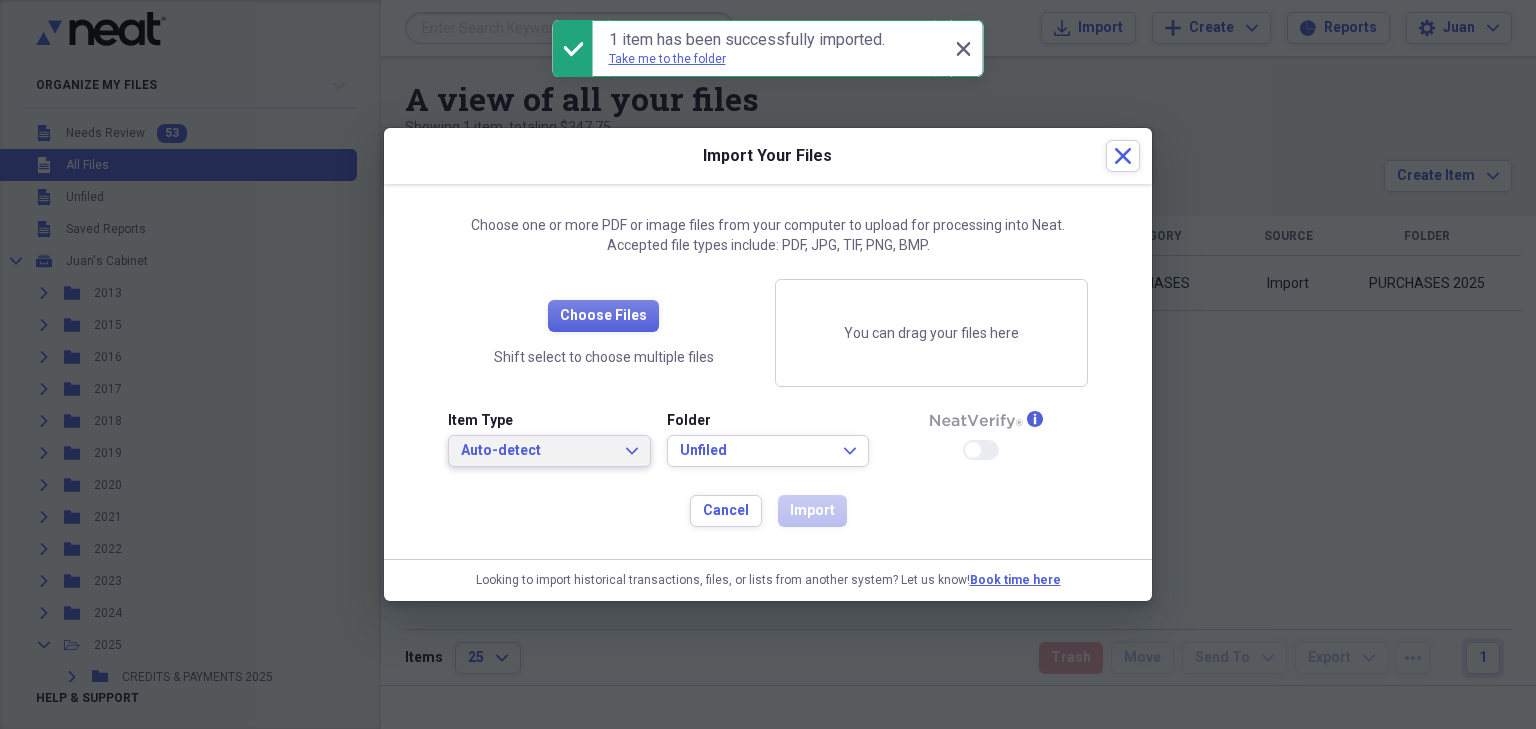 click on "Auto-detect Expand" at bounding box center (549, 451) 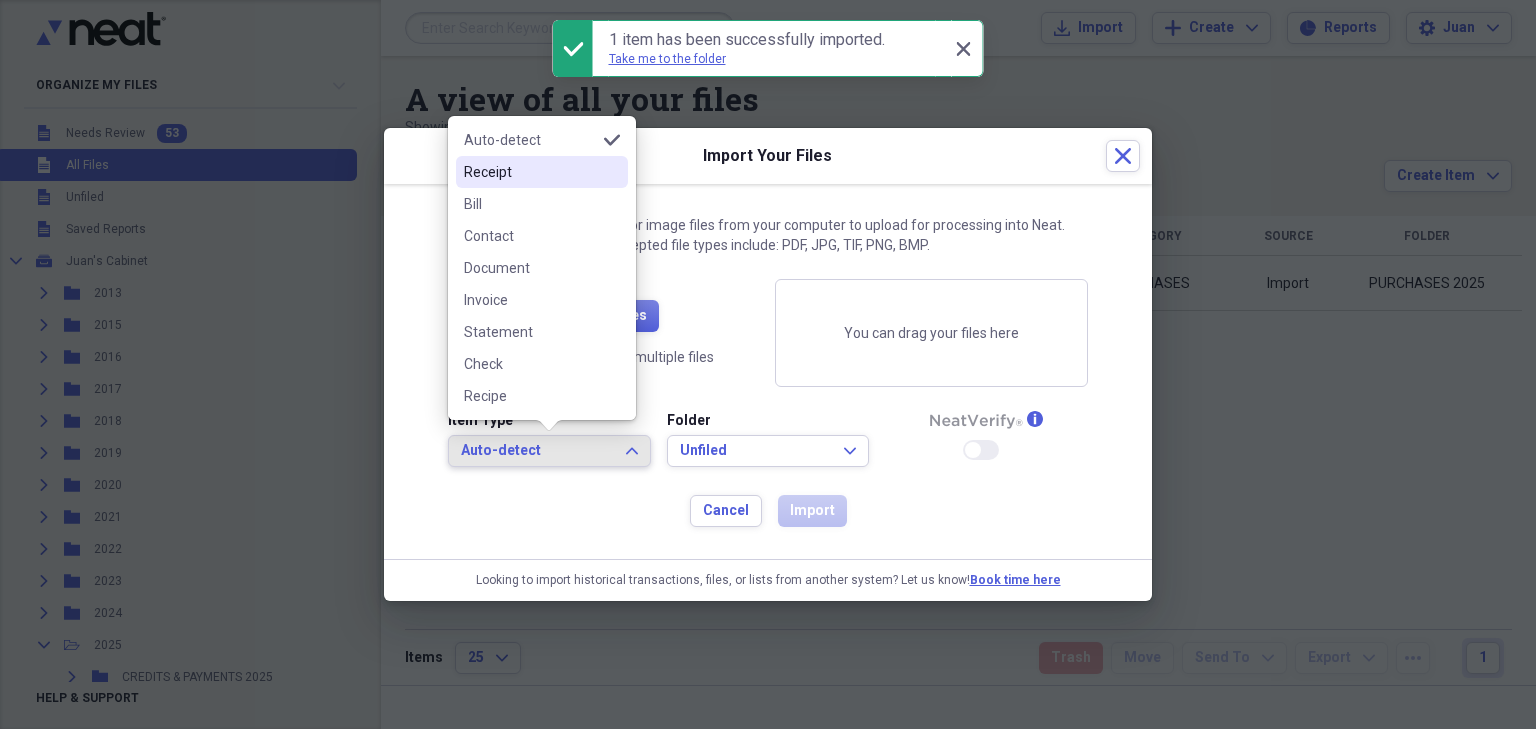 click on "Receipt" at bounding box center [530, 172] 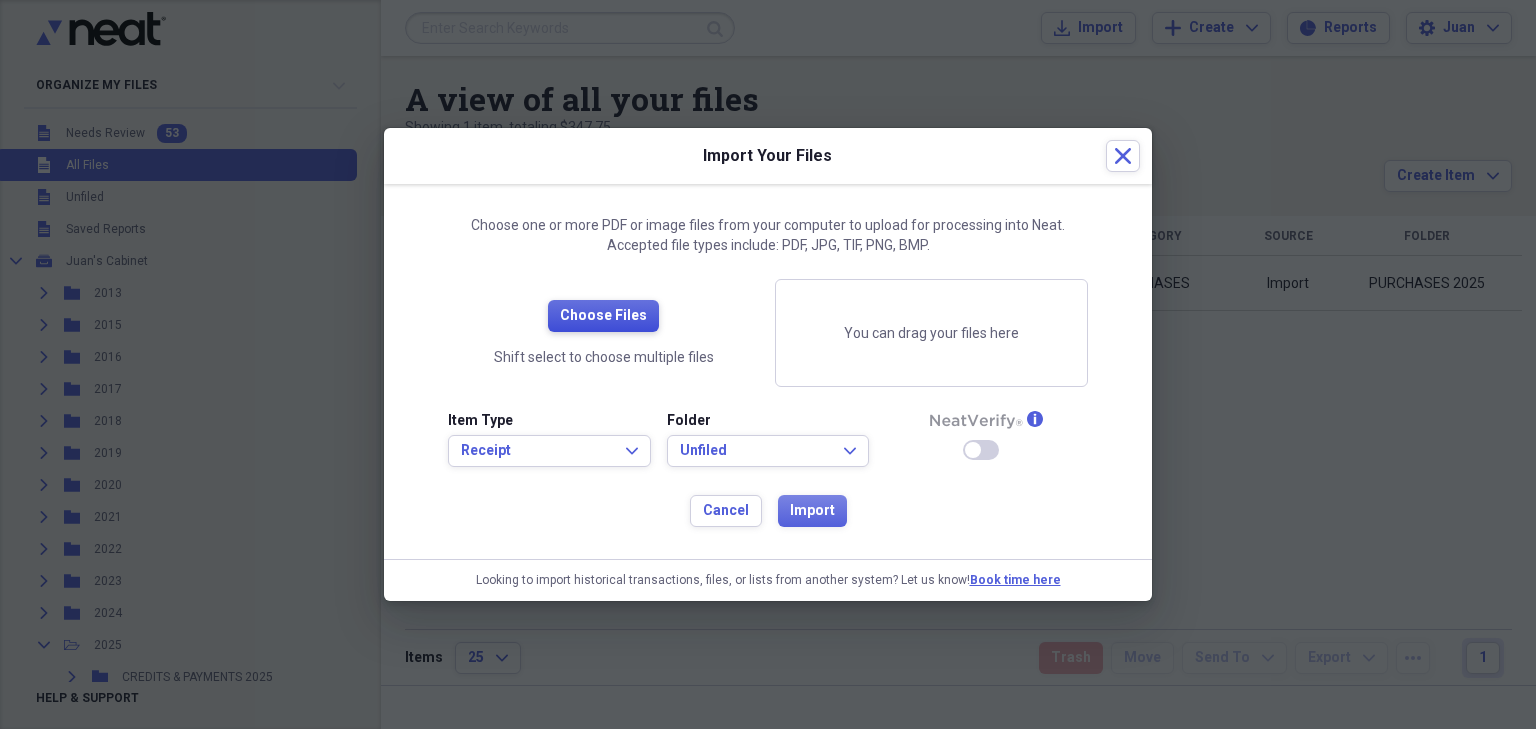 click on "Choose Files" at bounding box center [603, 316] 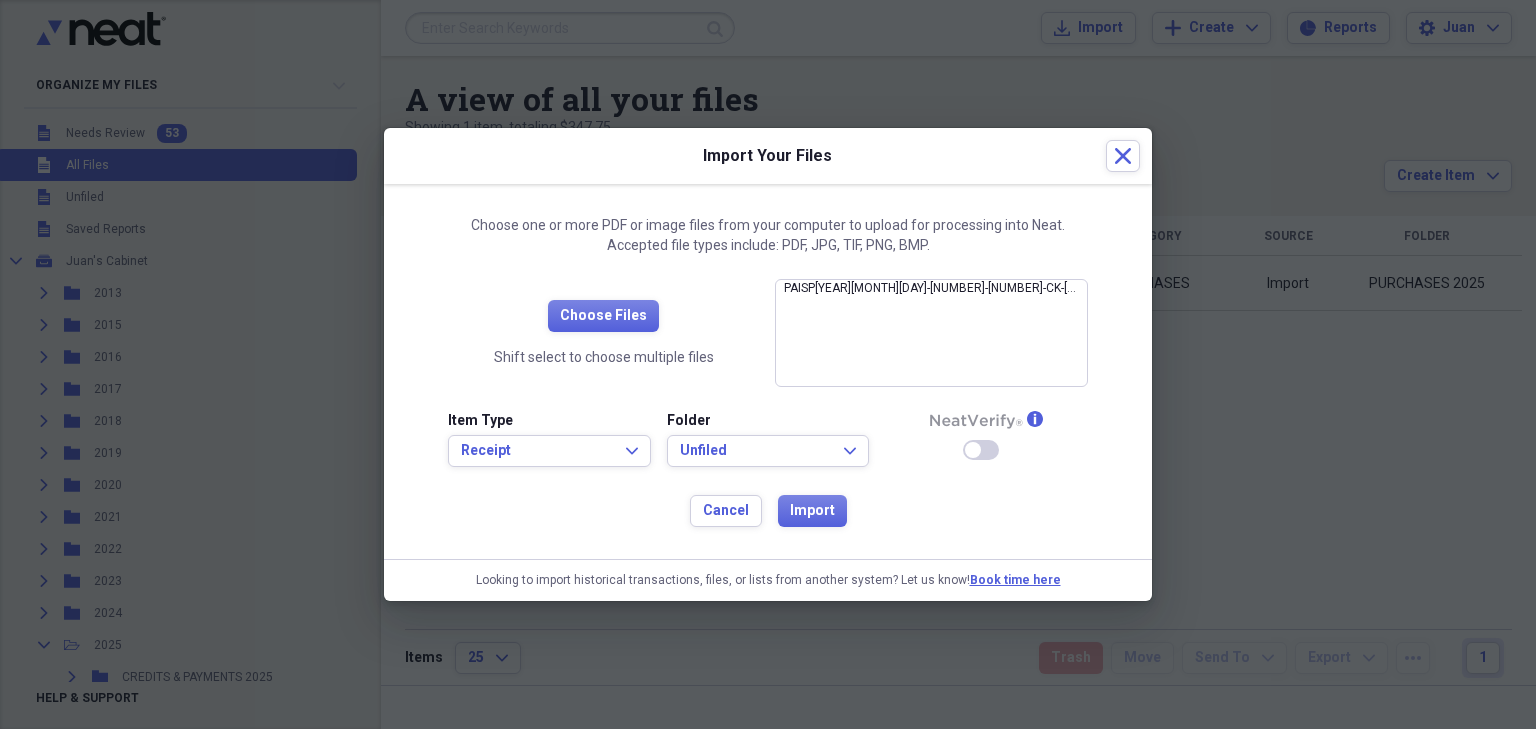 click on "Cancel Import" at bounding box center (768, 511) 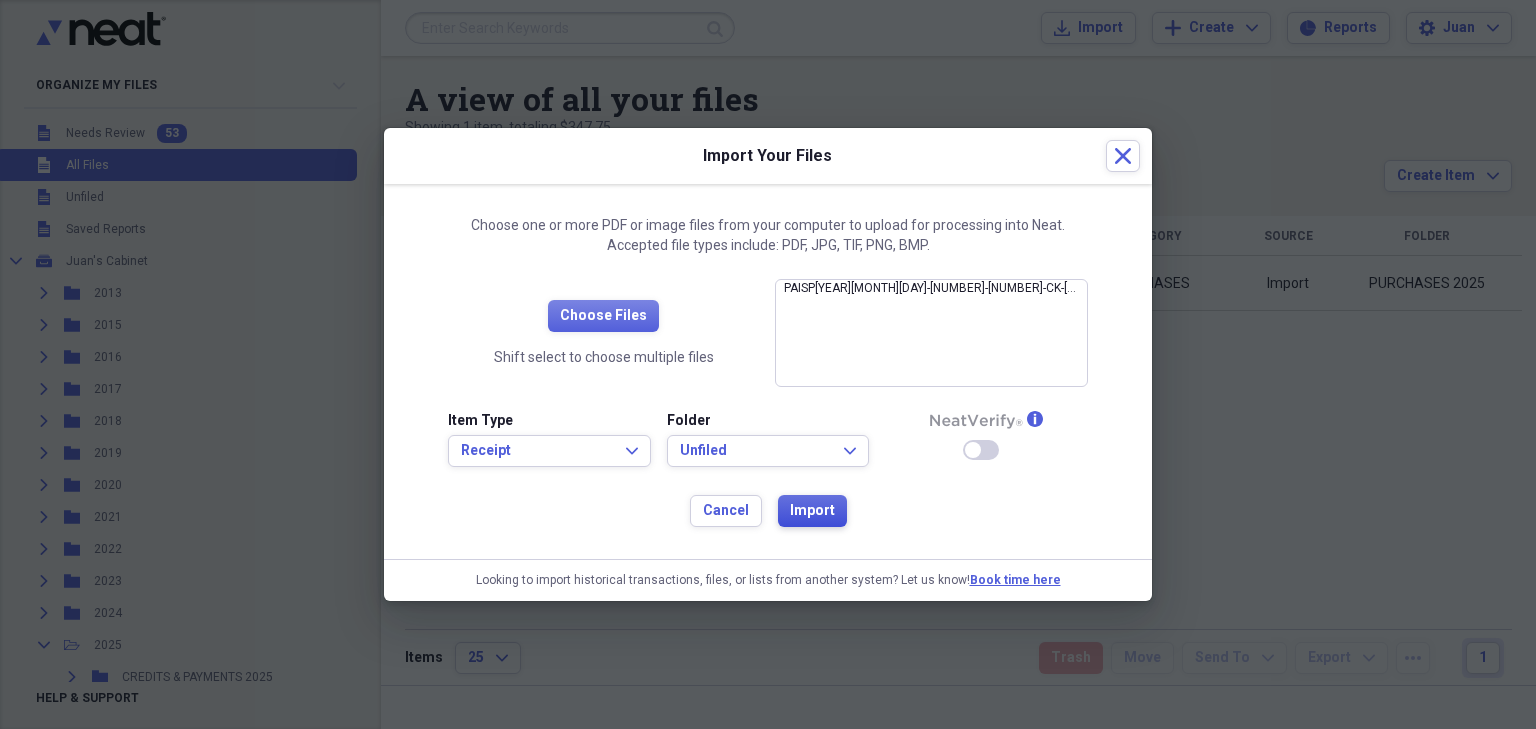 click on "Import" at bounding box center [812, 511] 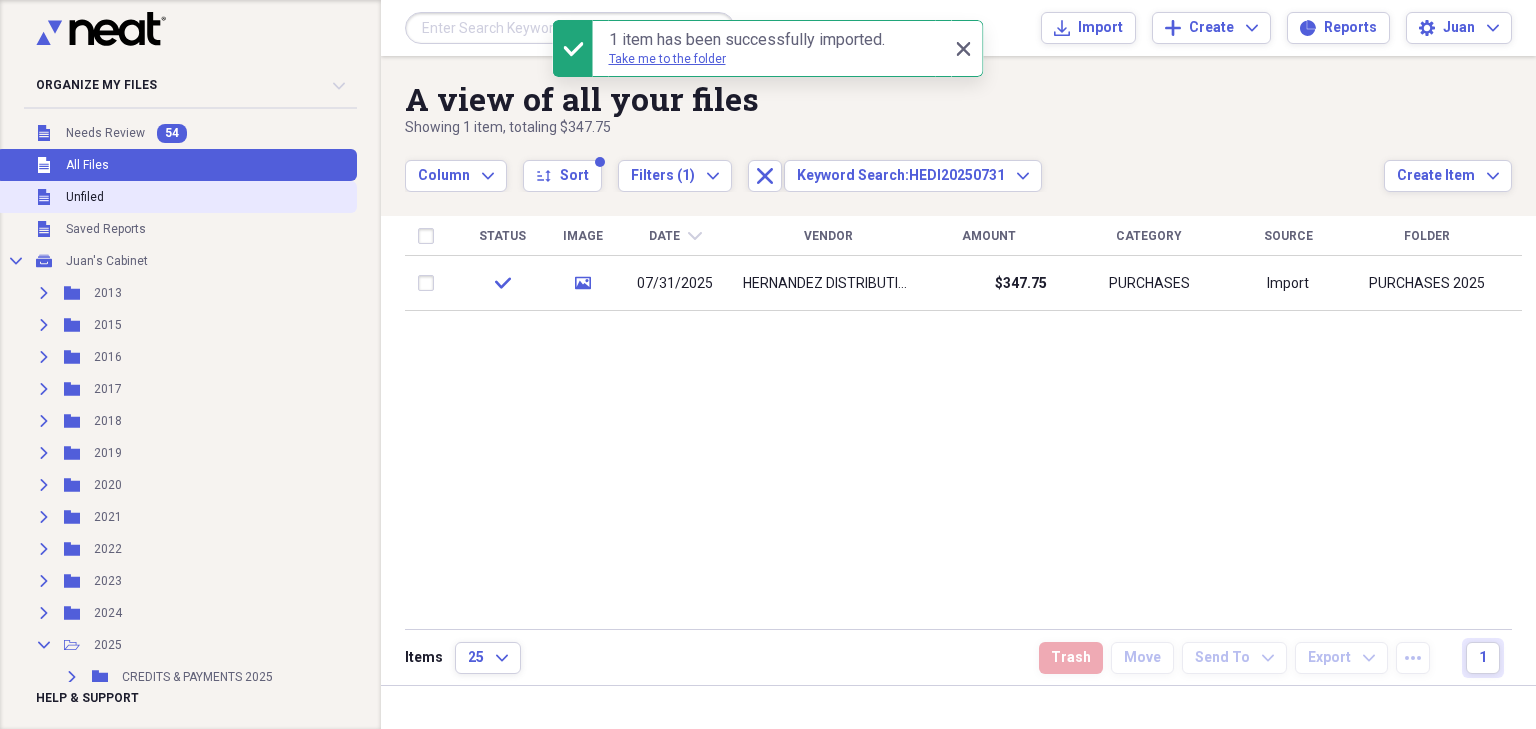 click on "Unfiled Unfiled" at bounding box center (176, 197) 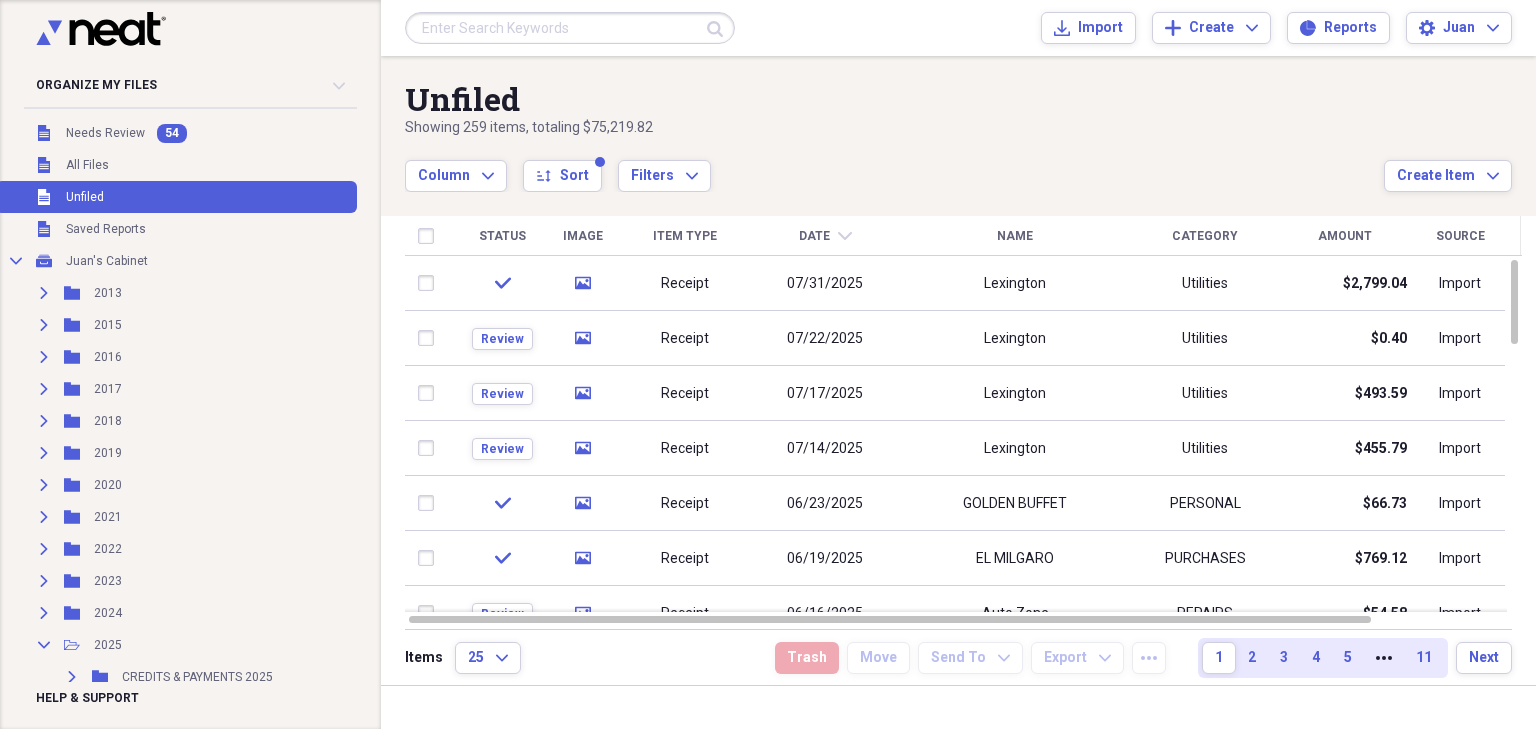 click on "Date" at bounding box center (814, 236) 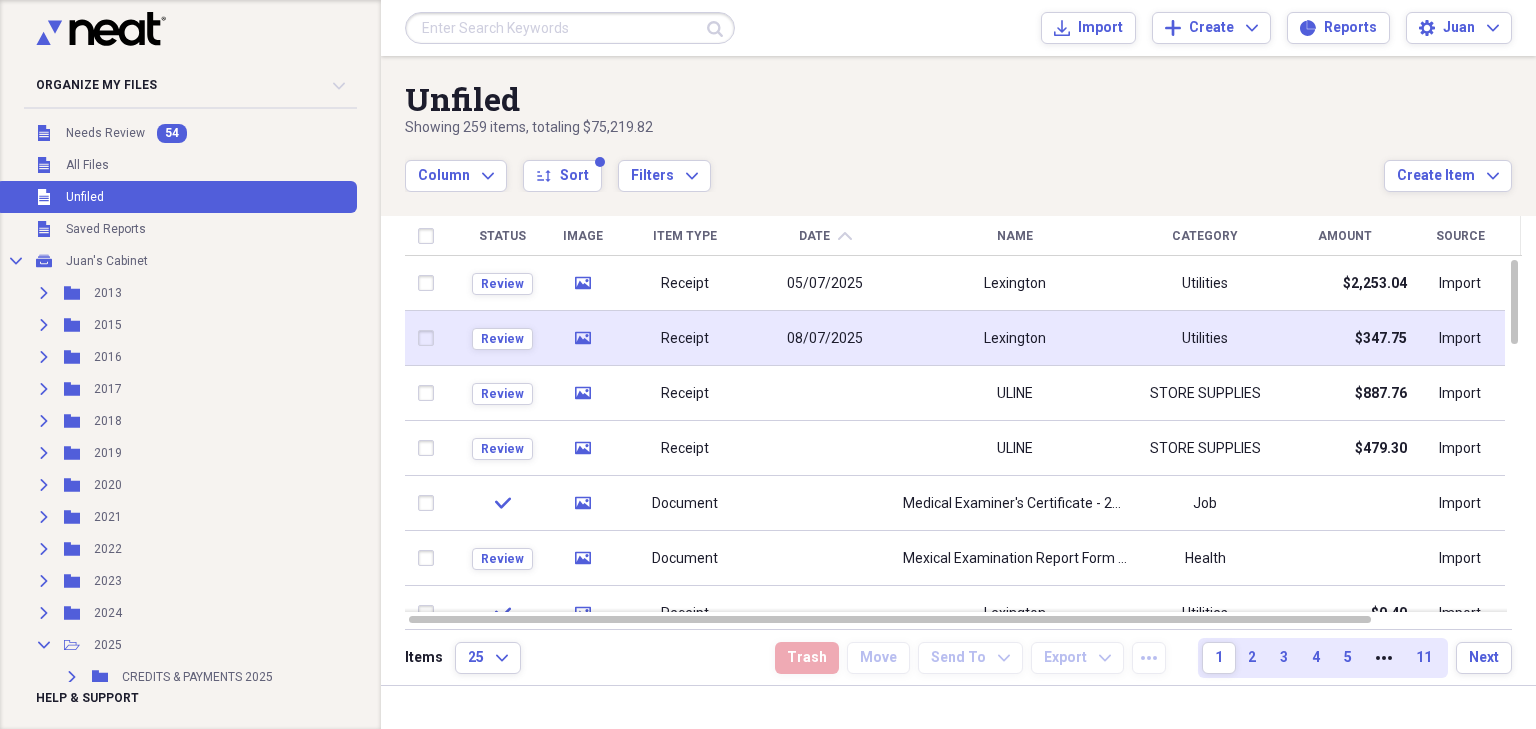 click on "Receipt" at bounding box center [685, 339] 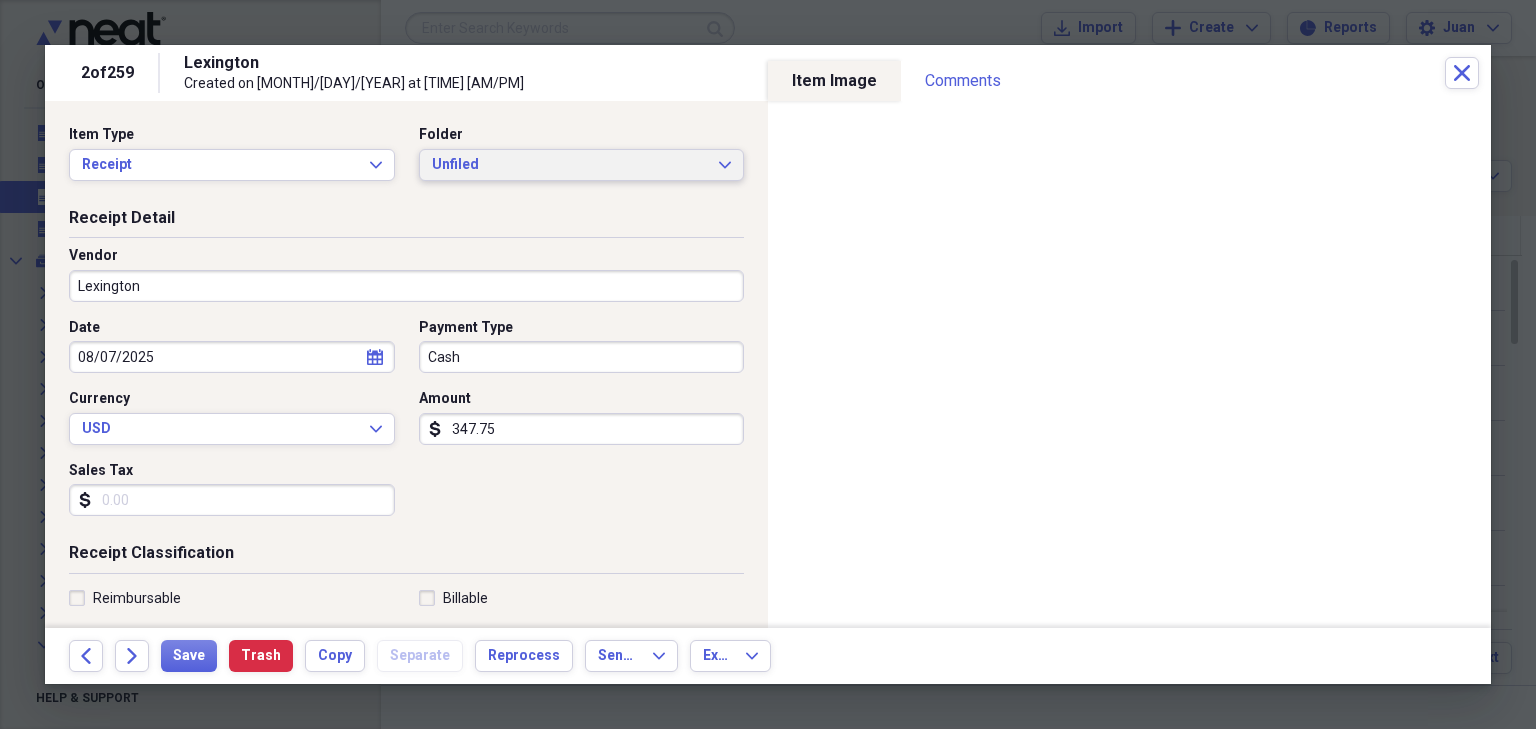 click on "Unfiled" at bounding box center [570, 165] 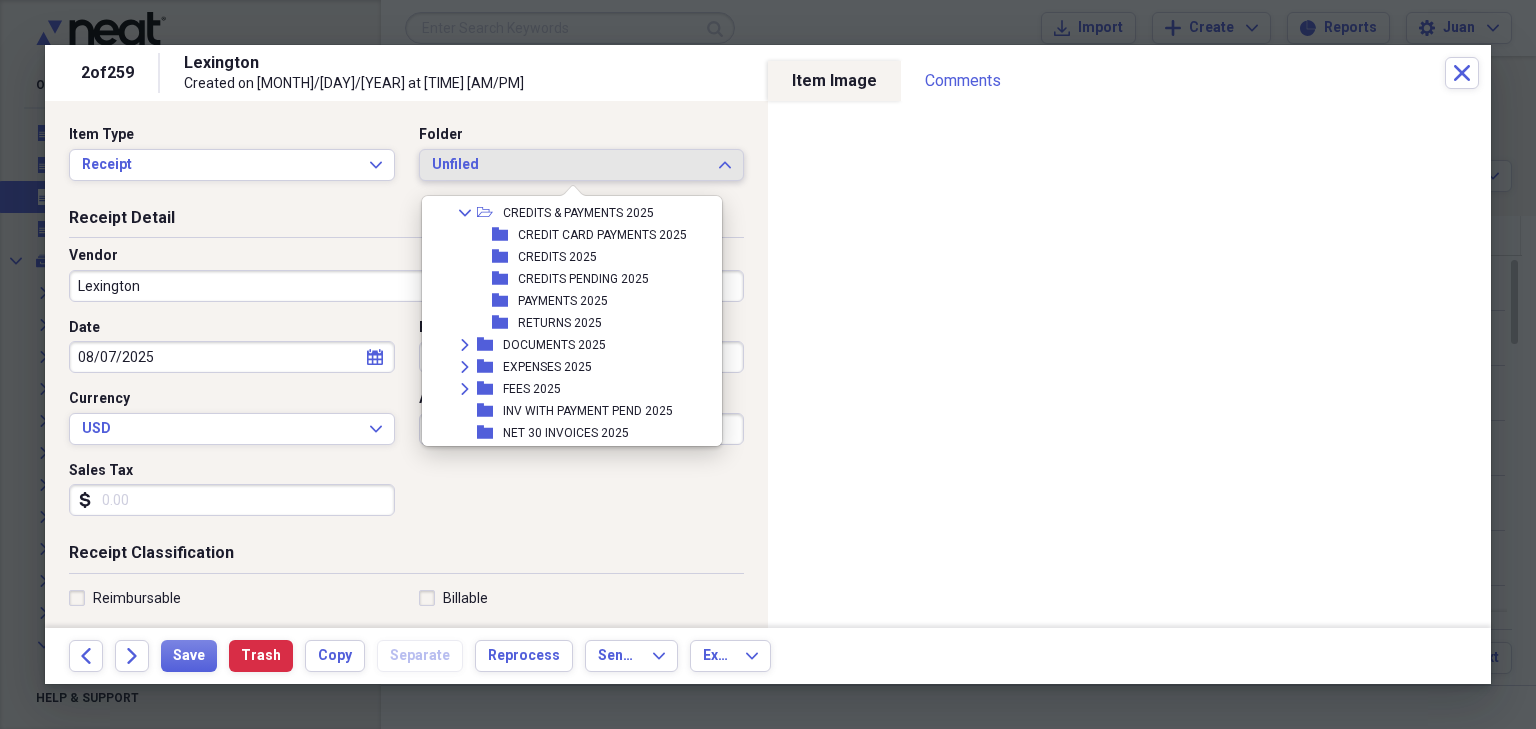 scroll, scrollTop: 320, scrollLeft: 0, axis: vertical 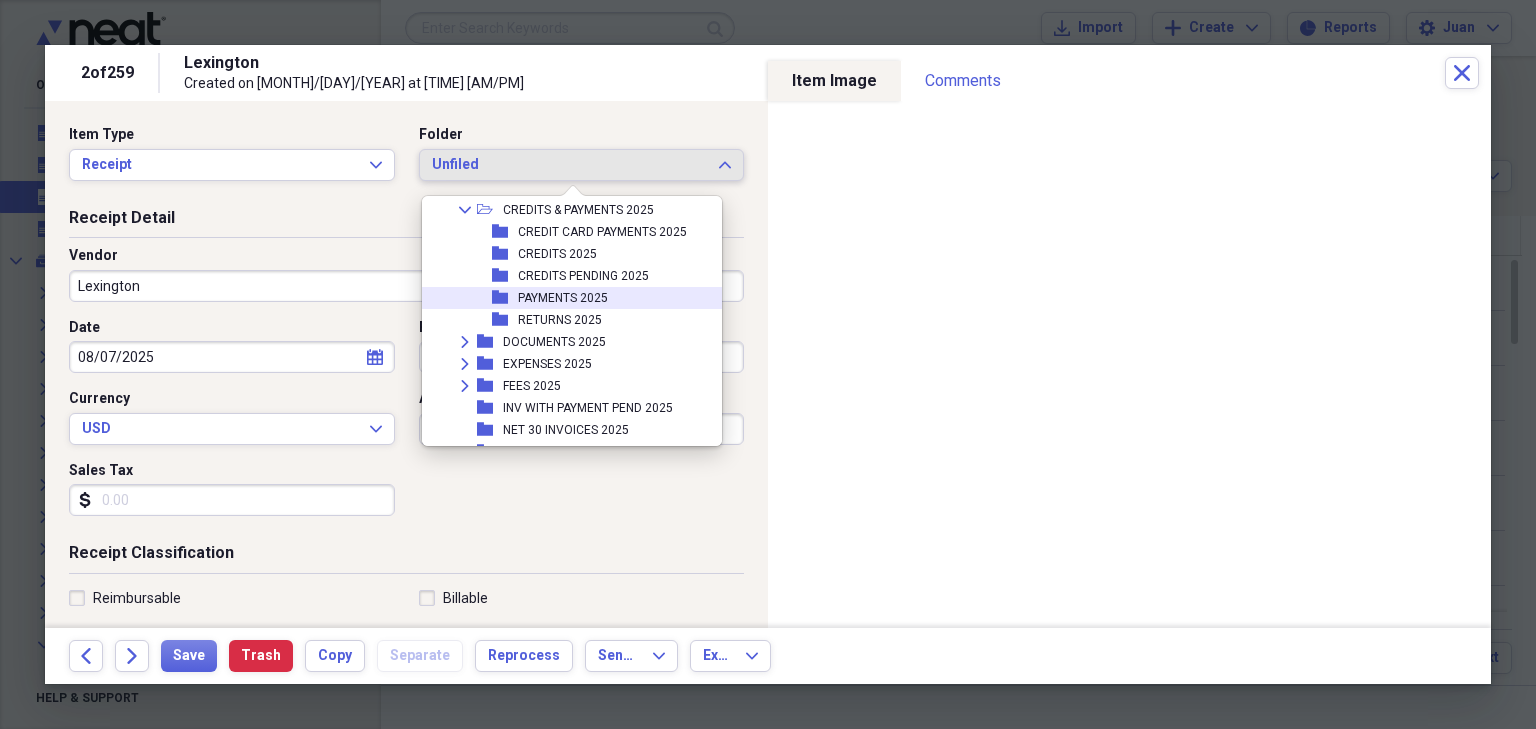 click on "folder PAYMENTS 2025" at bounding box center (564, 298) 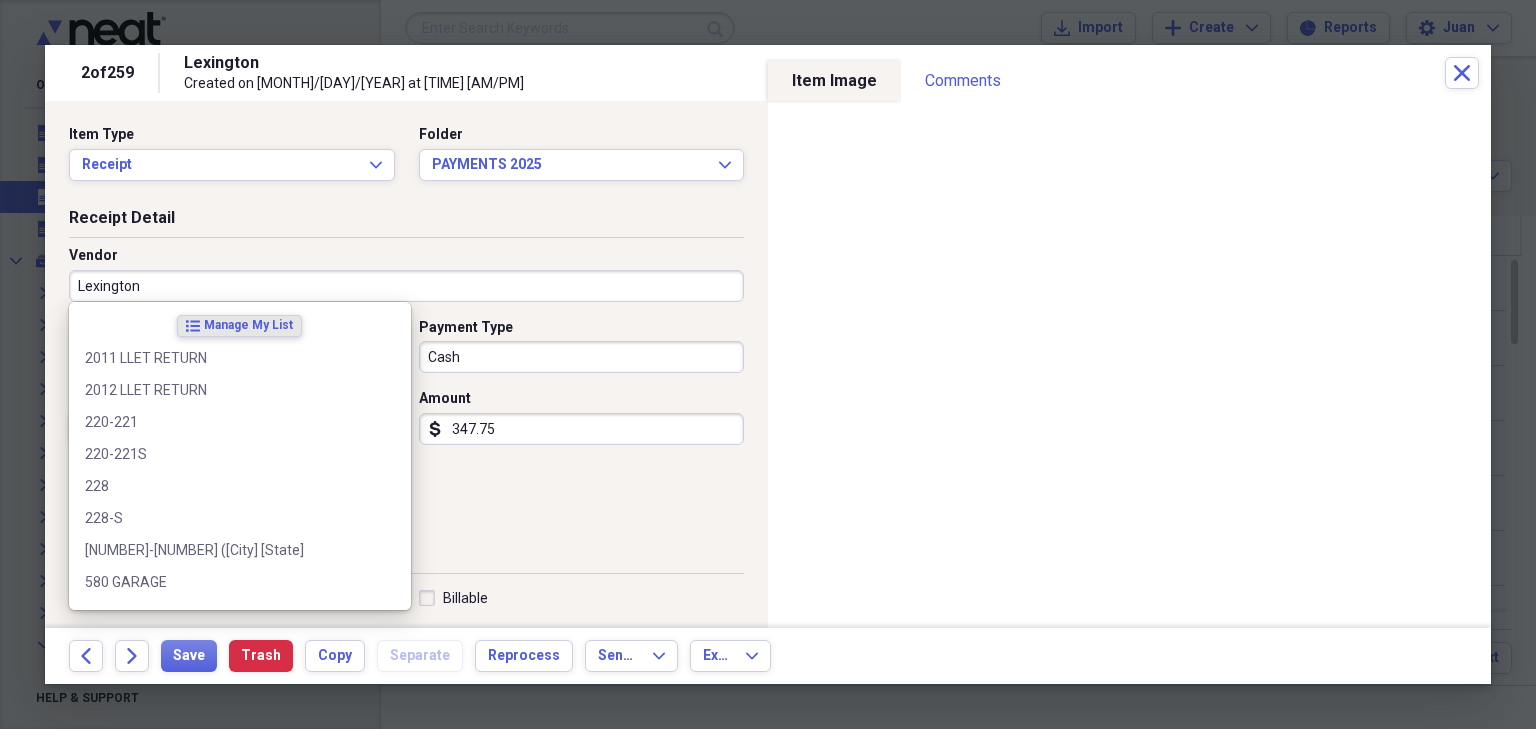 click on "Lexington" at bounding box center (406, 286) 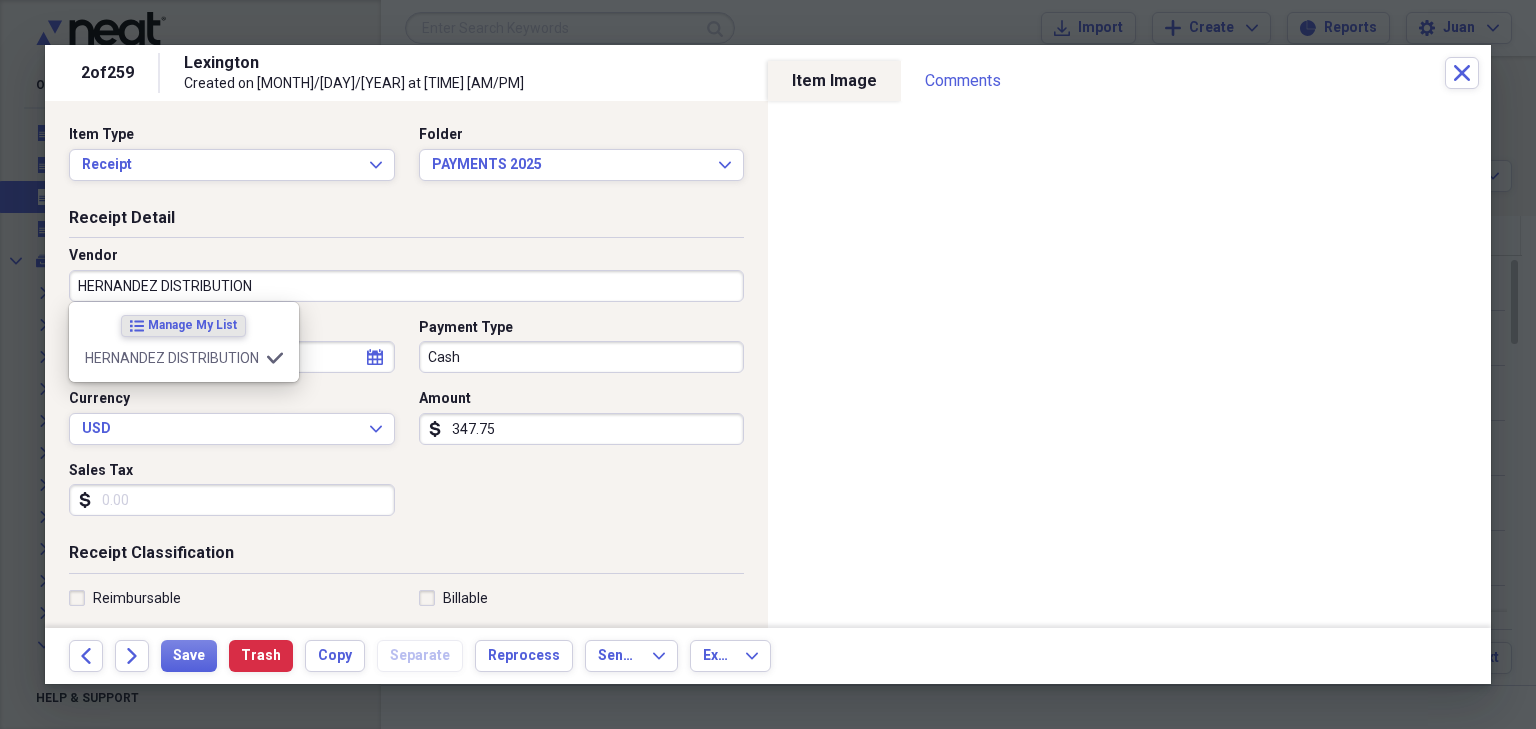 type on "HERNANDEZ DISTRIBUTION" 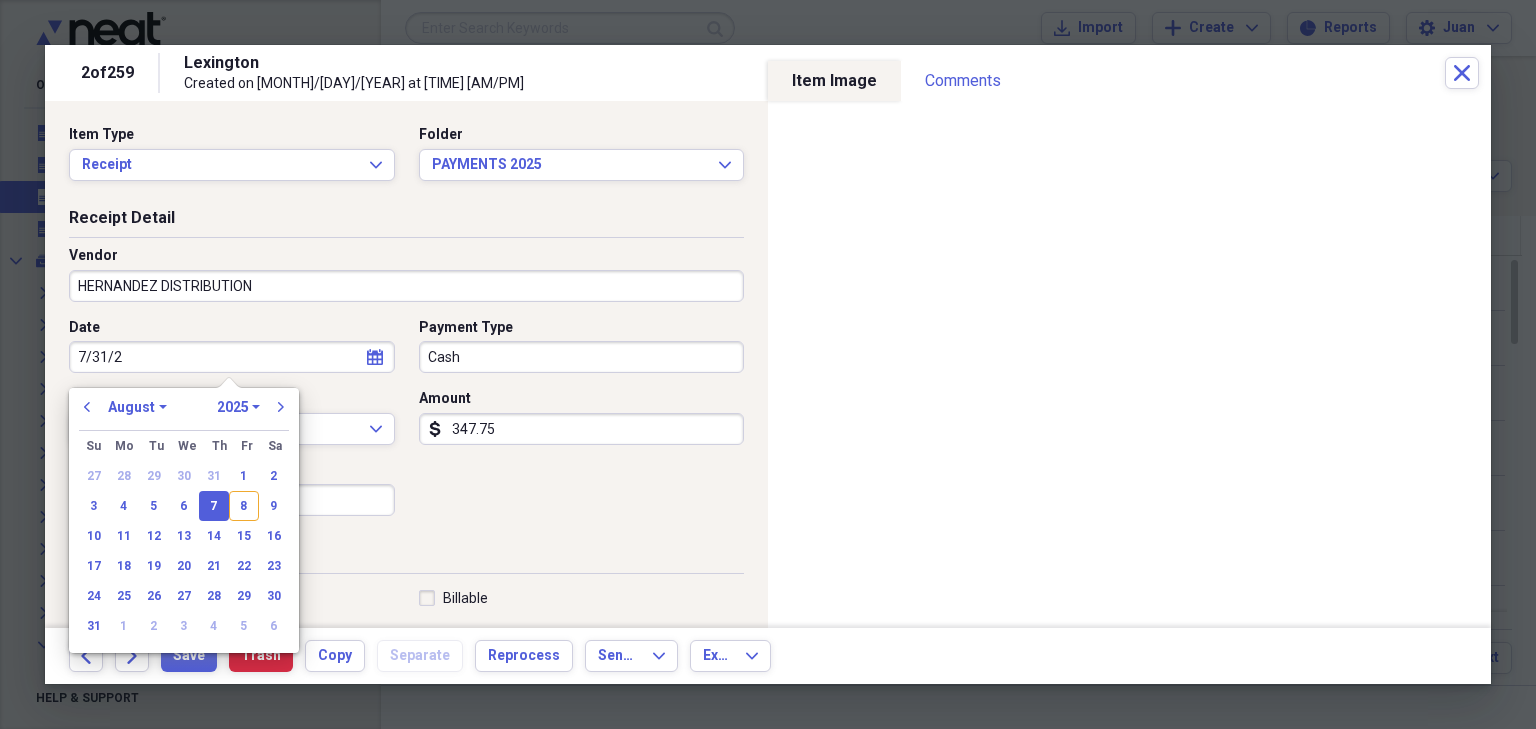 type on "7/31/20" 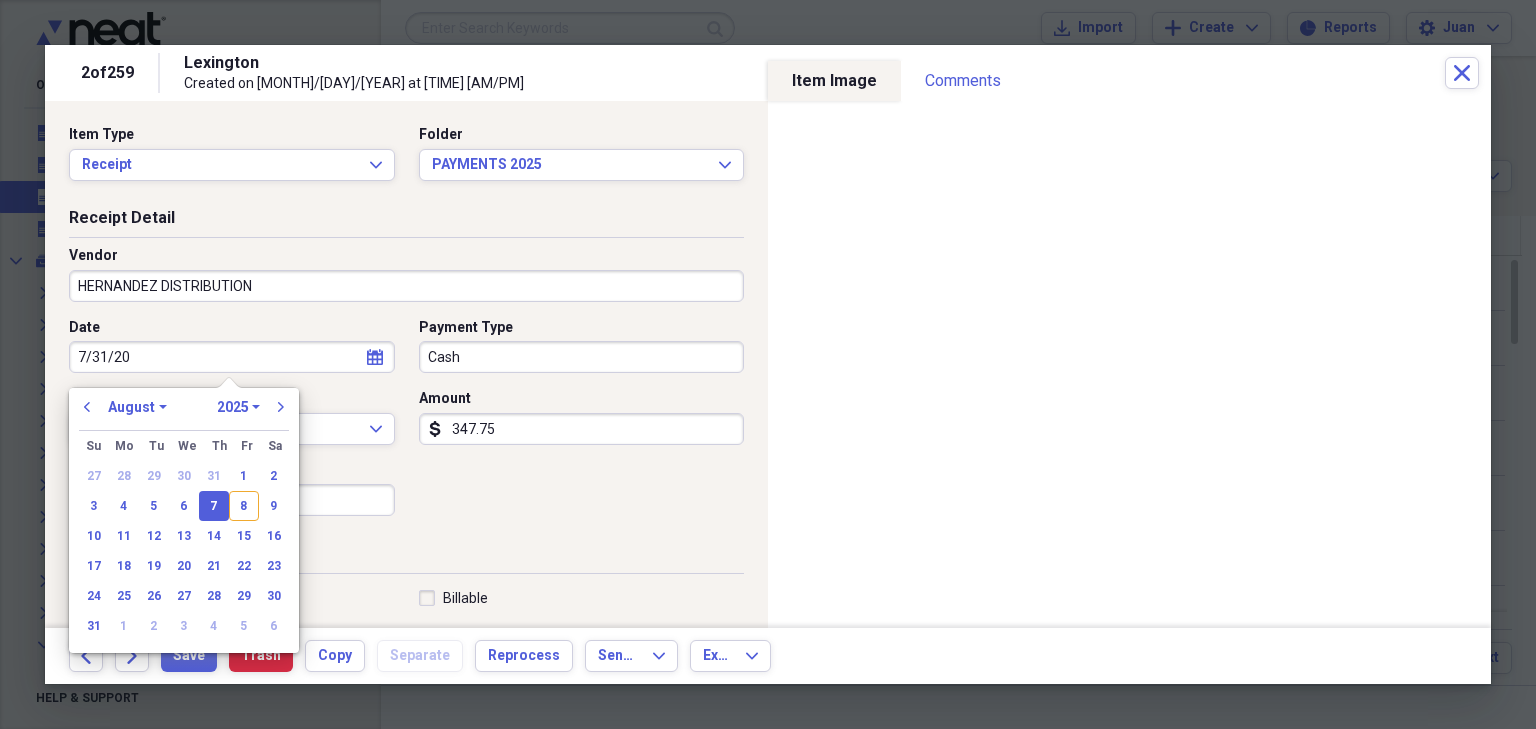 select on "6" 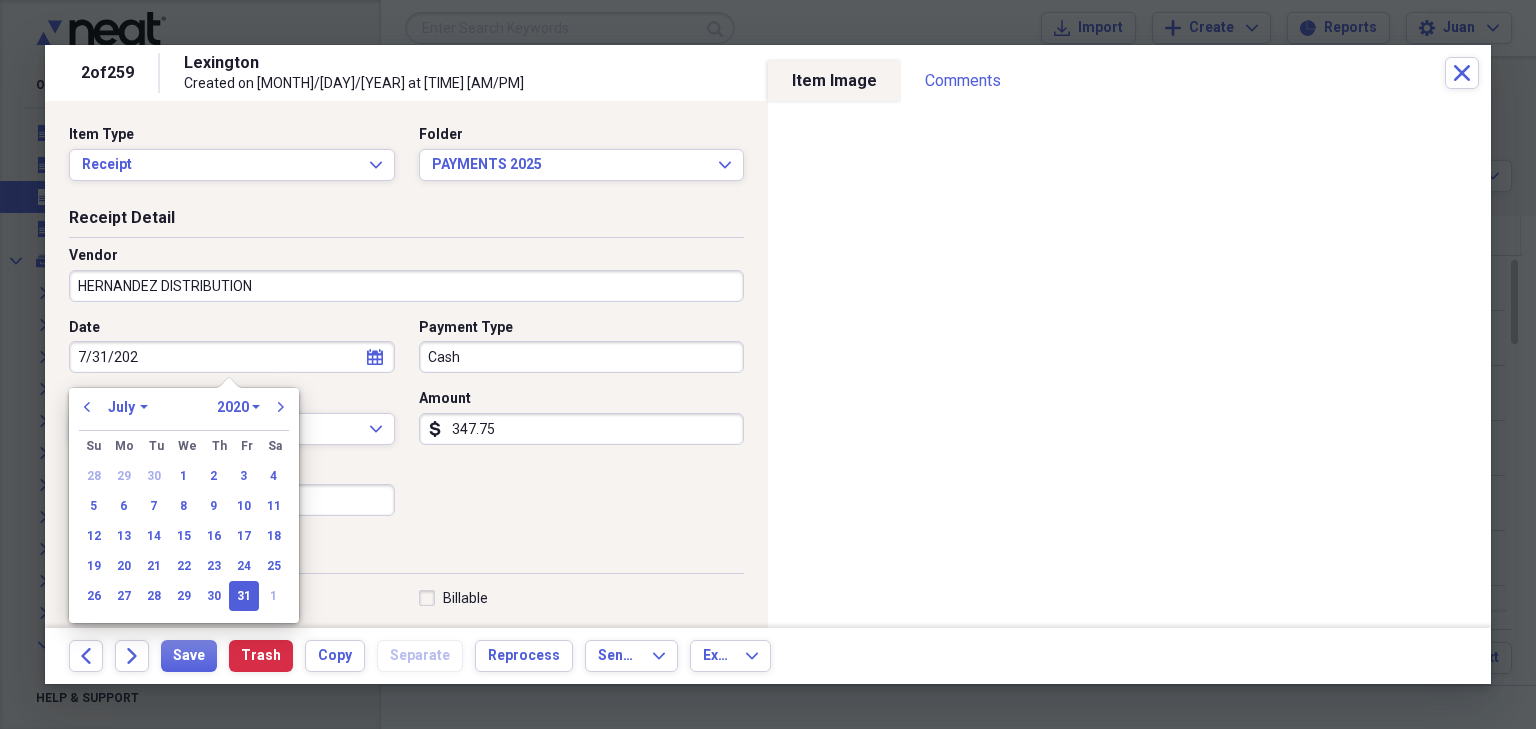 type on "7/31/2025" 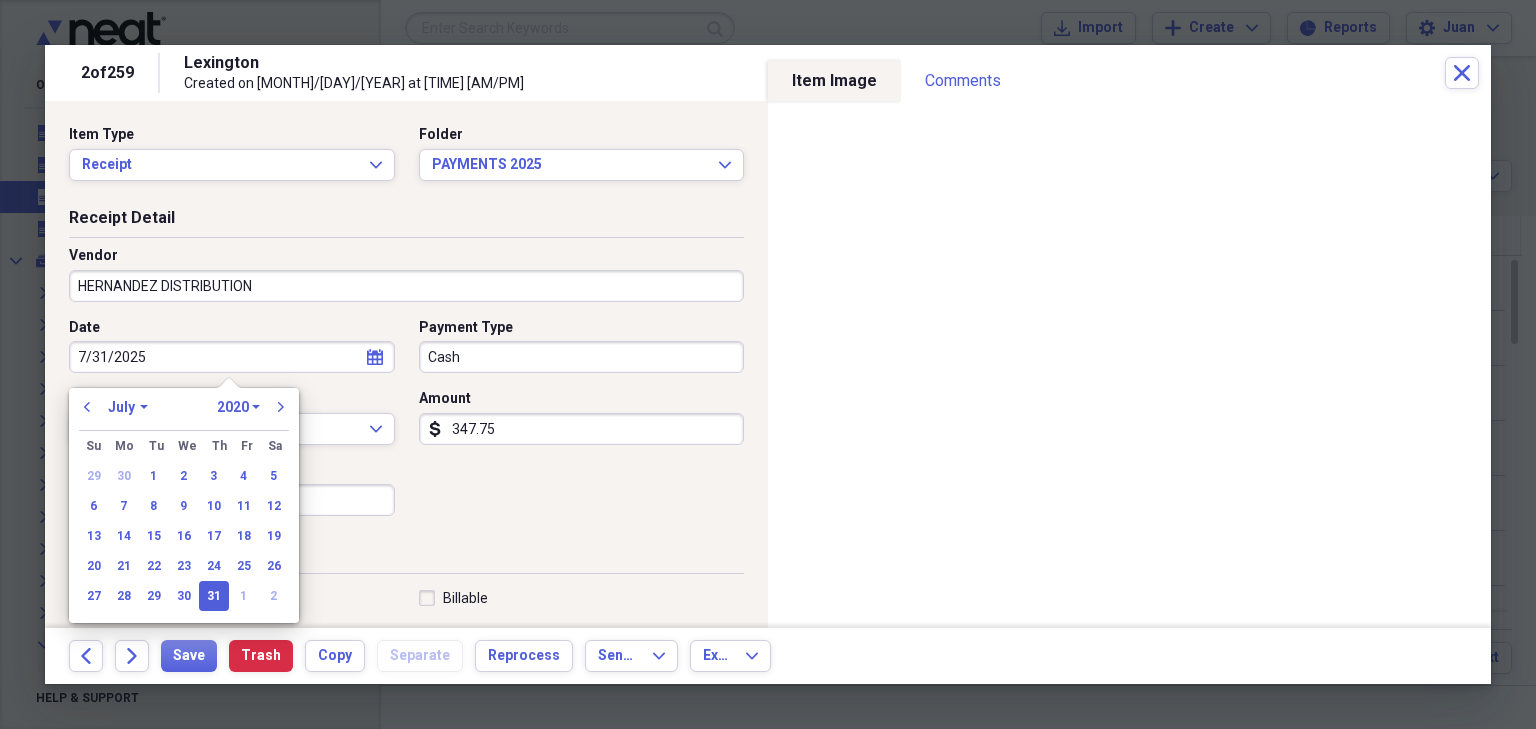 select on "2025" 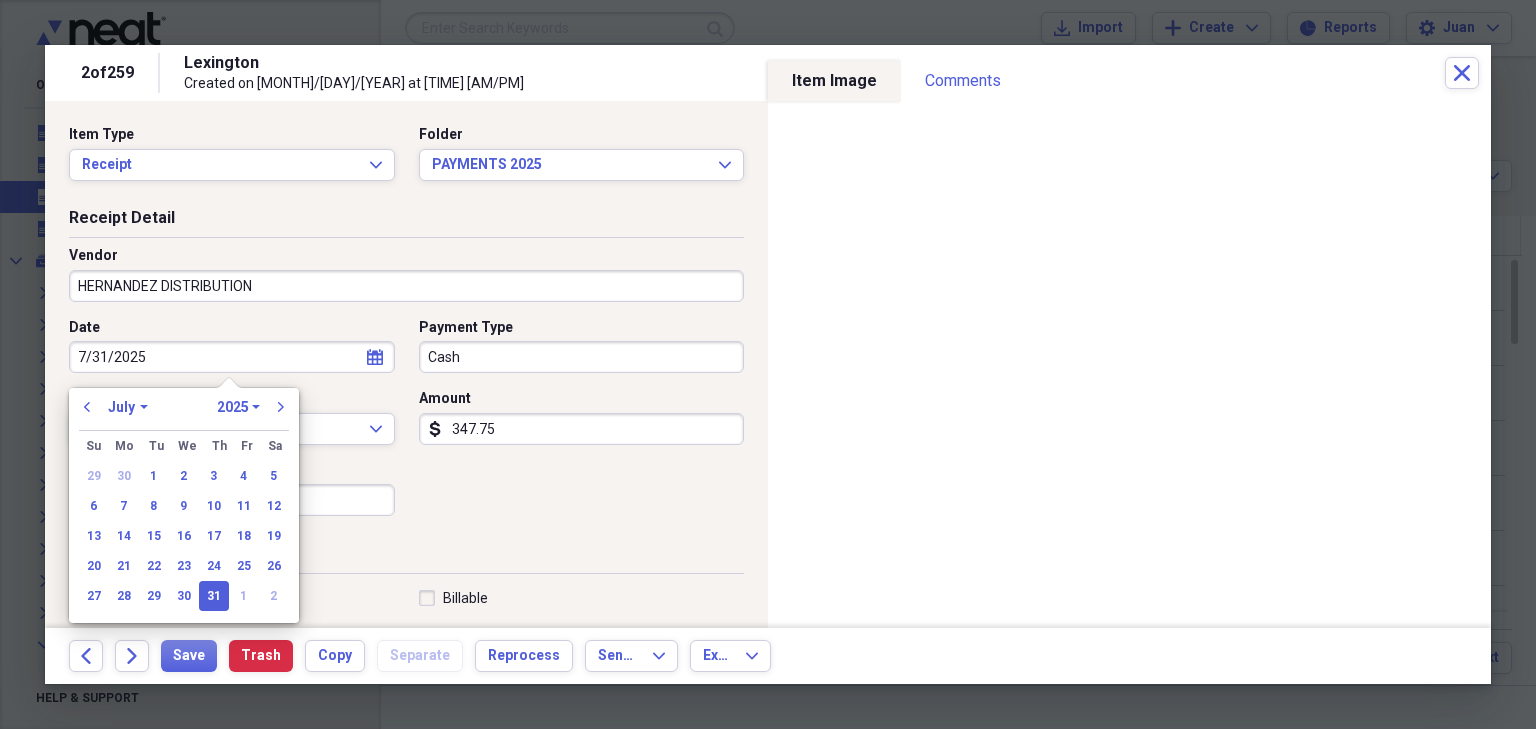 type on "07/31/2025" 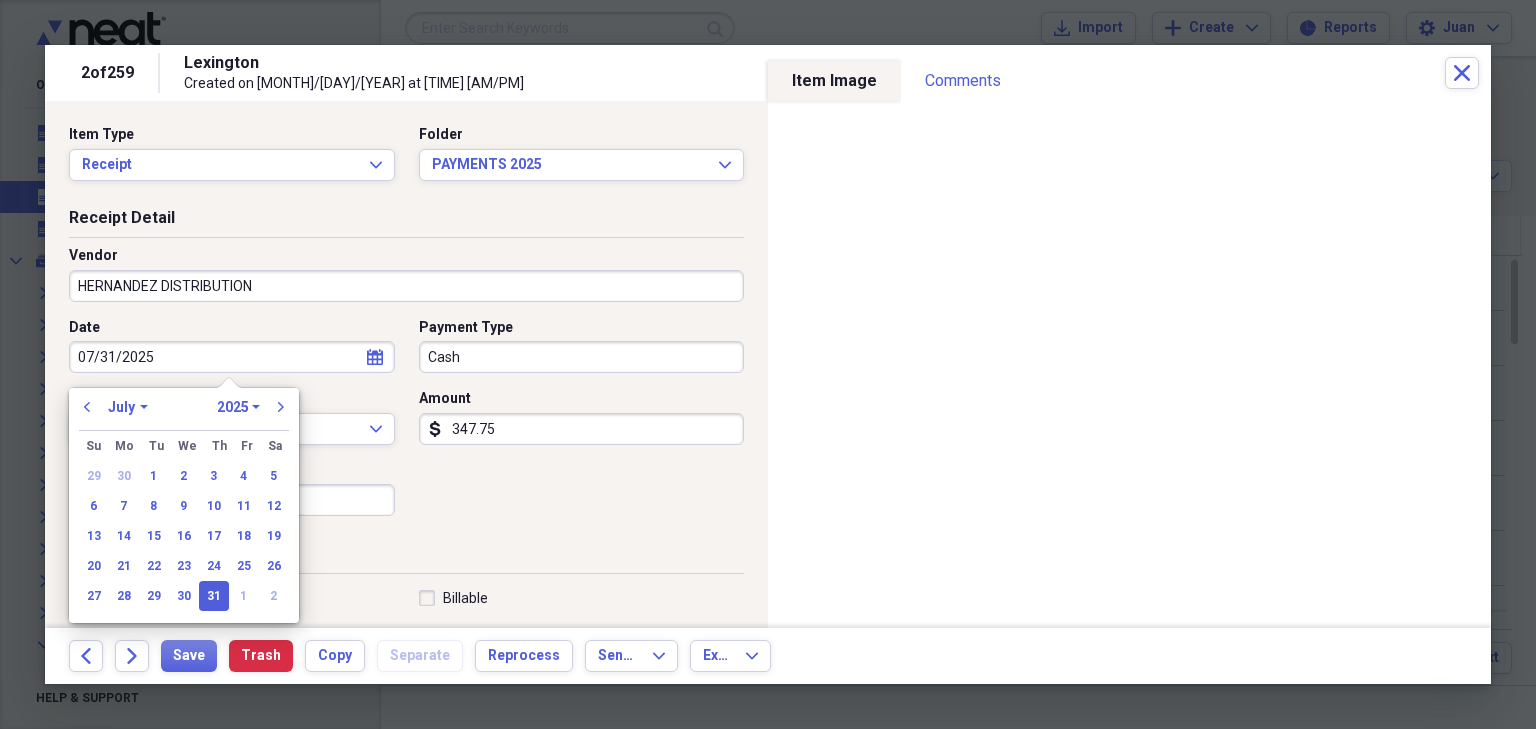 type 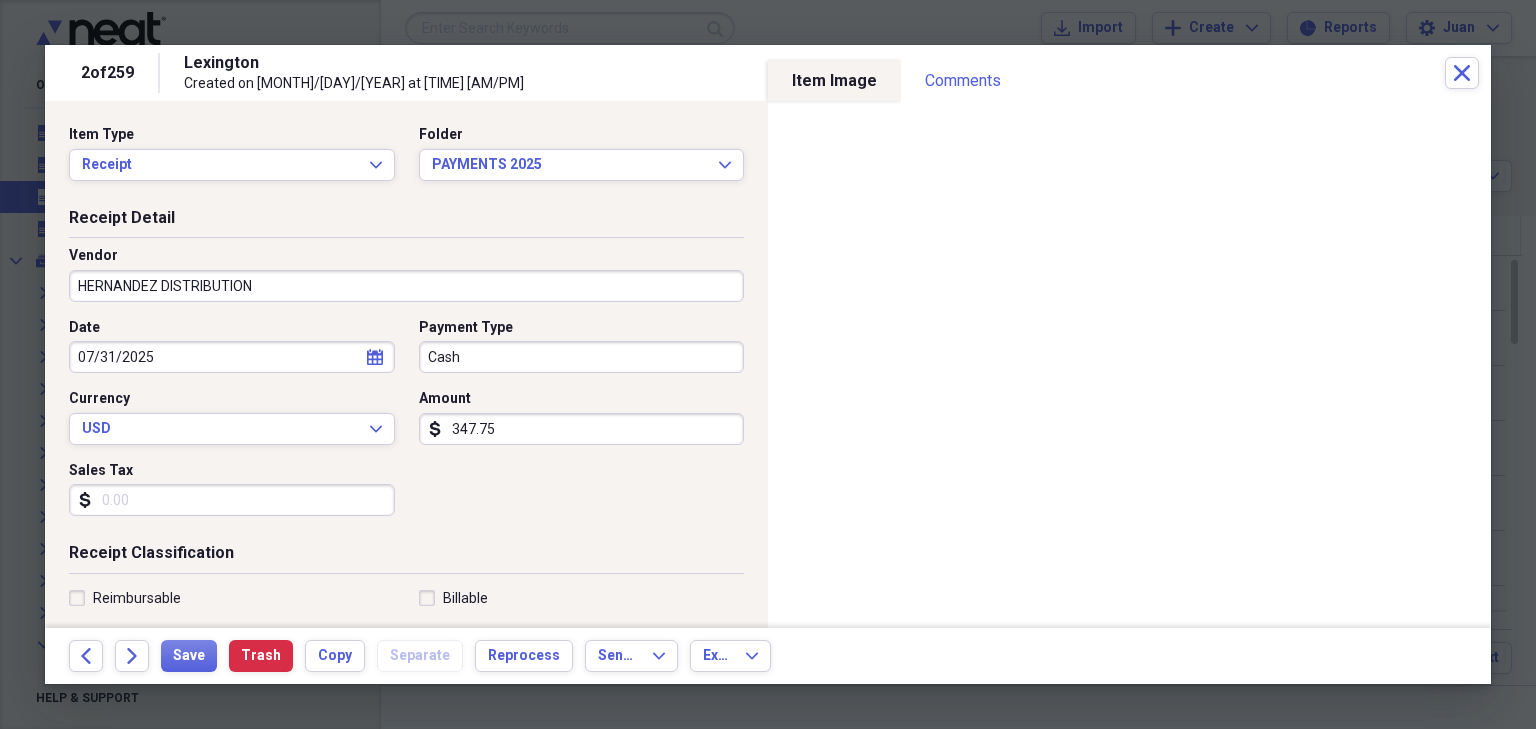 type 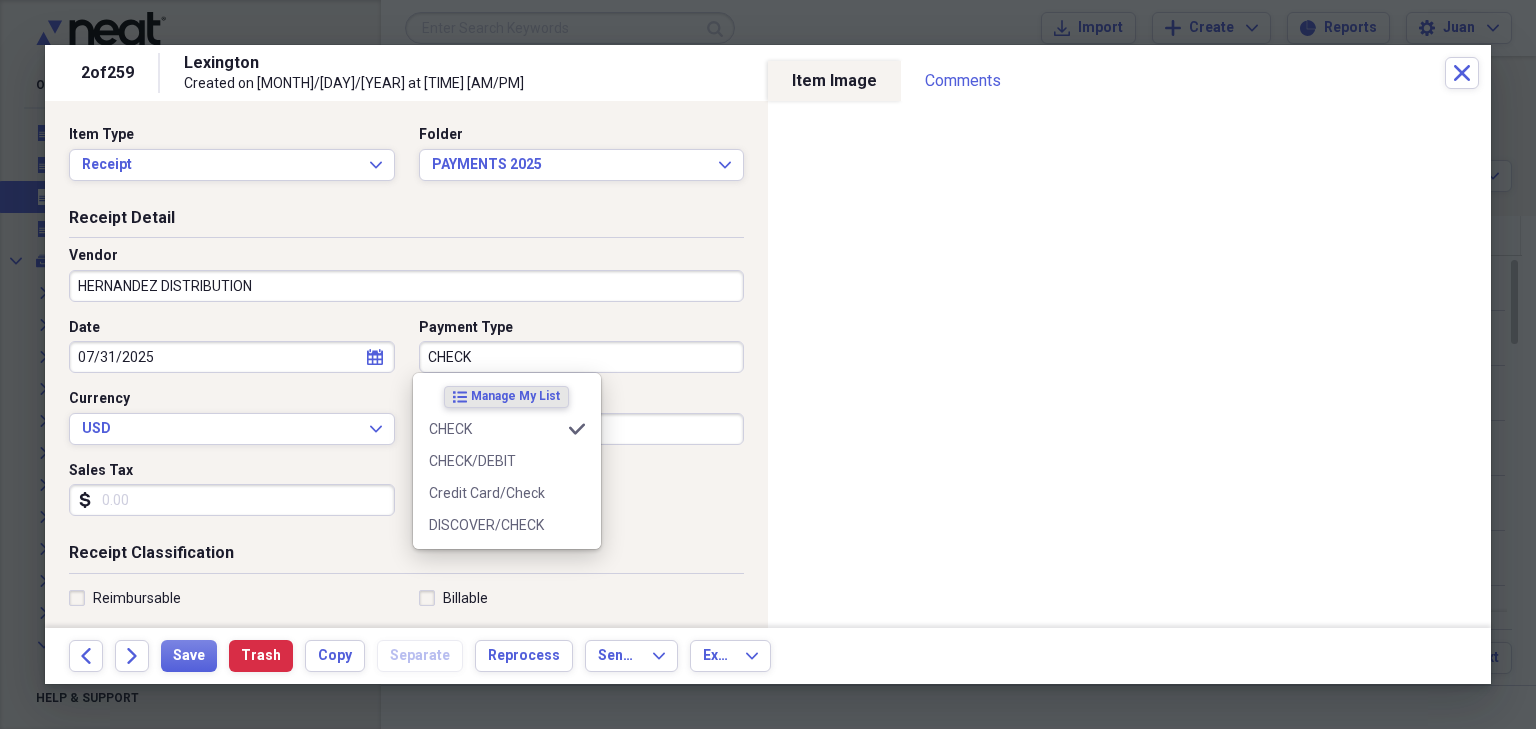 type on "CHECK" 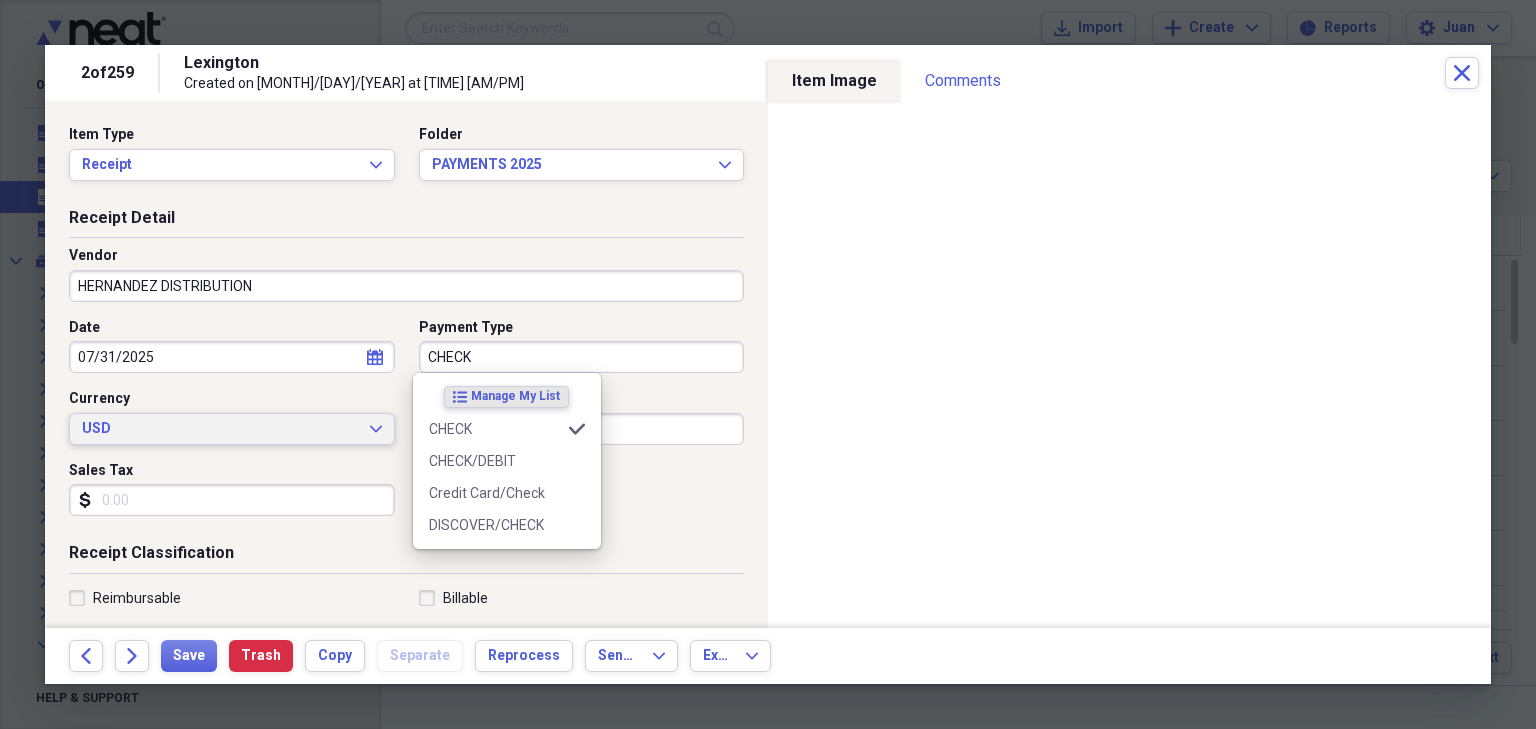 type 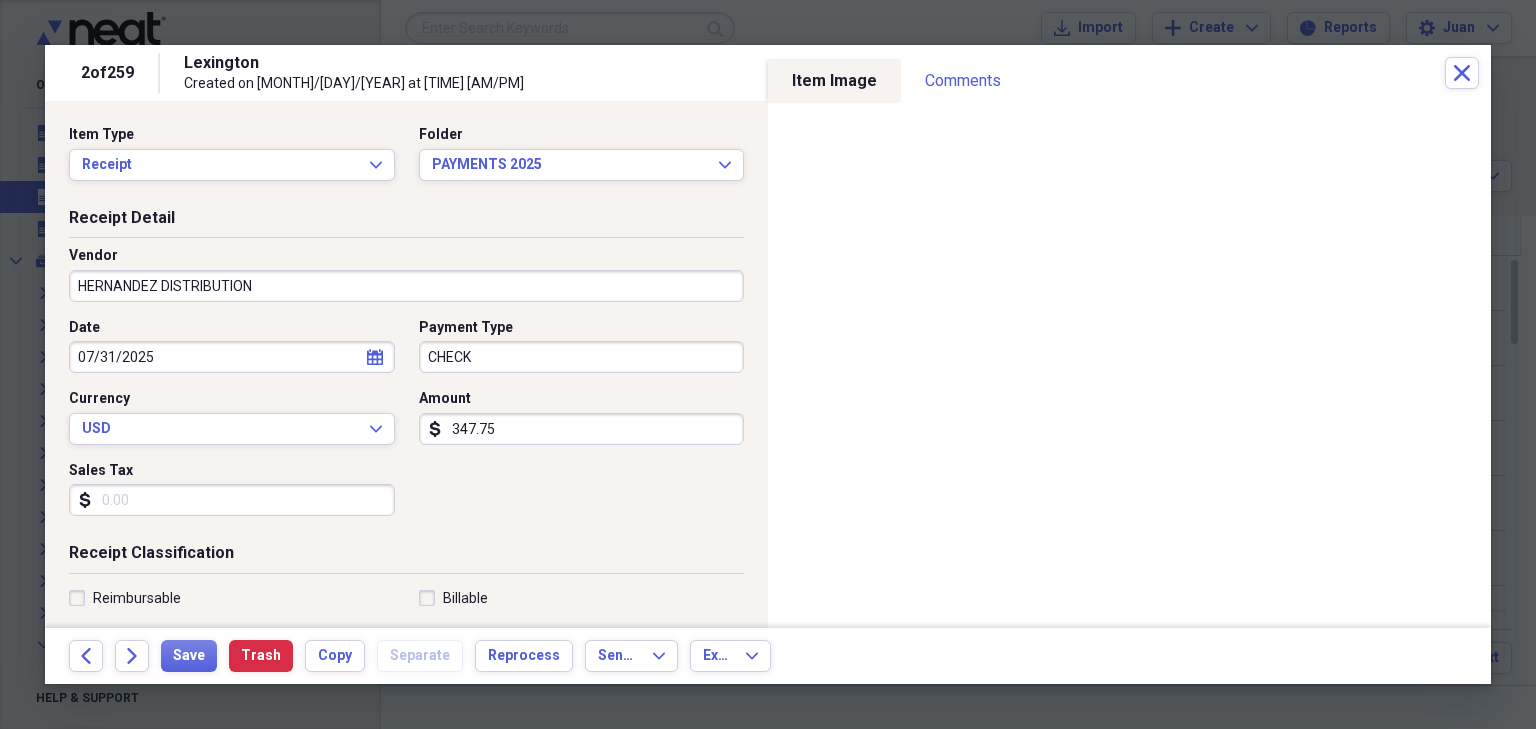 scroll, scrollTop: 304, scrollLeft: 0, axis: vertical 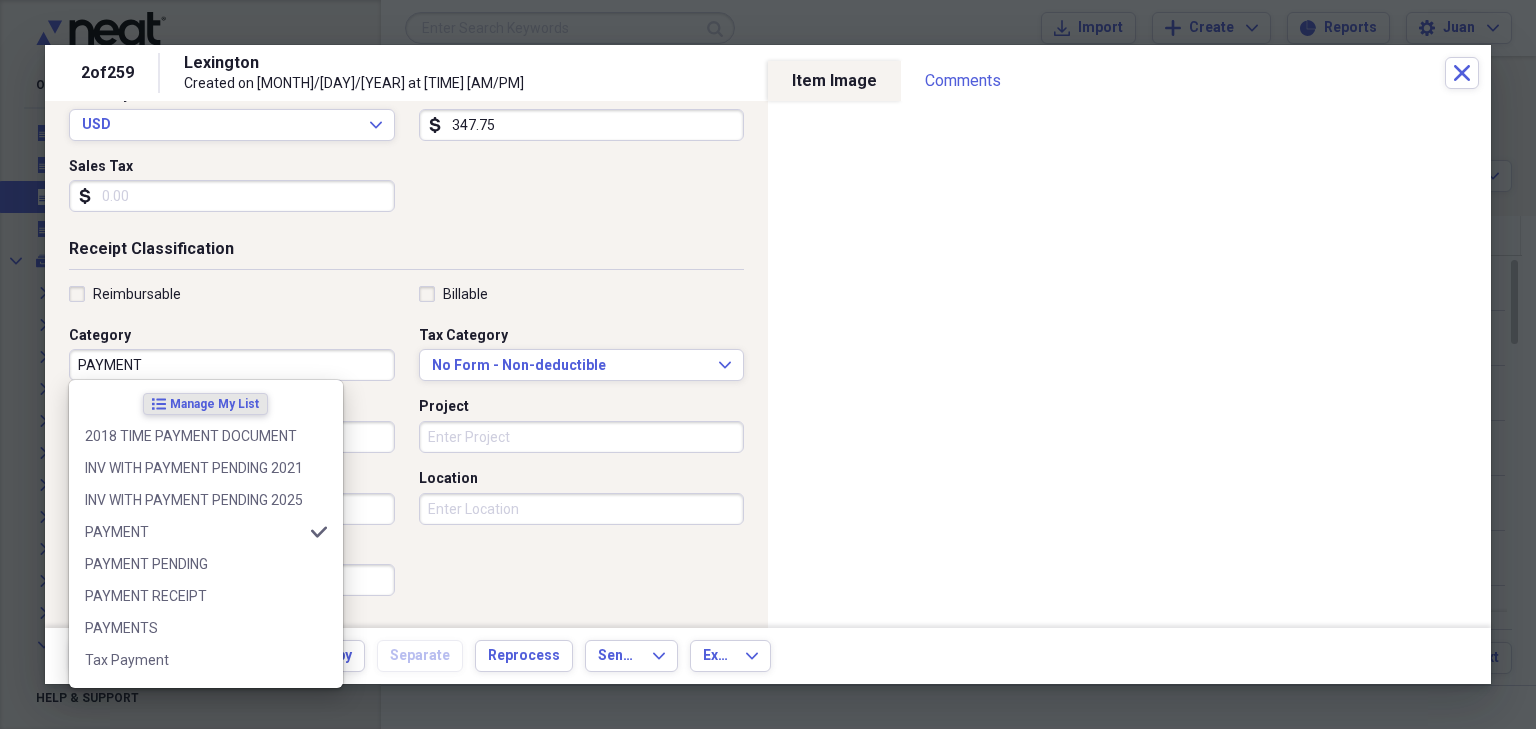 type on "PAYMENT" 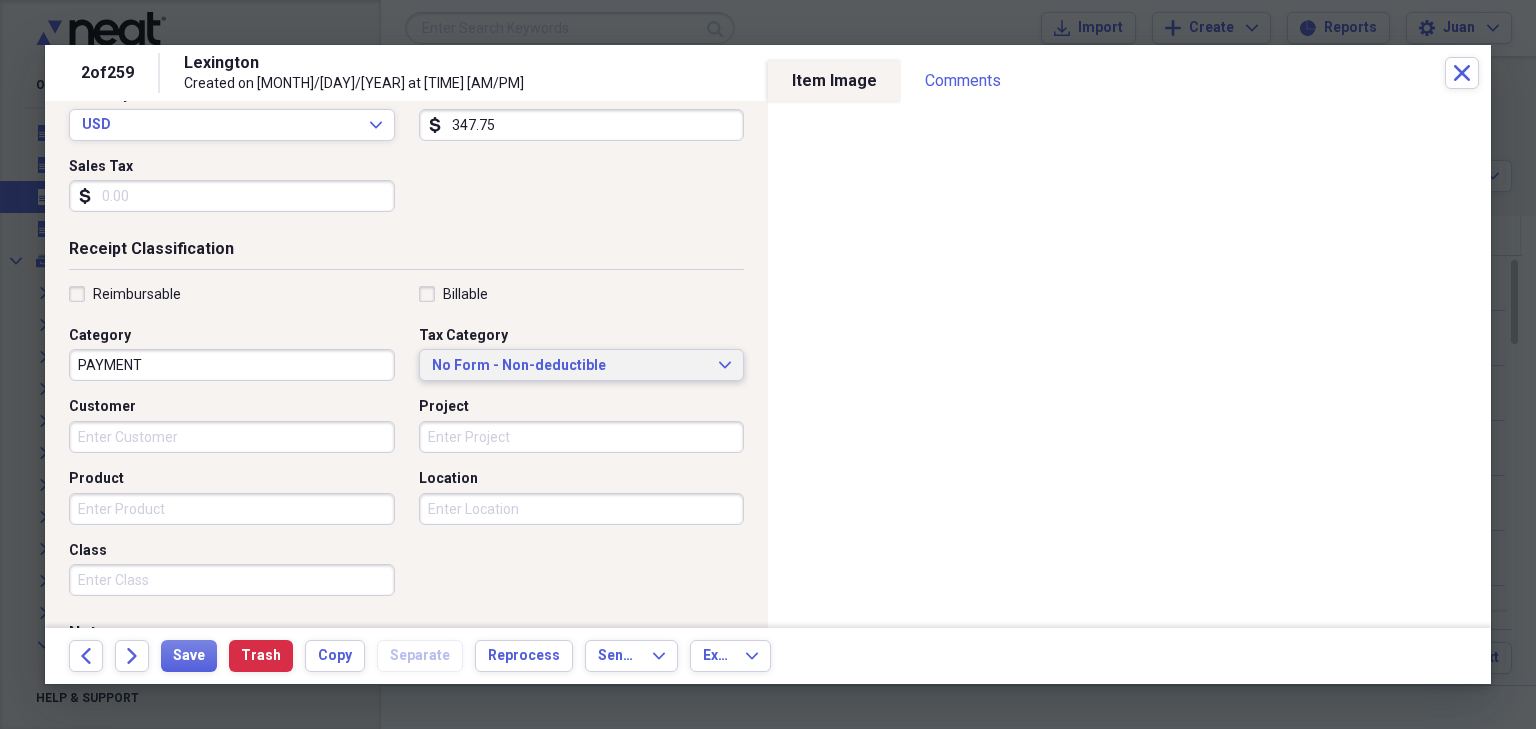 type 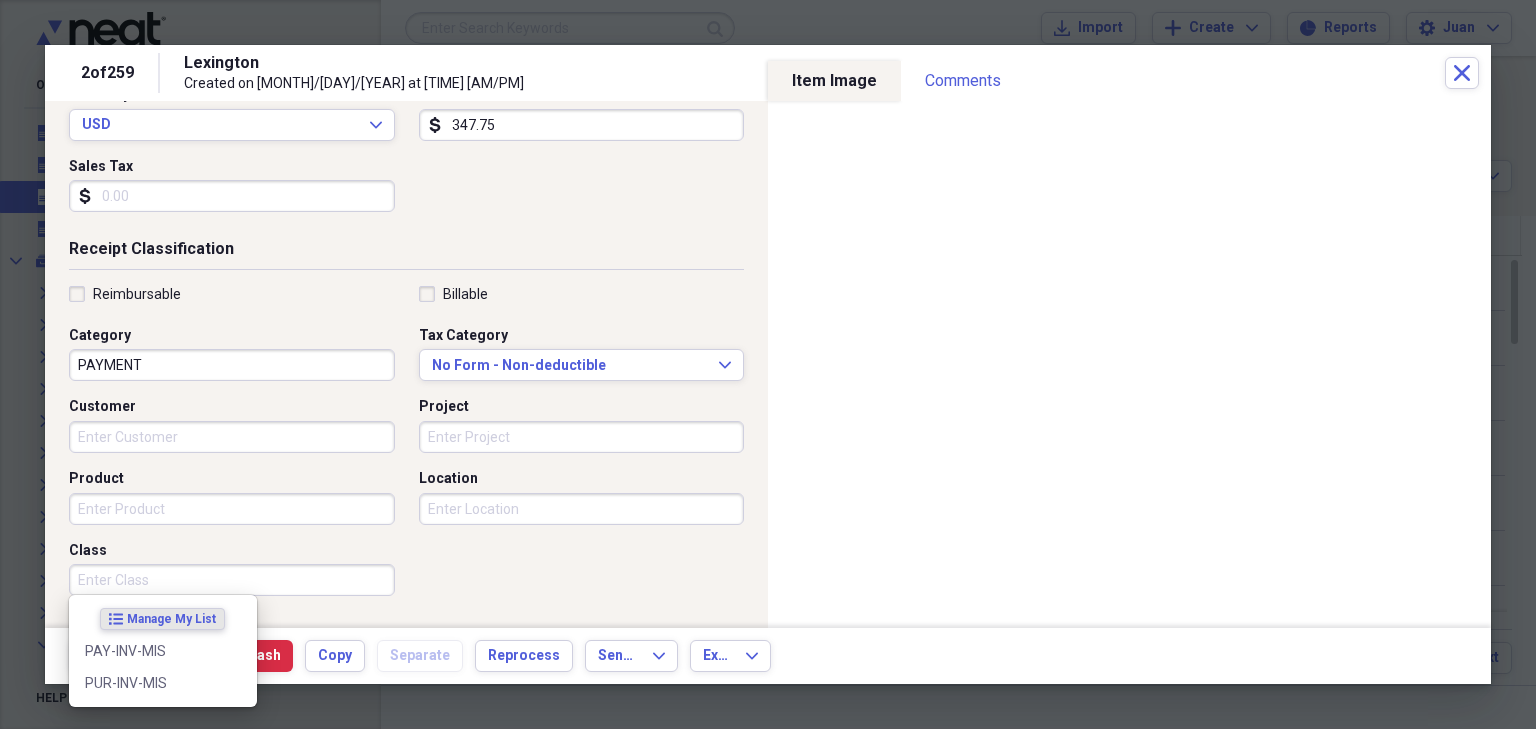 scroll, scrollTop: 492, scrollLeft: 0, axis: vertical 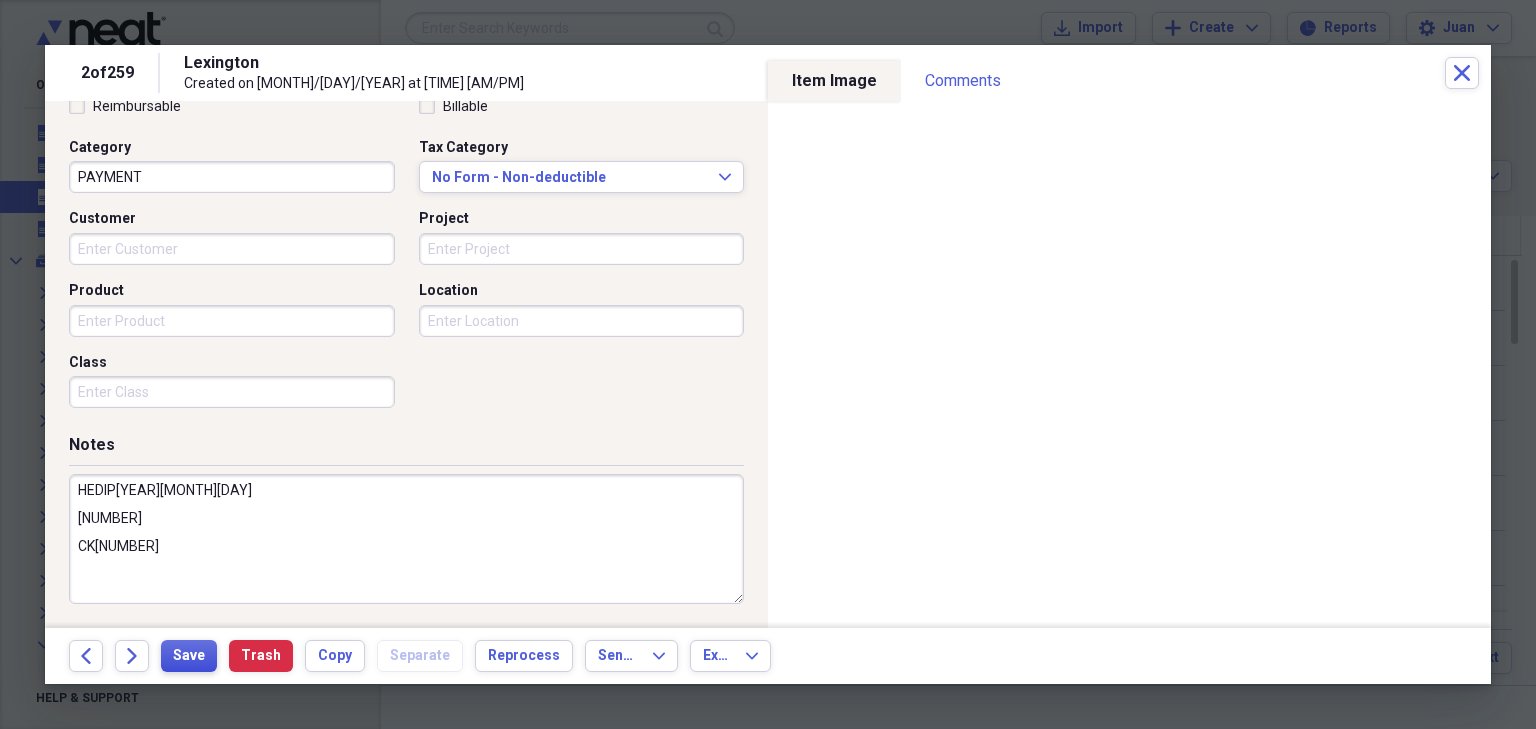 type on "HEDIP[YEAR][MONTH][DAY]
[NUMBER]
CK[NUMBER]" 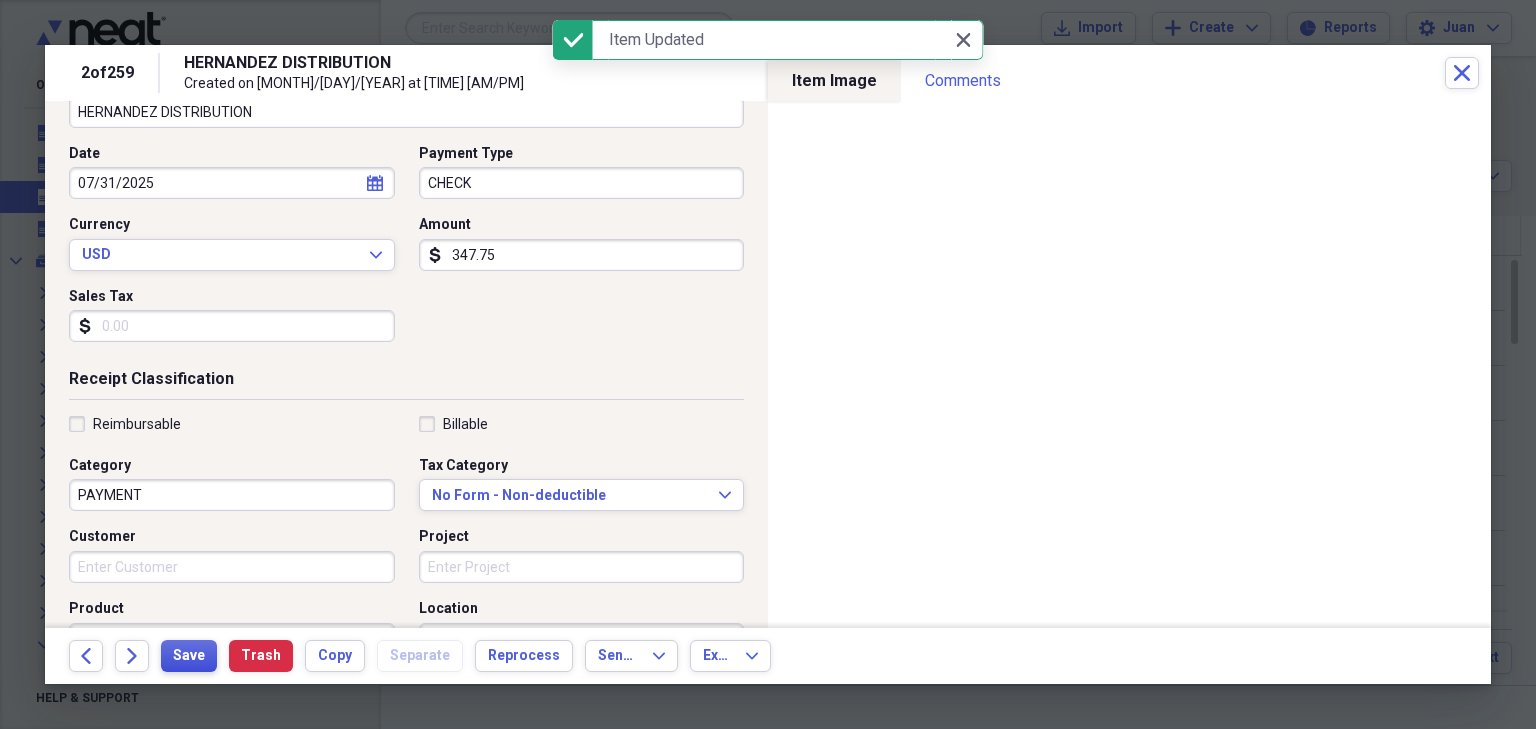 scroll, scrollTop: 0, scrollLeft: 0, axis: both 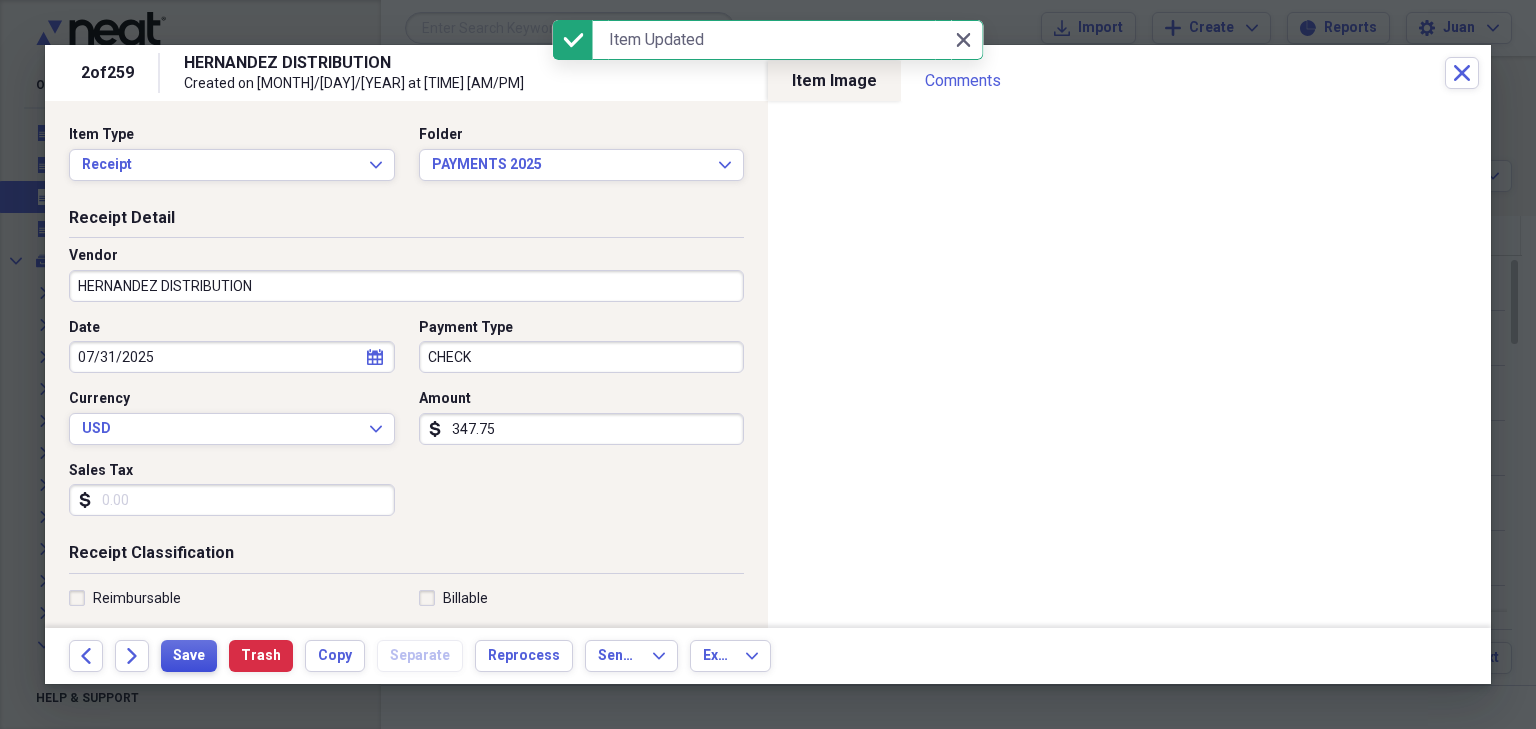 click on "Save" at bounding box center [189, 656] 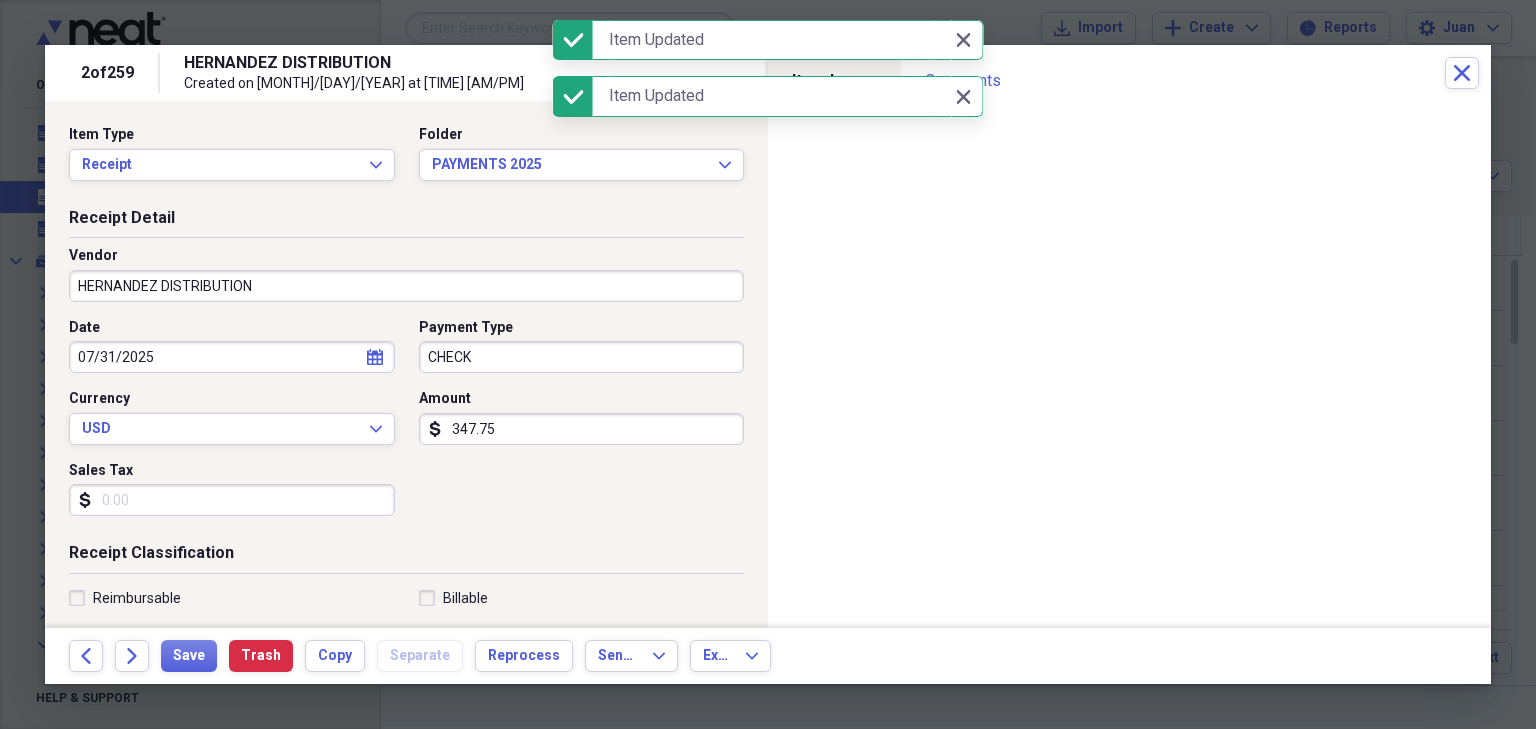 click on "HERNANDEZ DISTRIBUTION Created on [MONTH]/[DAY]/[YEAR] at [TIME] [AM/PM]" at bounding box center [814, 73] 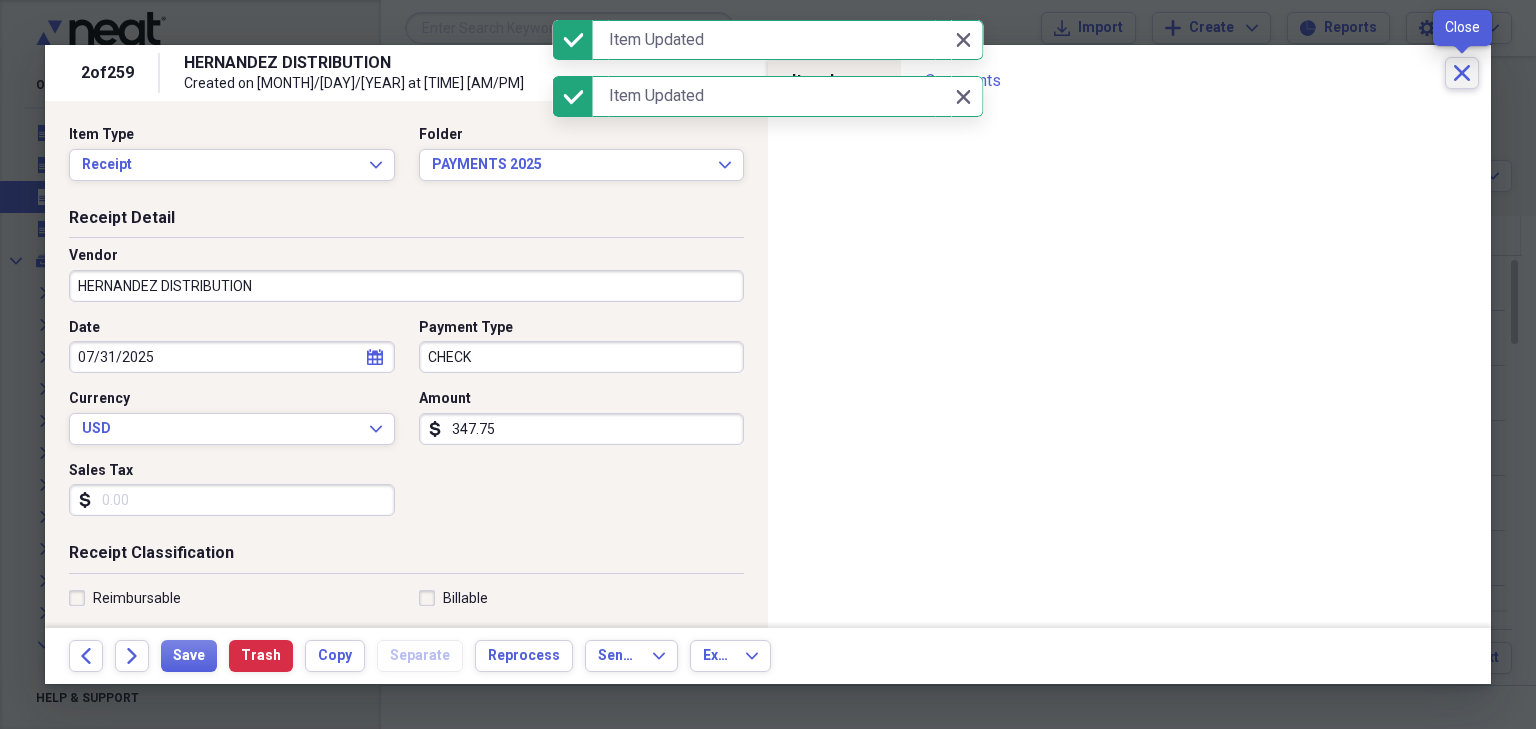 click on "Close" at bounding box center [1462, 73] 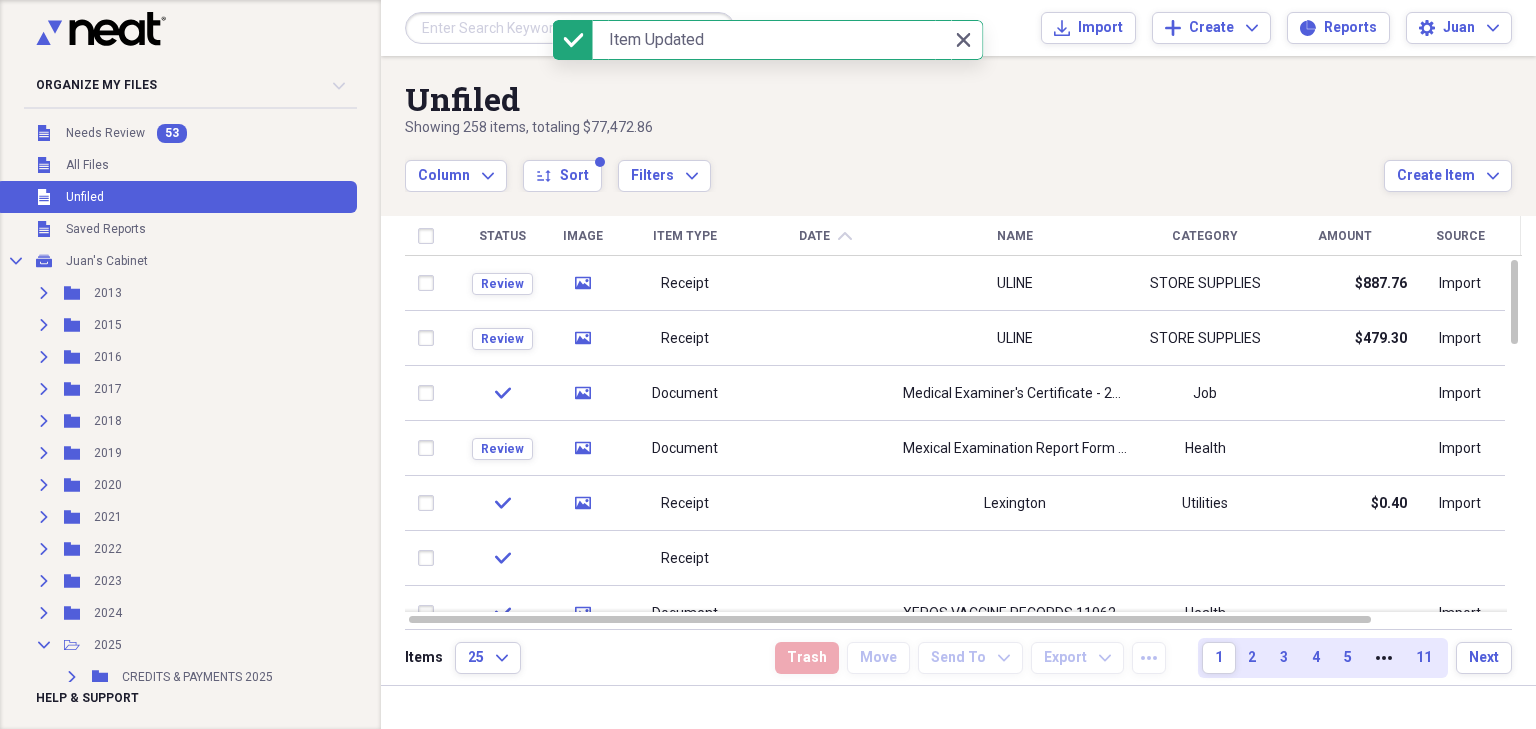 click 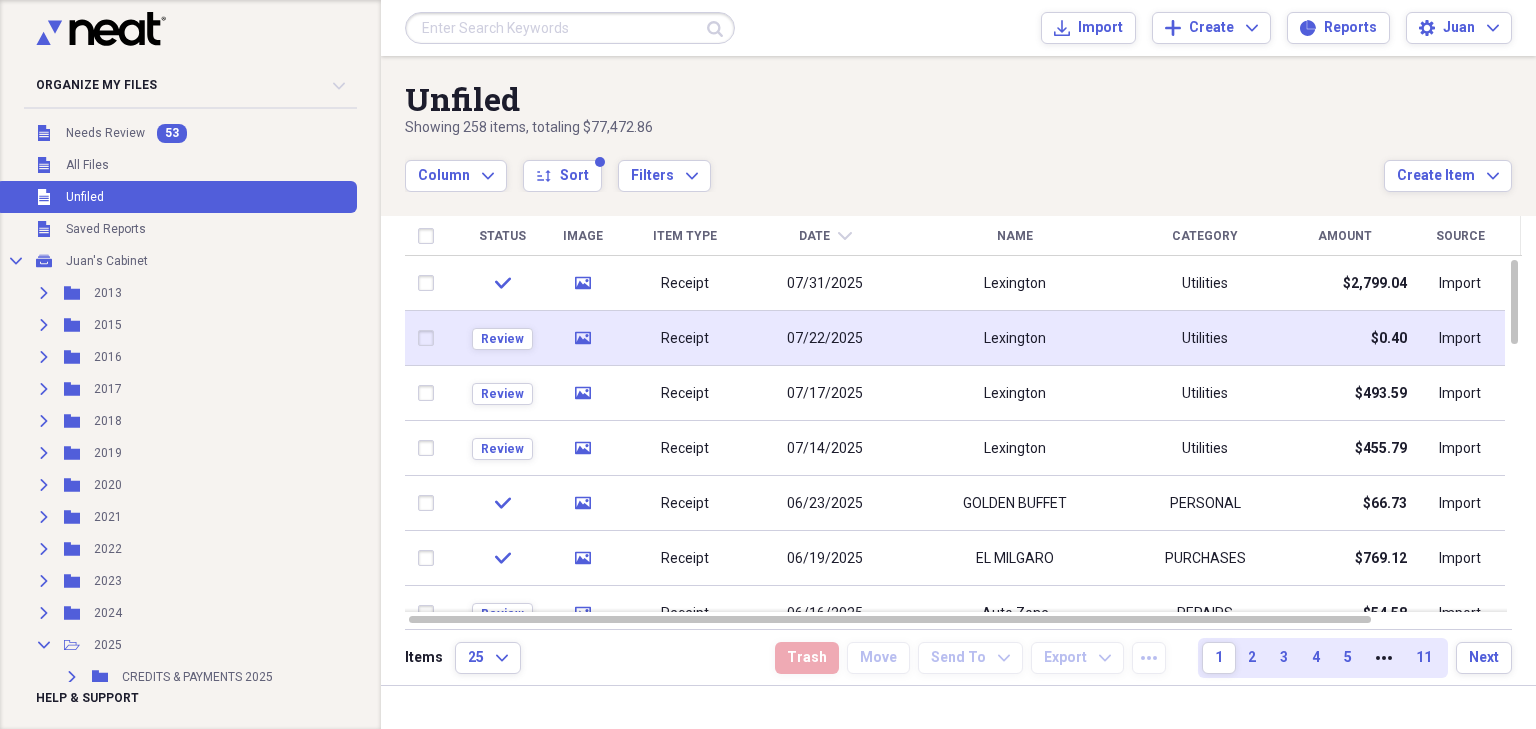 click 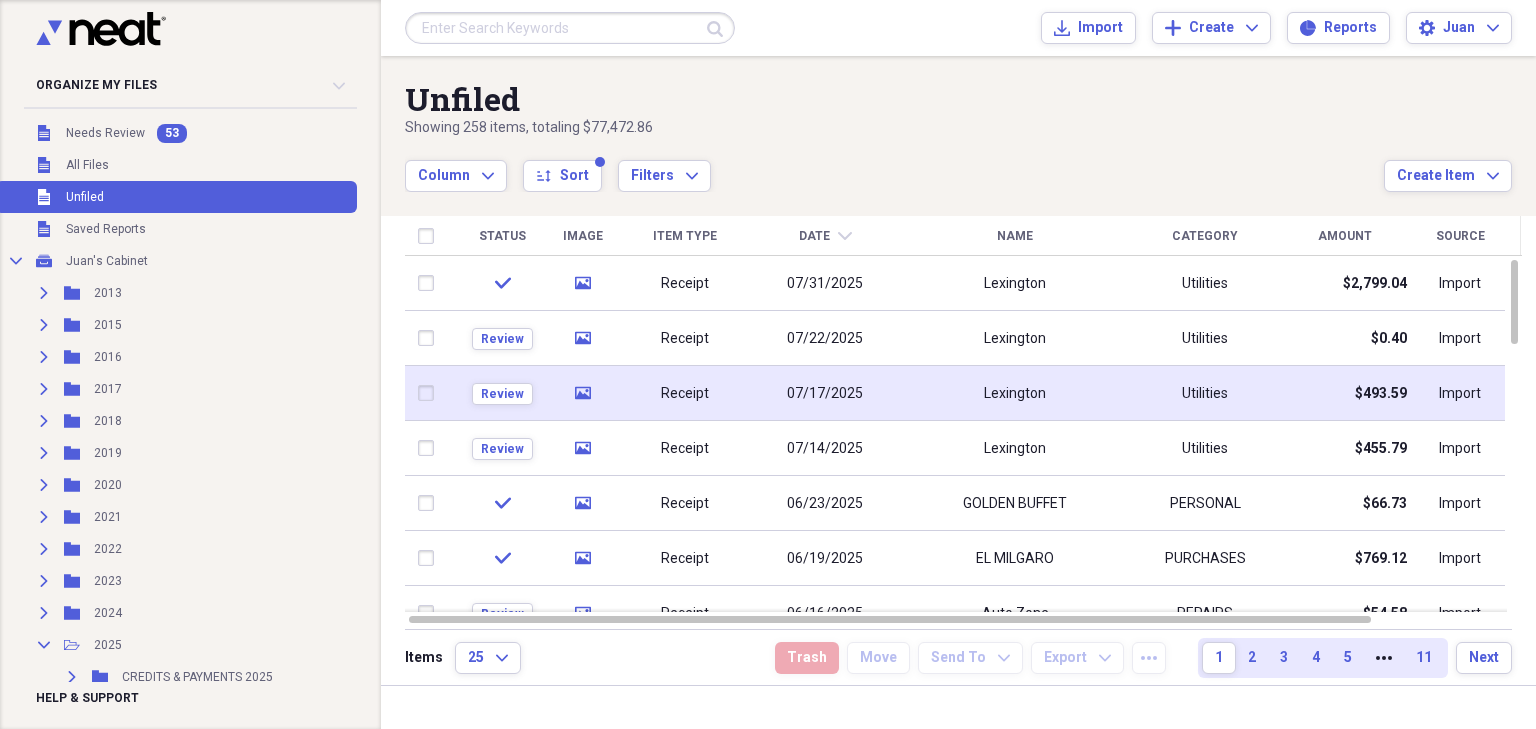 click 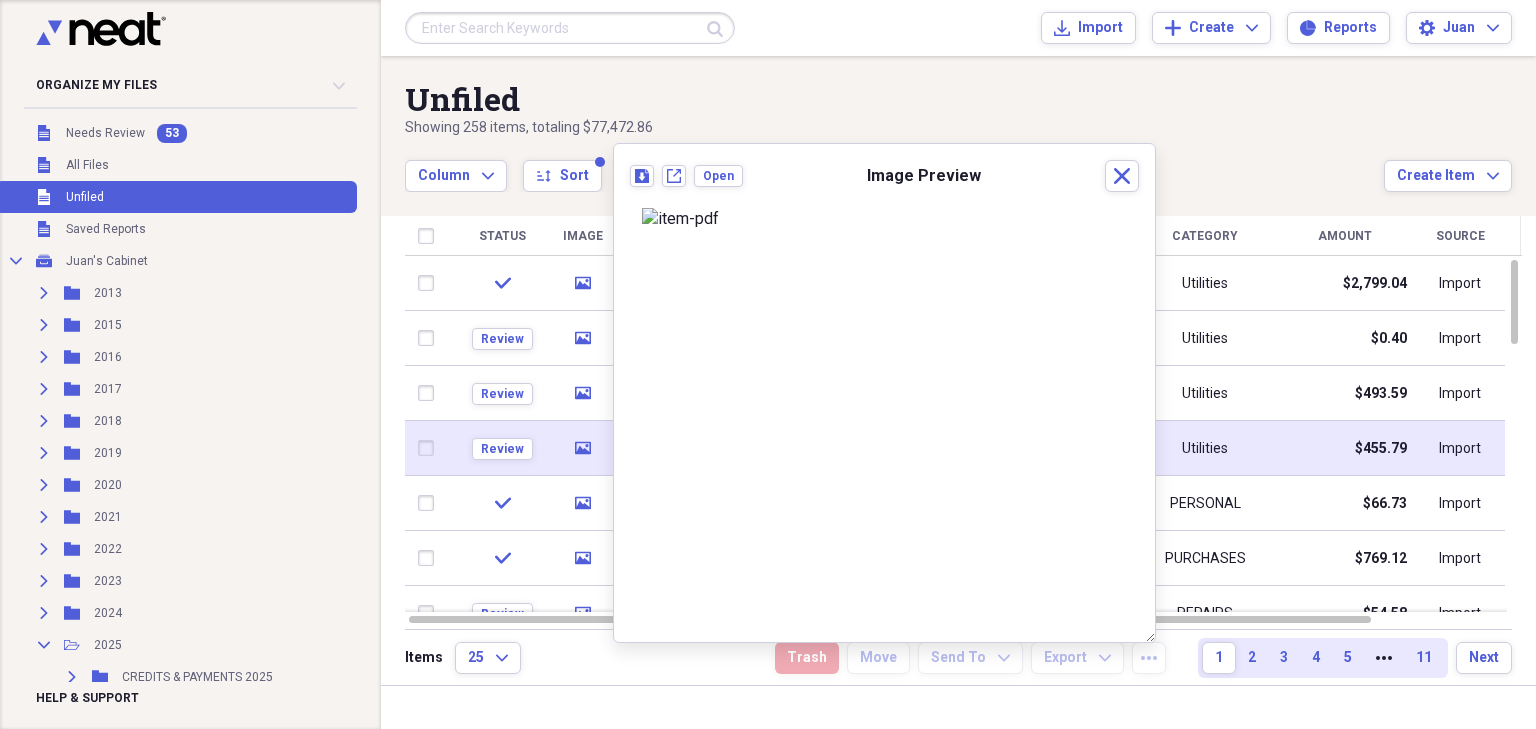 click on "media" 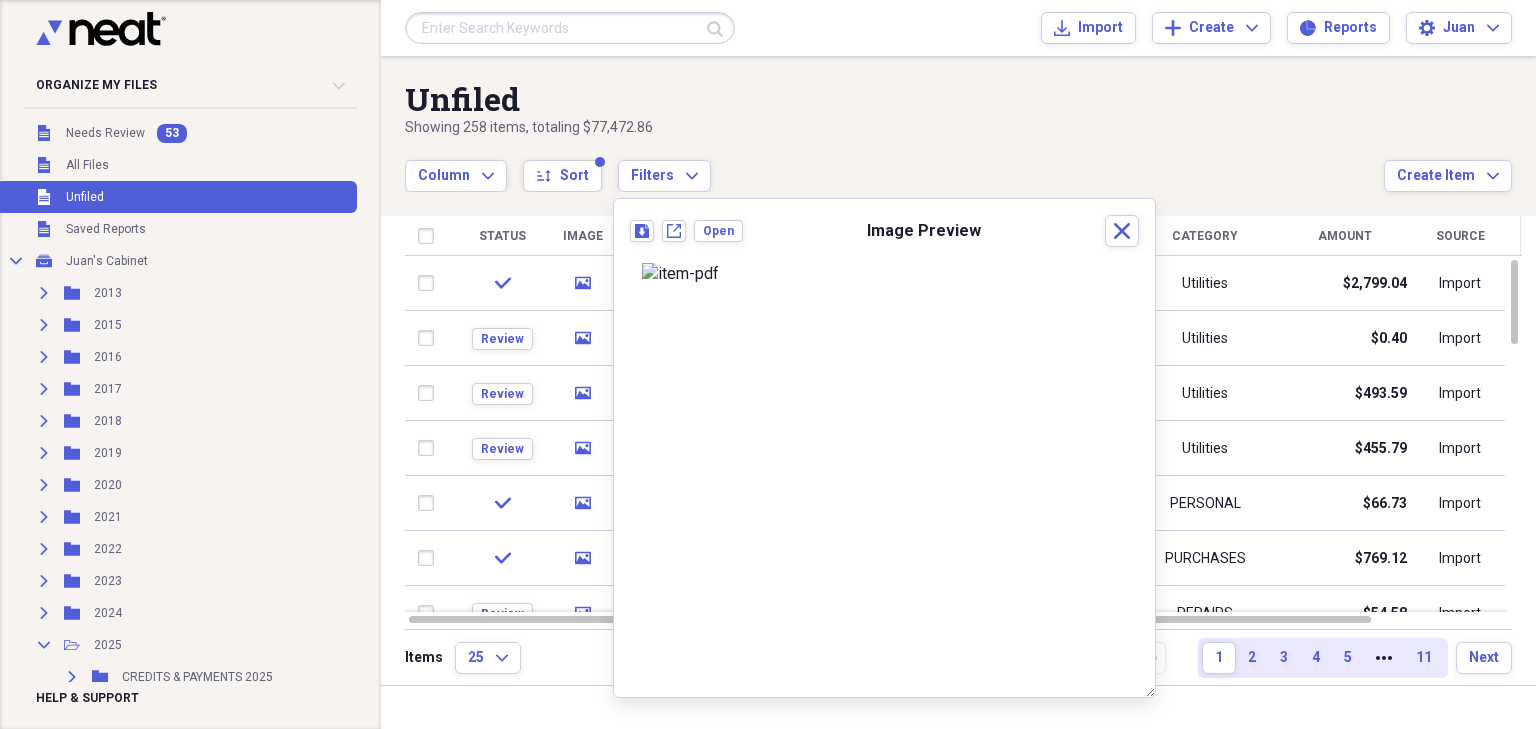 click on "Column Expand sort Sort Filters  Expand" at bounding box center (894, 165) 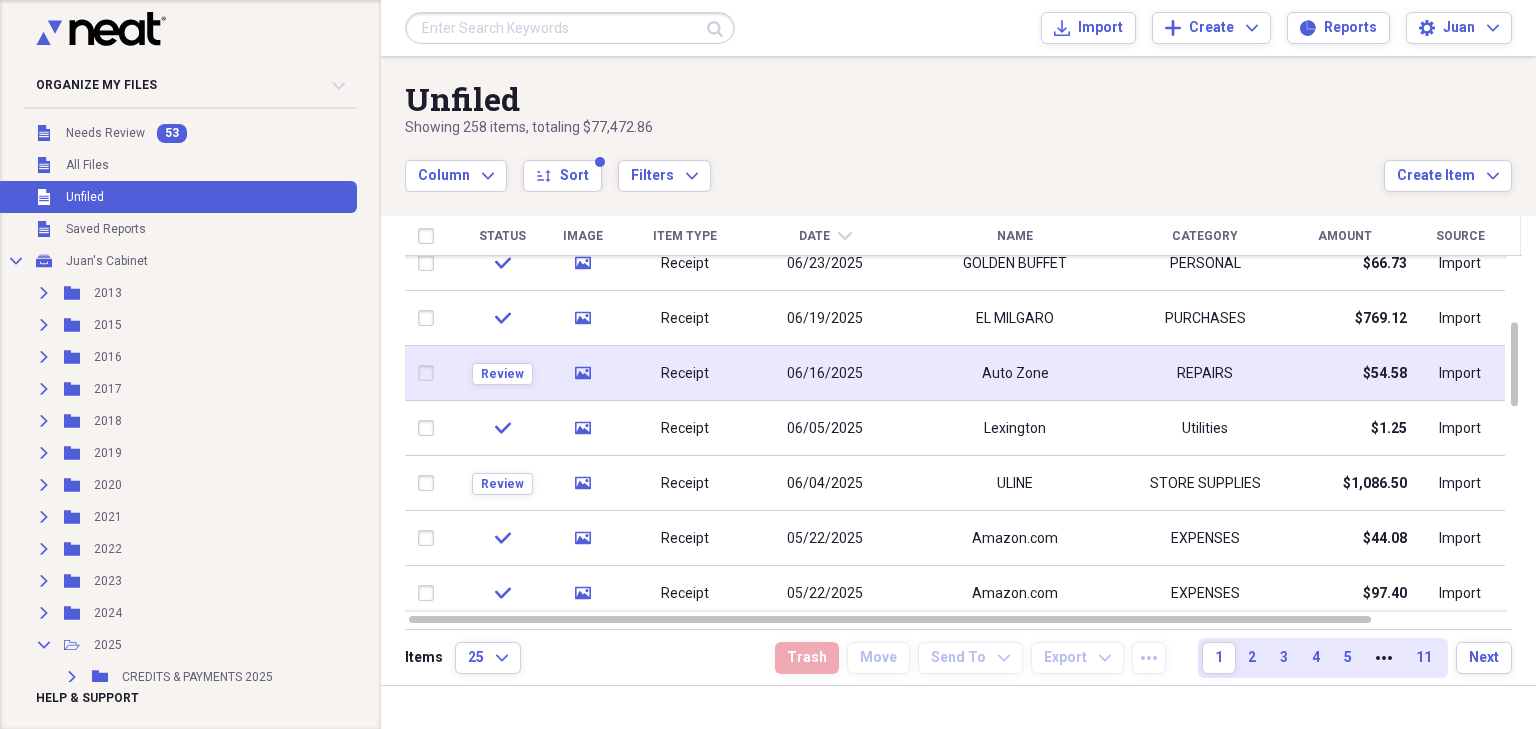 click on "media" 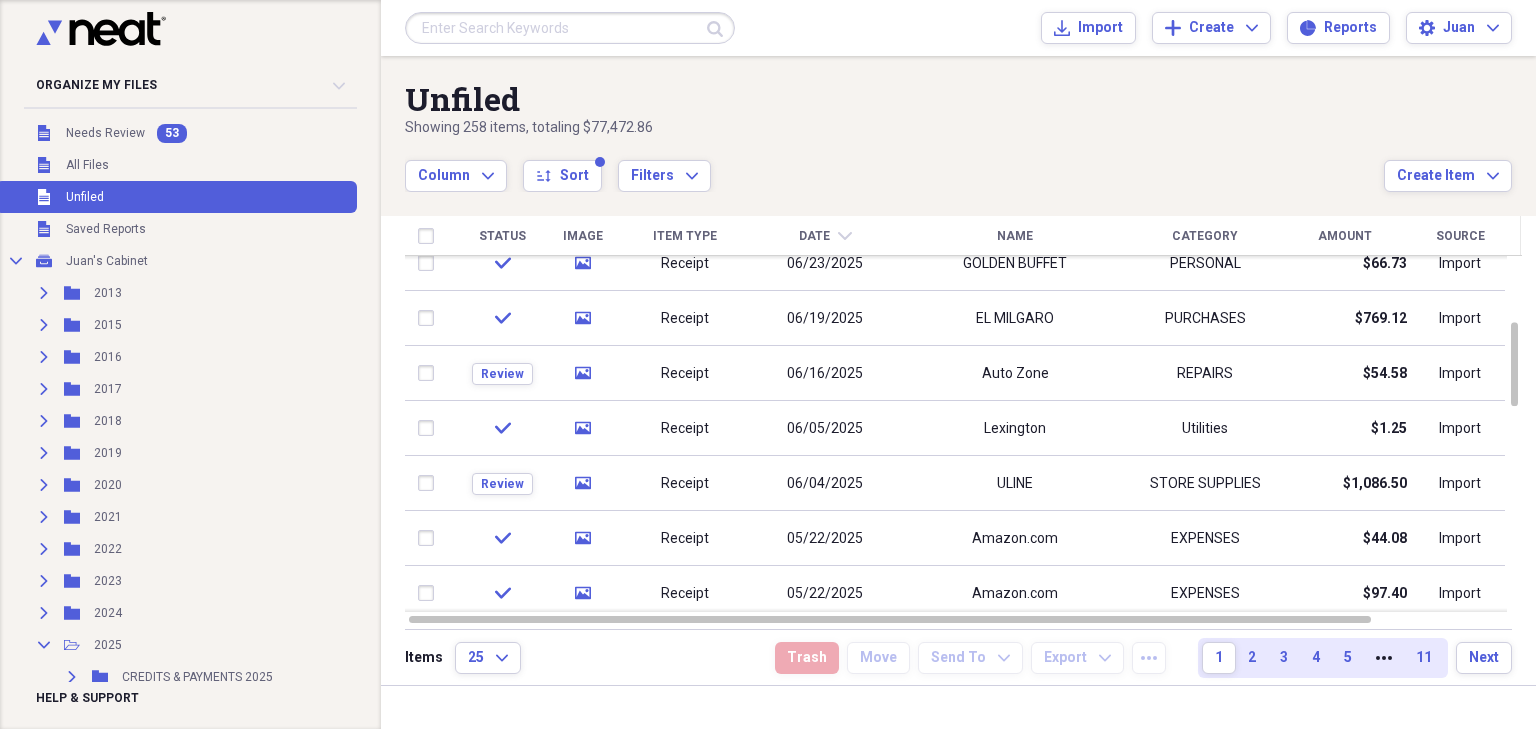 click on "Unfiled Showing 258 items , totaling $[AMOUNT] Column Expand sort Sort Filters  Expand Create Item Expand Status Image Item Type Date chevron-down Name Category Amount Source Date Added check media Receipt [MONTH]/[DAY]/[YEAR] Lexington Utilities $[AMOUNT] Import [MONTH]/[DAY]/[YEAR] [TIME] [AM/PM] Review media Receipt [MONTH]/[DAY]/[YEAR] Lexington Utilities $[AMOUNT] Import [MONTH]/[DAY]/[YEAR] [TIME] [AM/PM] Review media Receipt [MONTH]/[DAY]/[YEAR] Lexington Utilities $[AMOUNT] Import [MONTH]/[DAY]/[YEAR] [TIME] [AM/PM] Review media Receipt [MONTH]/[DAY]/[YEAR] Lexington Utilities $[AMOUNT] Import [MONTH]/[DAY]/[YEAR] [TIME] [AM/PM] check media Receipt [MONTH]/[DAY]/[YEAR] GOLDEN BUFFET PERSONAL $[AMOUNT] Import [MONTH]/[DAY]/[YEAR] [TIME] [AM/PM] check media Receipt [MONTH]/[DAY]/[YEAR] EL MILGARO PURCHASES $[AMOUNT] Import [MONTH]/[DAY]/[YEAR] [TIME] [AM/PM] Review media Receipt [MONTH]/[DAY]/[YEAR] Auto Zone REPAIRS $[AMOUNT] Import [MONTH]/[DAY]/[YEAR] [TIME] [AM/PM] check media Receipt [MONTH]/[DAY]/[YEAR] Lexington Utilities $[AMOUNT] Import [MONTH]/[DAY]/[YEAR] [TIME] [AM/PM] Review media Receipt [MONTH]/[DAY]/[YEAR] ULINE STORE SUPPLIES $[AMOUNT] Import [MONTH]/[DAY]/[YEAR] [TIME] [AM/PM] check media Receipt [MONTH]/[DAY]/[YEAR] Amazon.com EXPENSES $[AMOUNT] check" at bounding box center [958, 370] 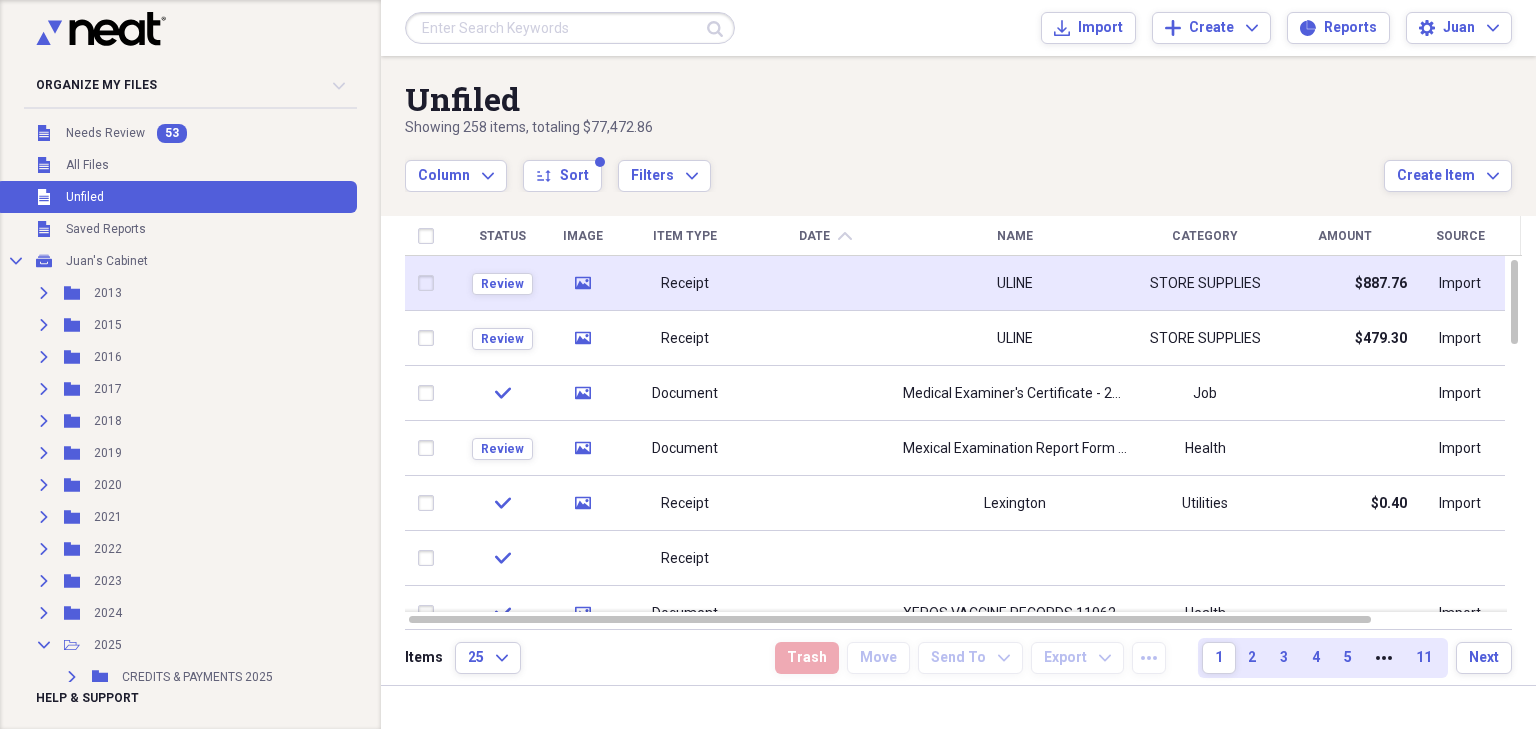 click 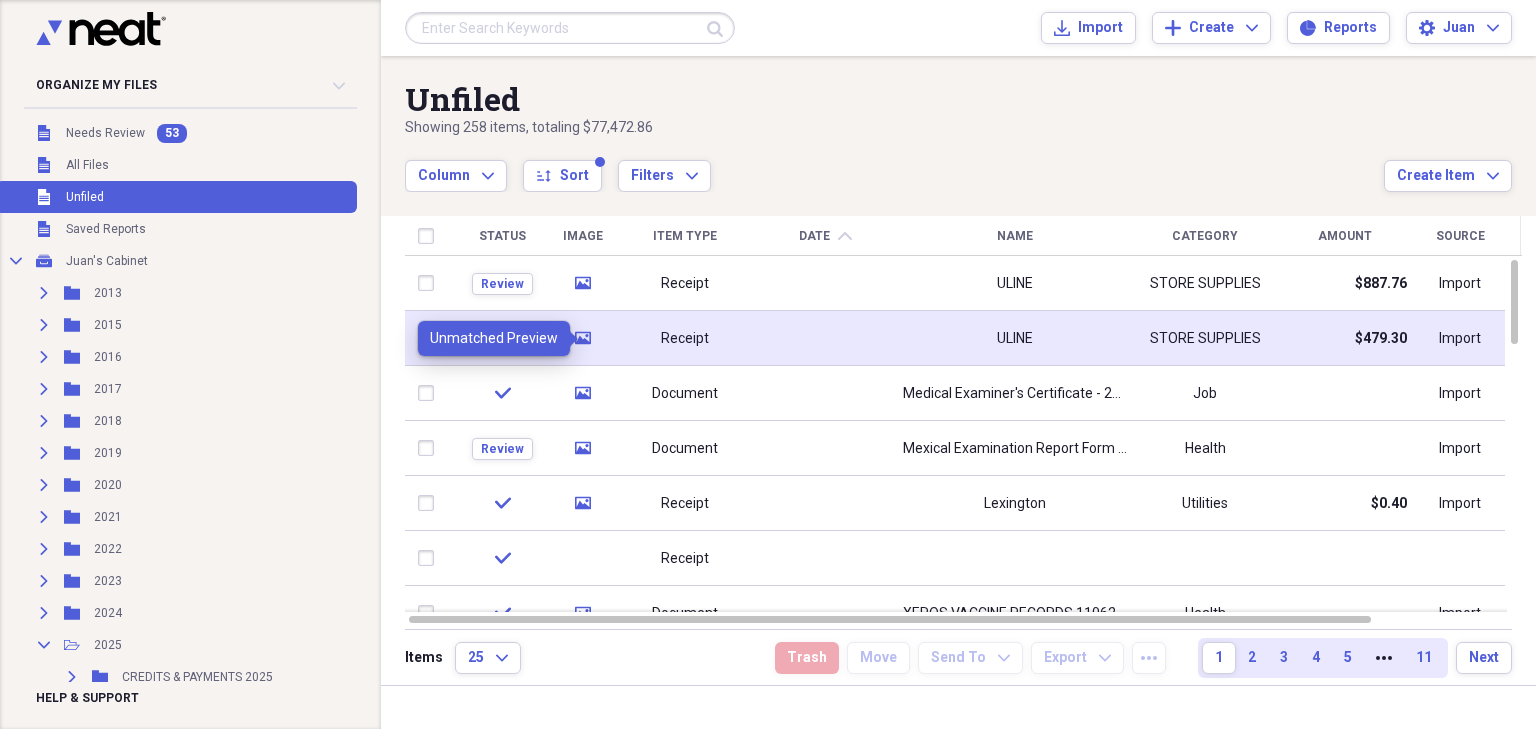 click 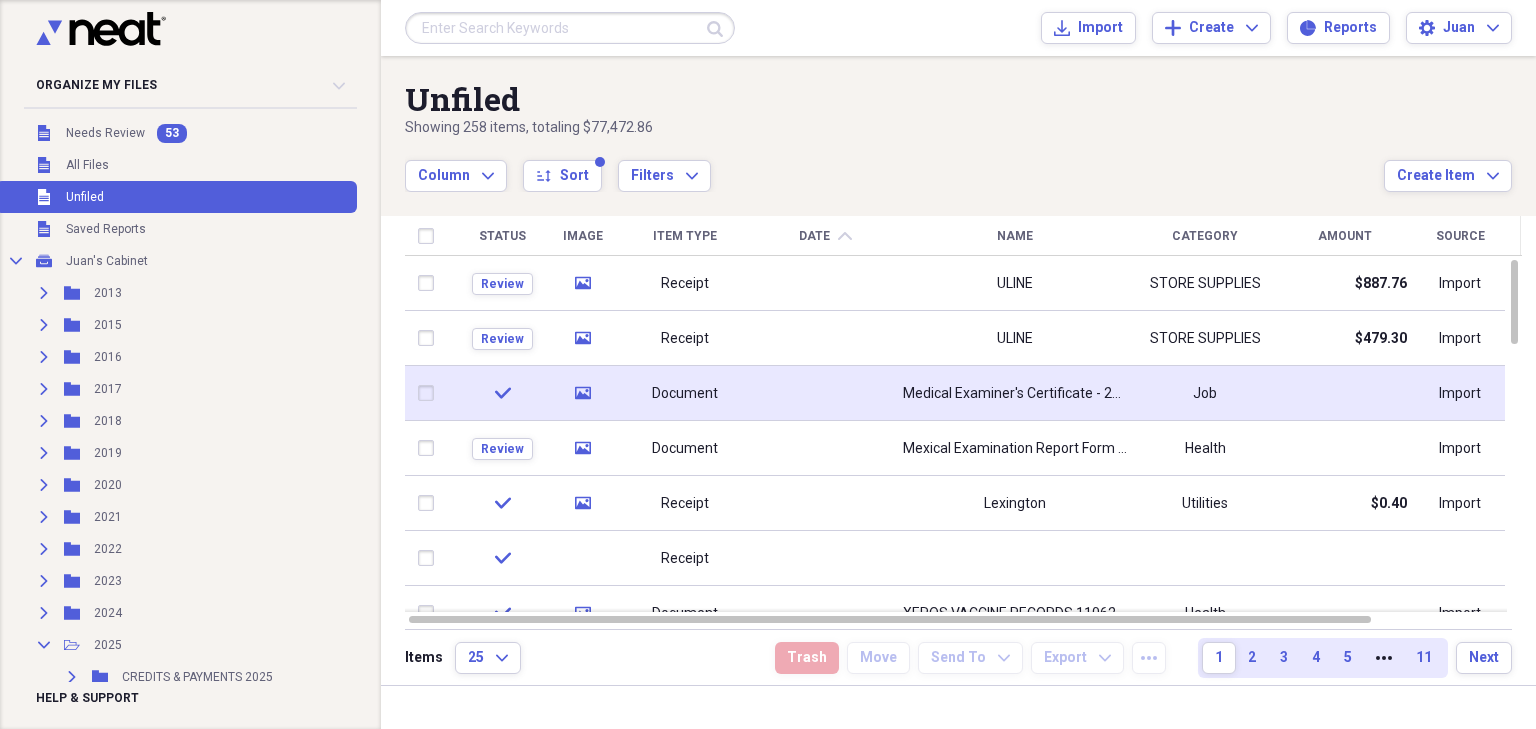 click on "media" 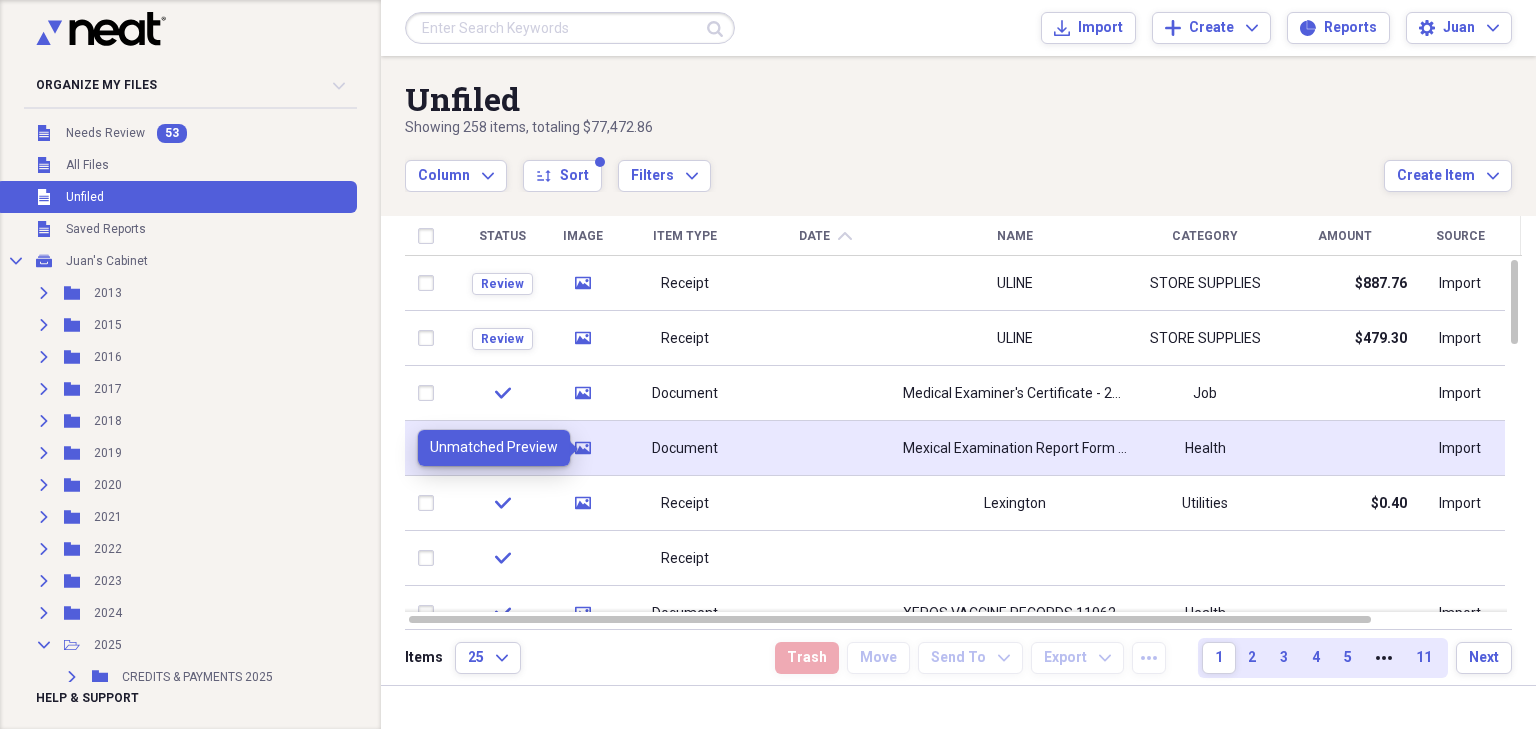 click on "media" 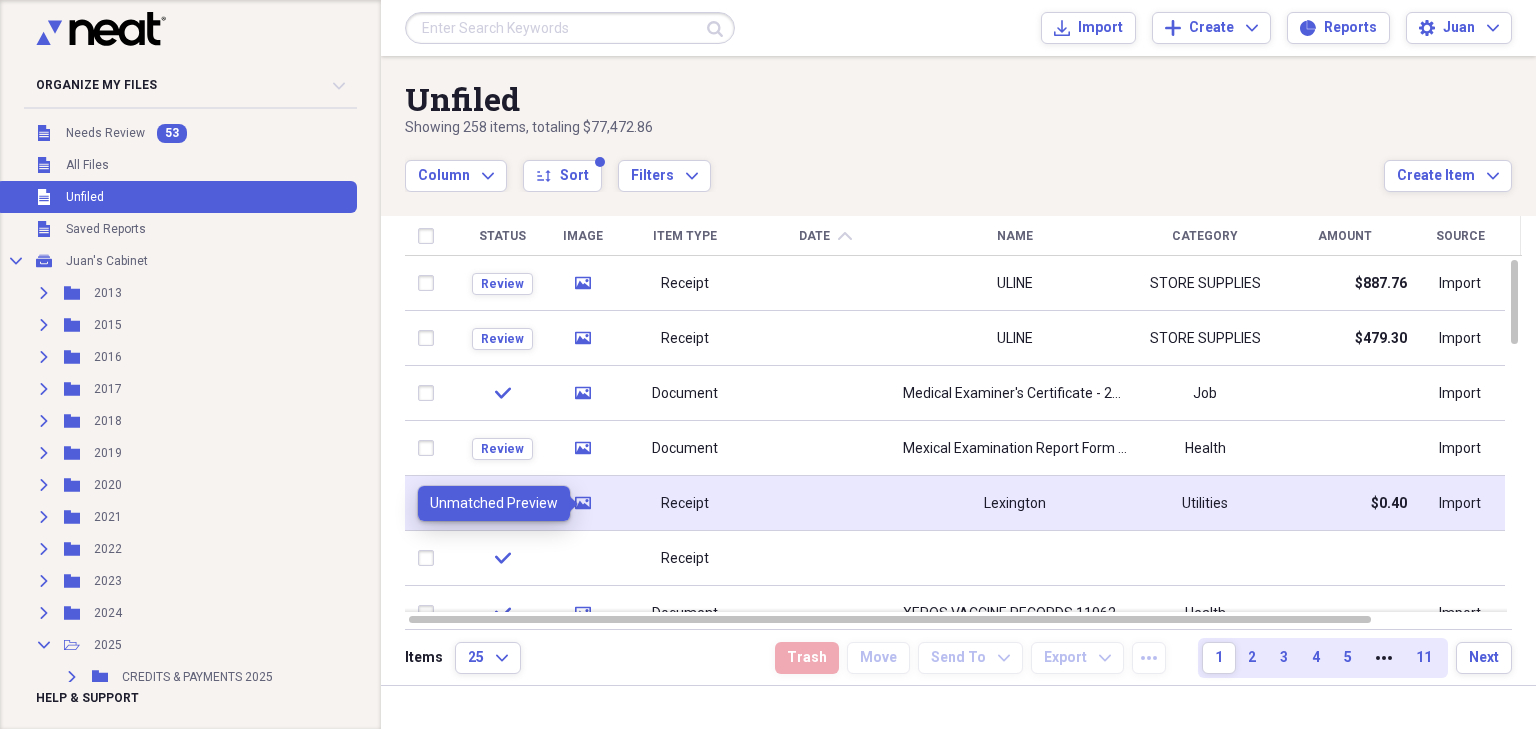 click 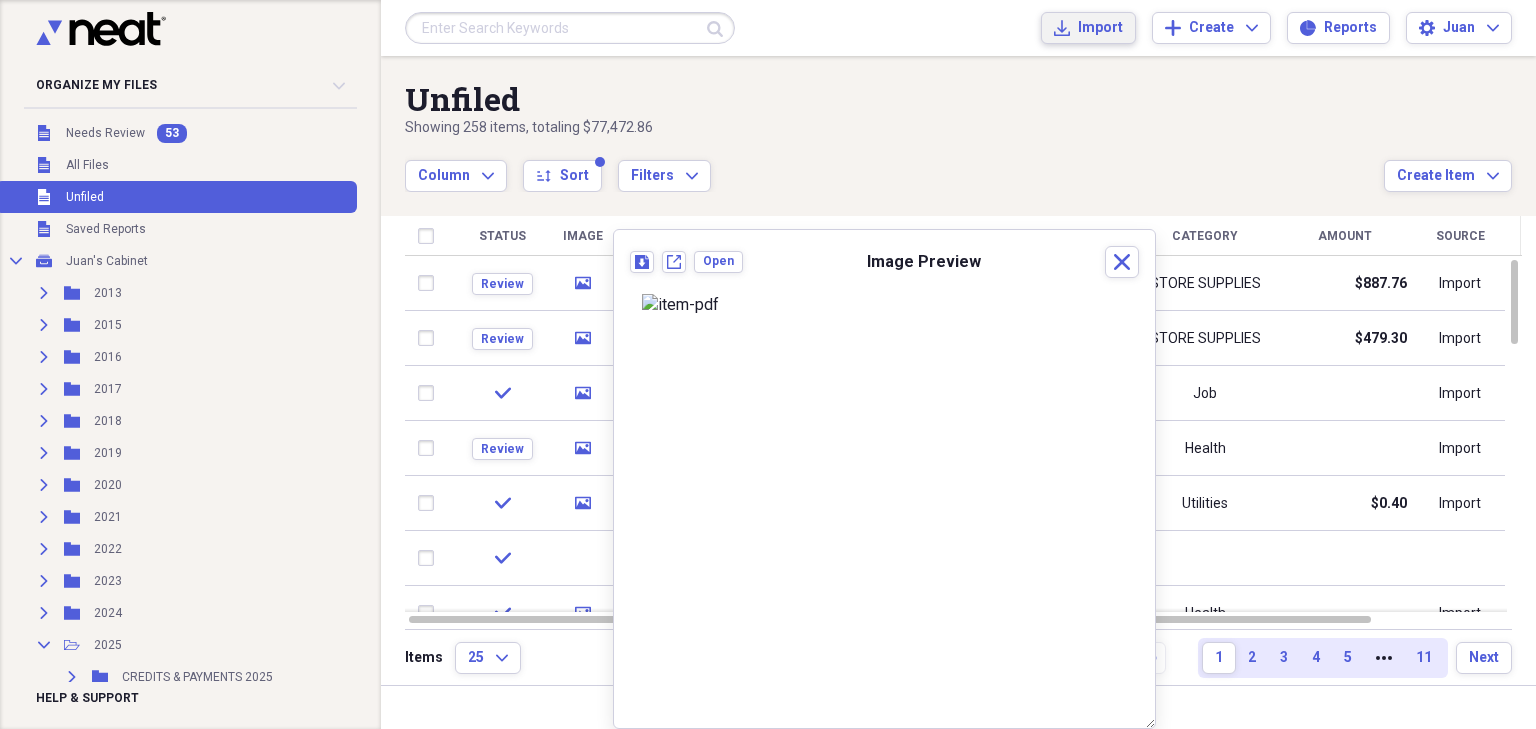 click on "Import" at bounding box center [1100, 28] 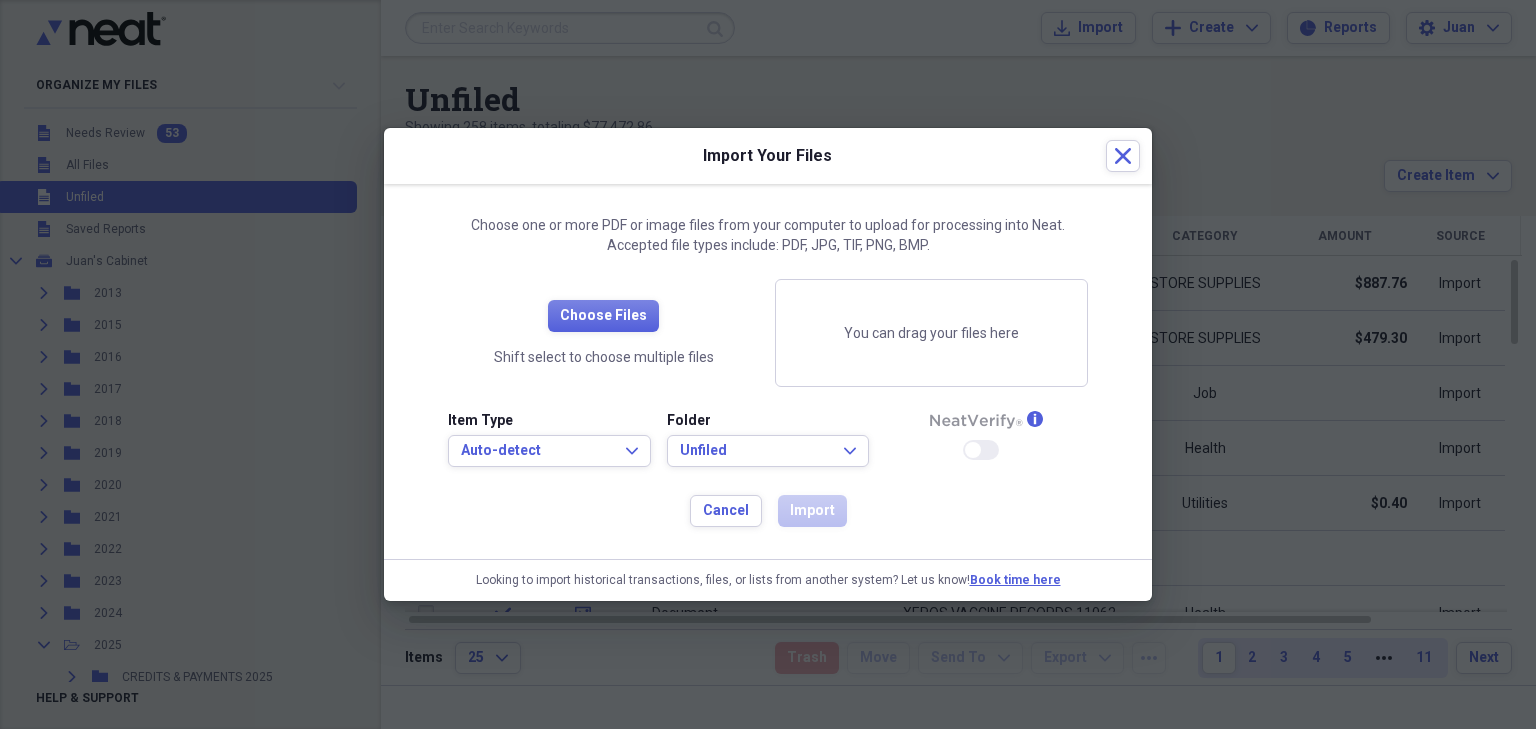 click on "Import Your Files Close" at bounding box center [768, 156] 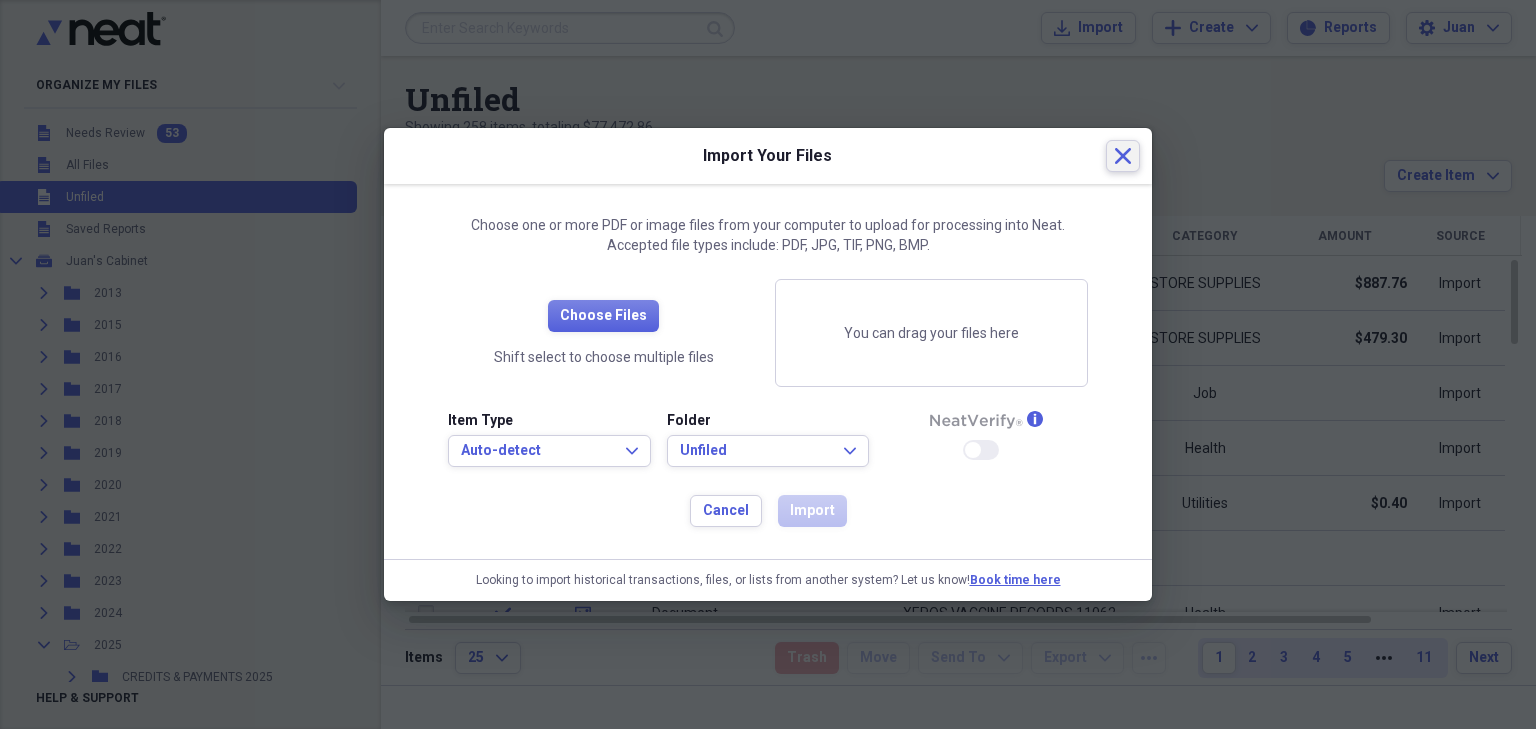 click on "Close" 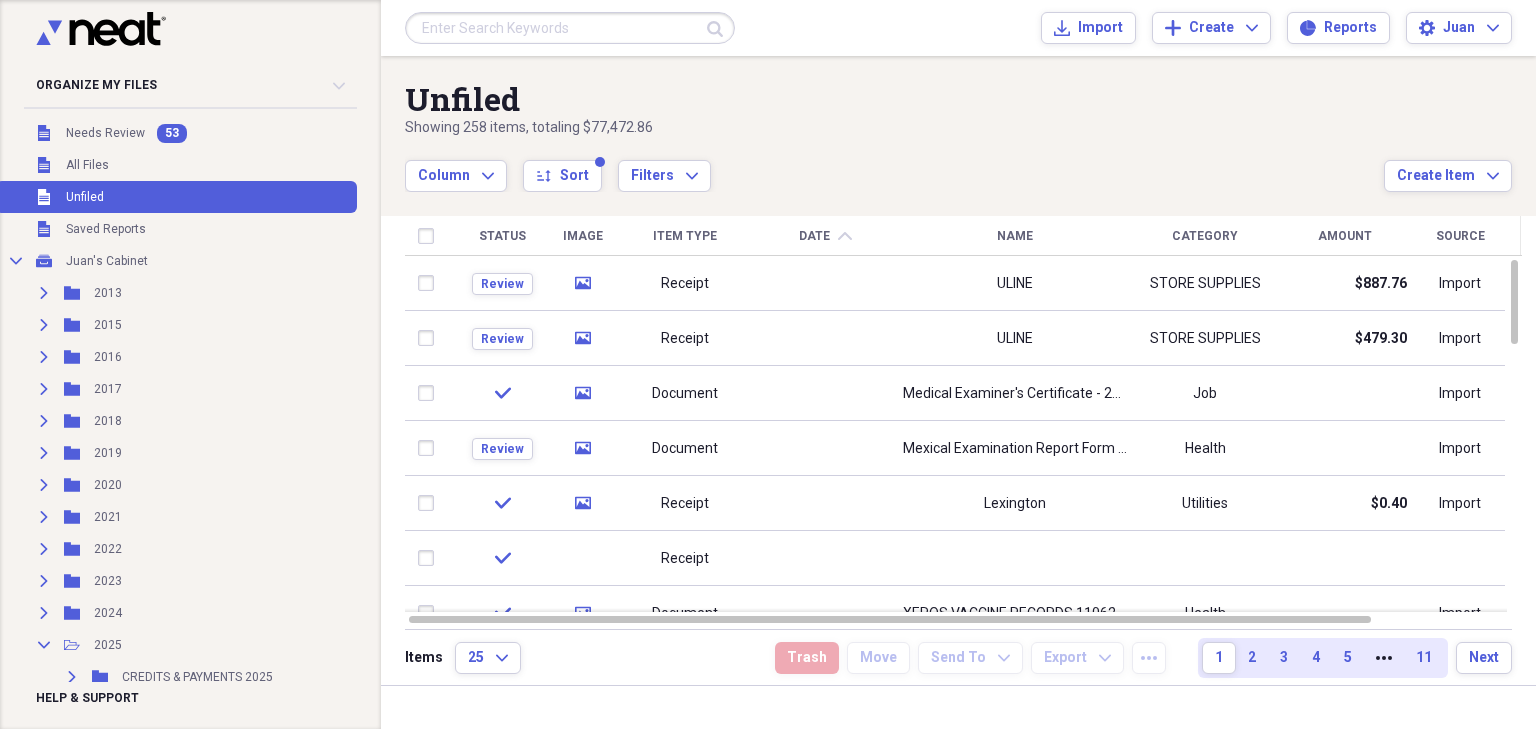 click on "Date chevron-up" at bounding box center (825, 236) 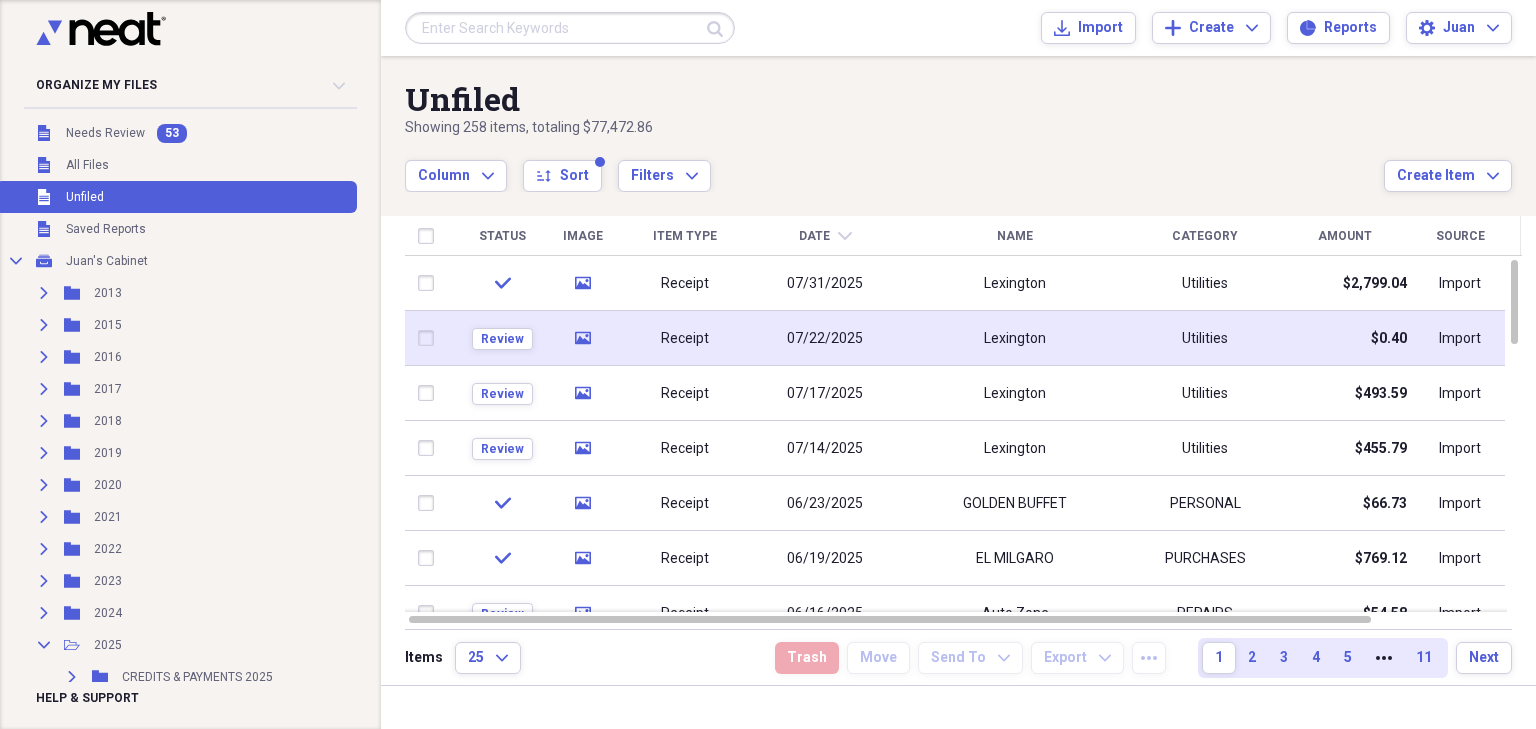 click on "media" 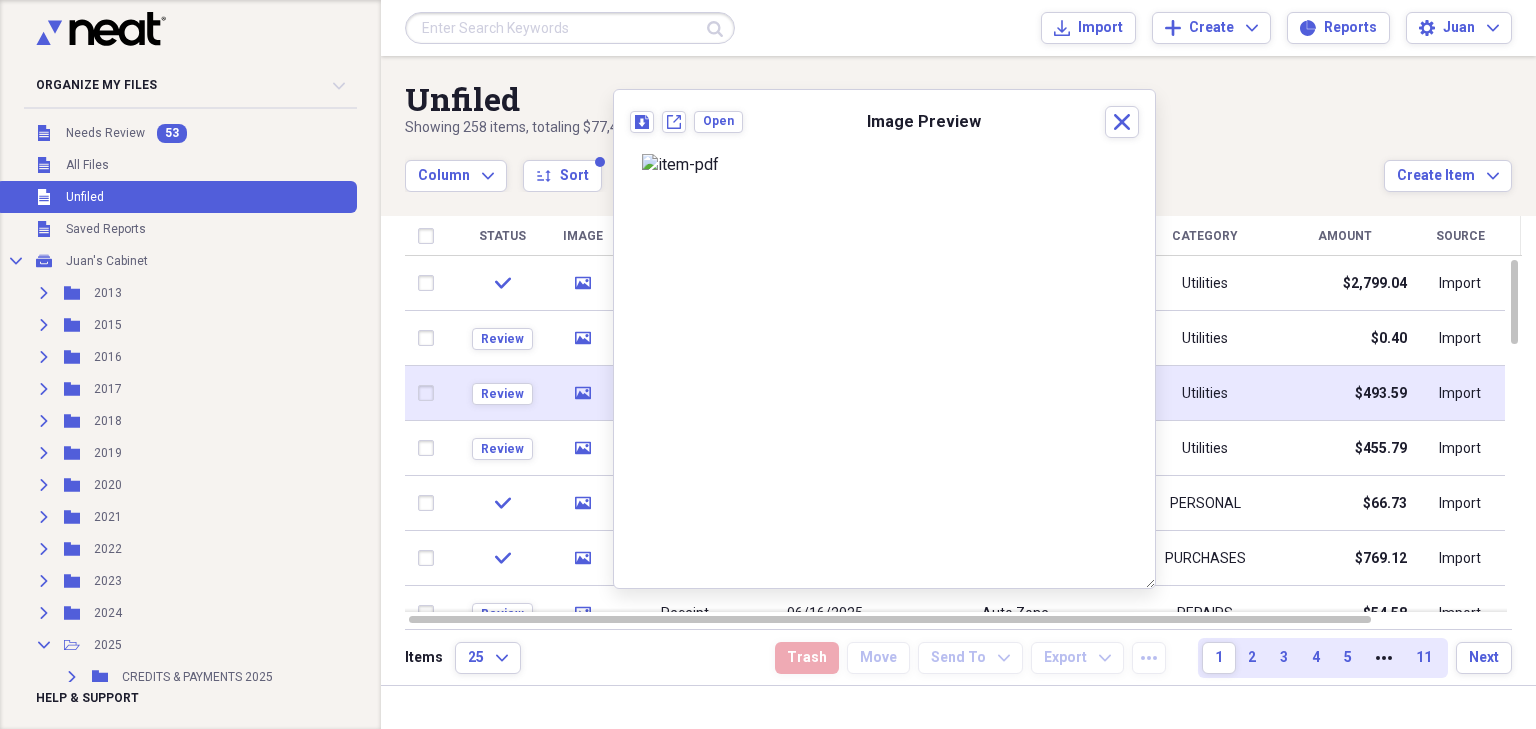 click on "media" 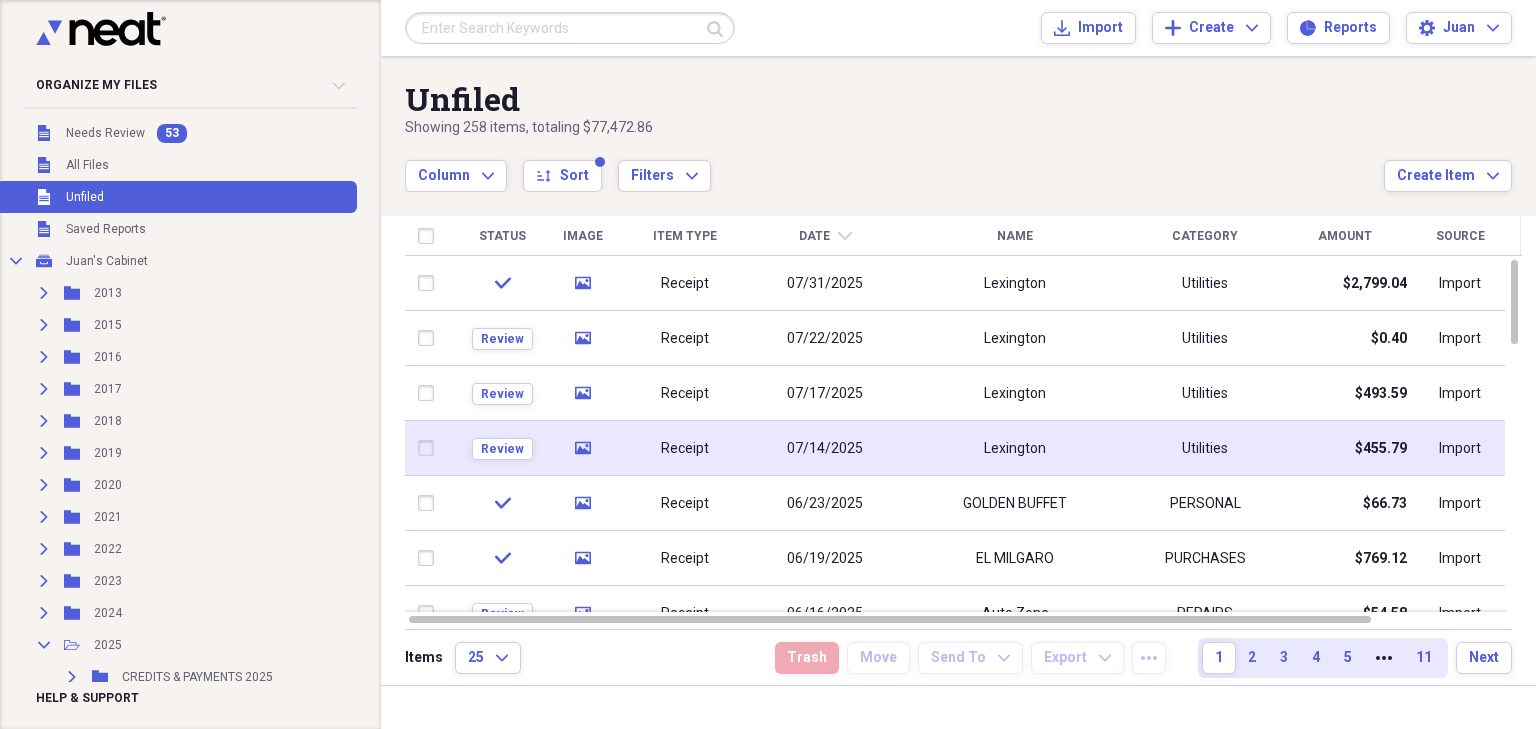 click on "media" 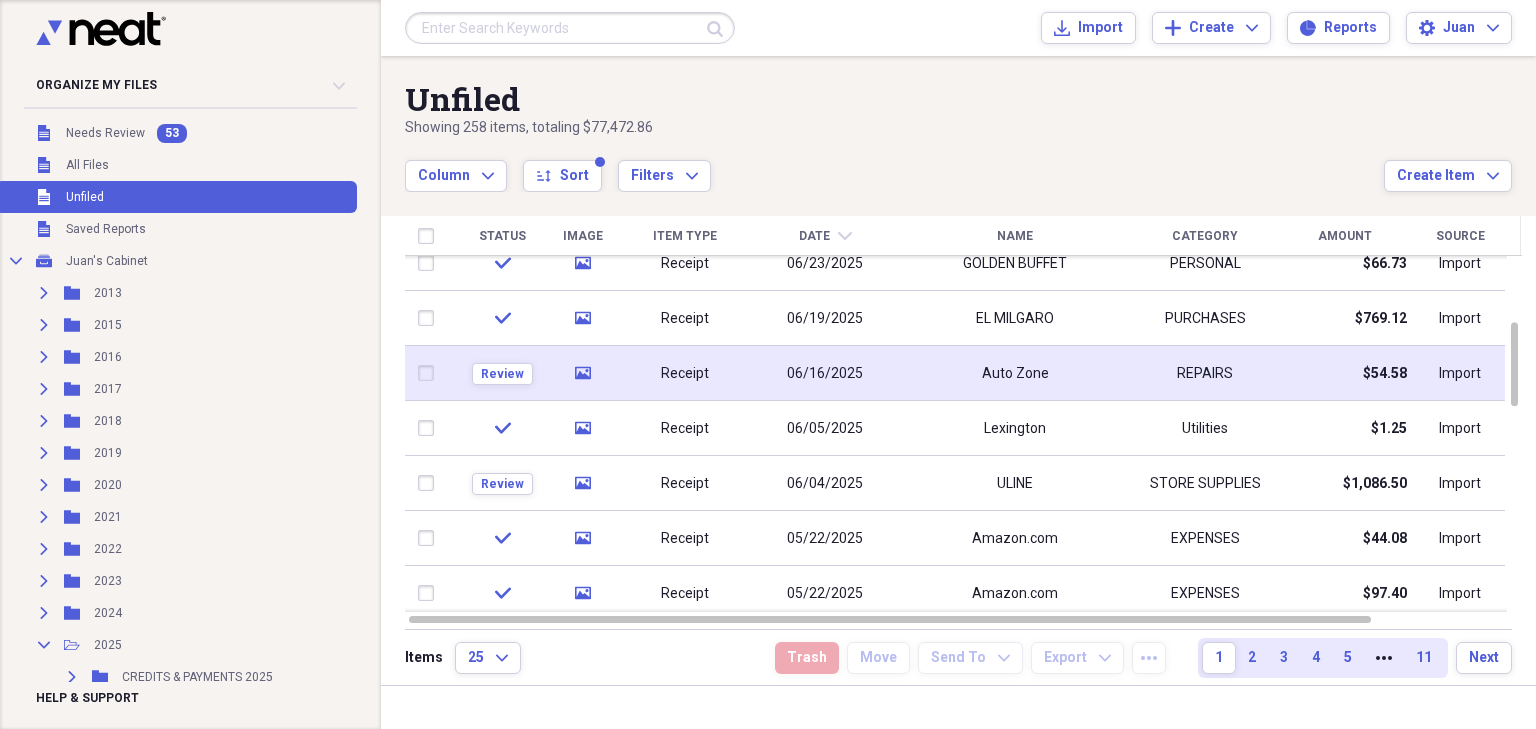 click 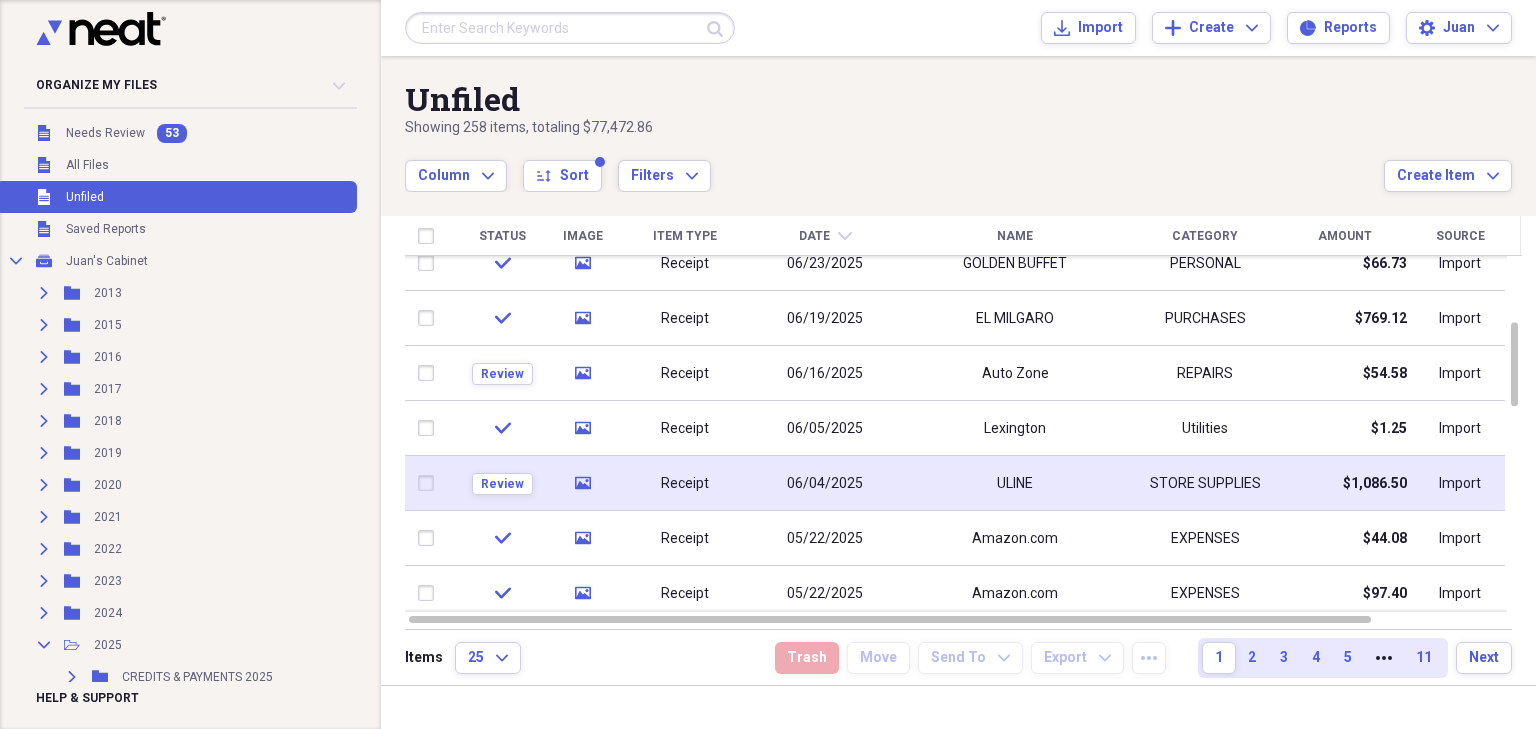 click on "media" 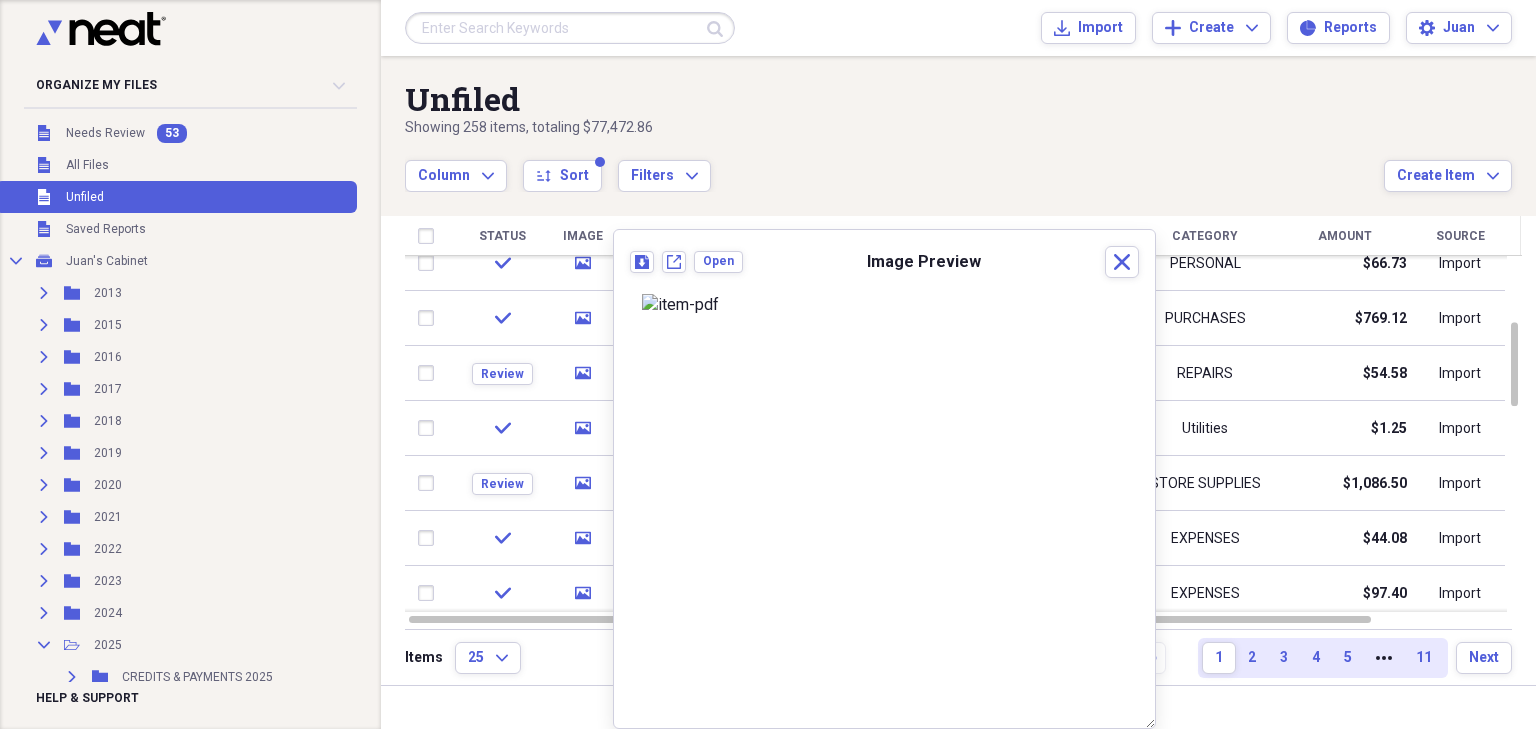 click on "Column Expand sort Sort Filters  Expand" at bounding box center (894, 165) 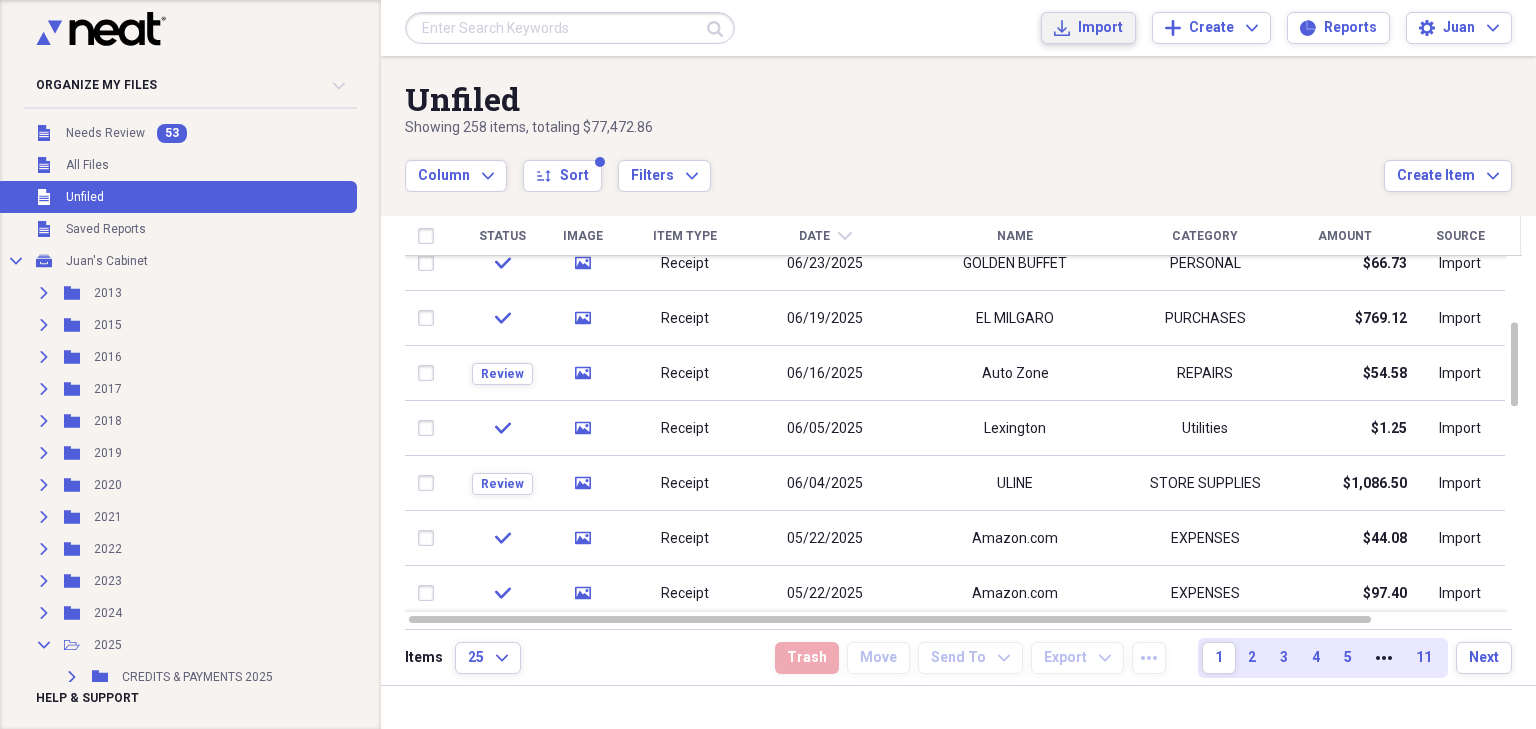 click on "Import" at bounding box center (1100, 28) 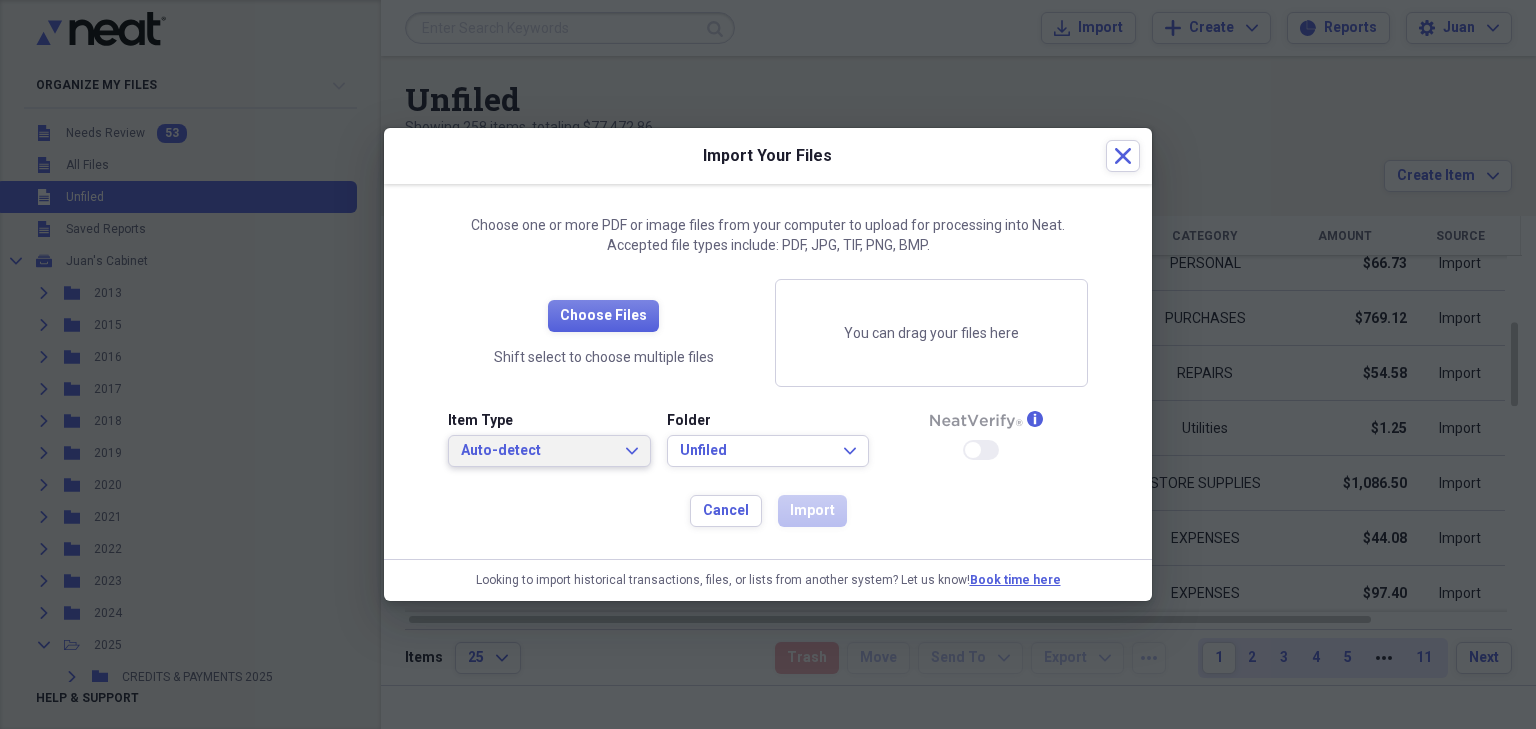 click on "Auto-detect" at bounding box center (537, 451) 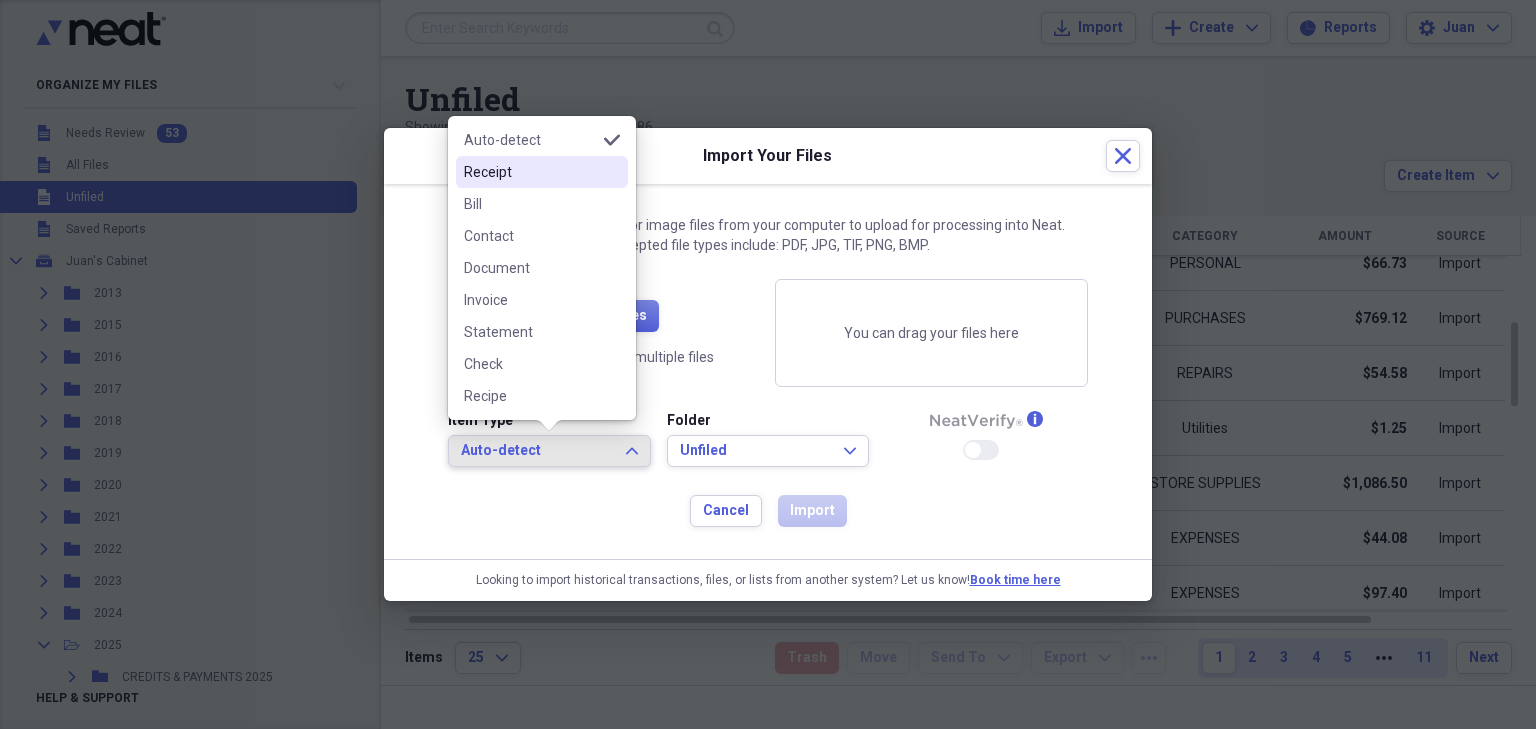click on "Receipt" at bounding box center (530, 172) 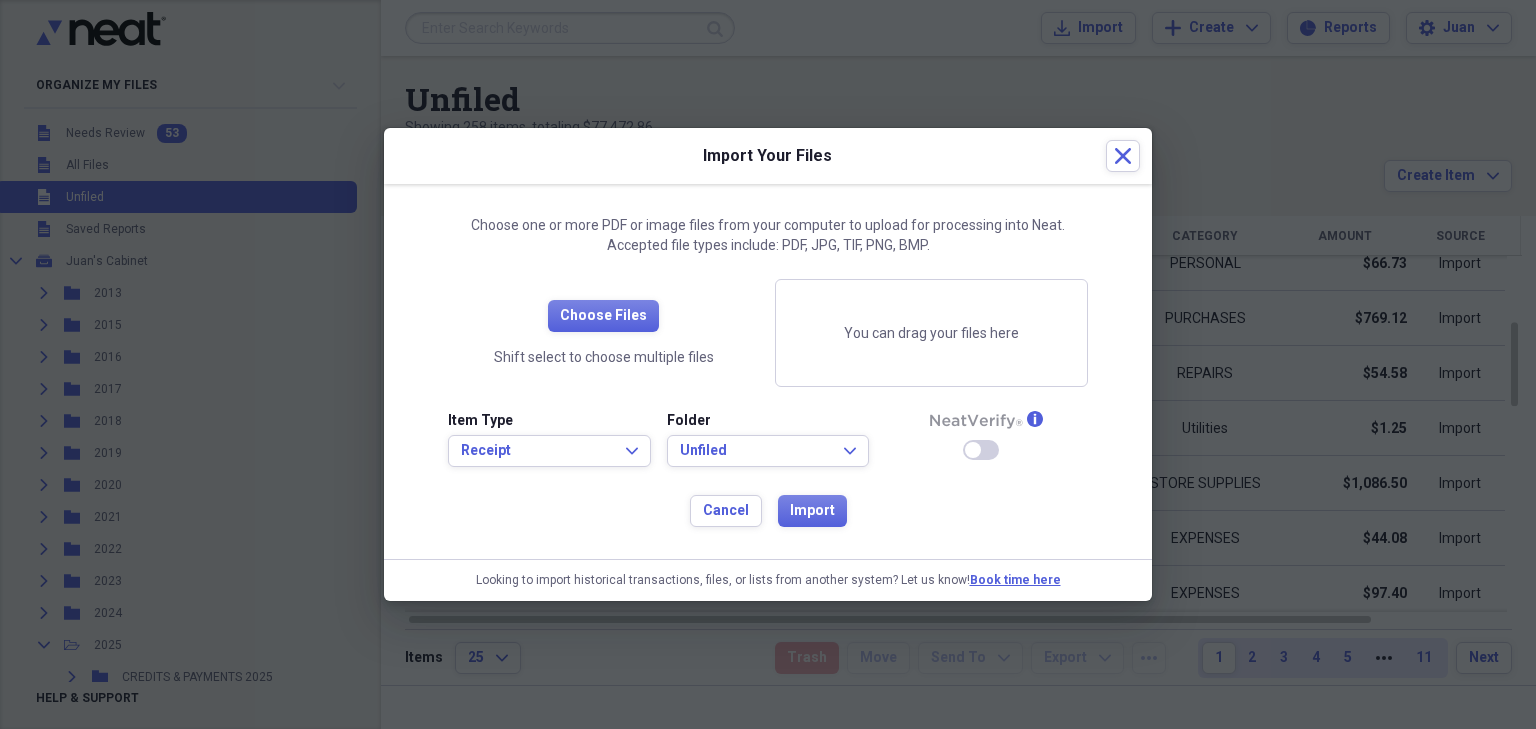click on "Choose Files Shift select to choose multiple files" at bounding box center [603, 333] 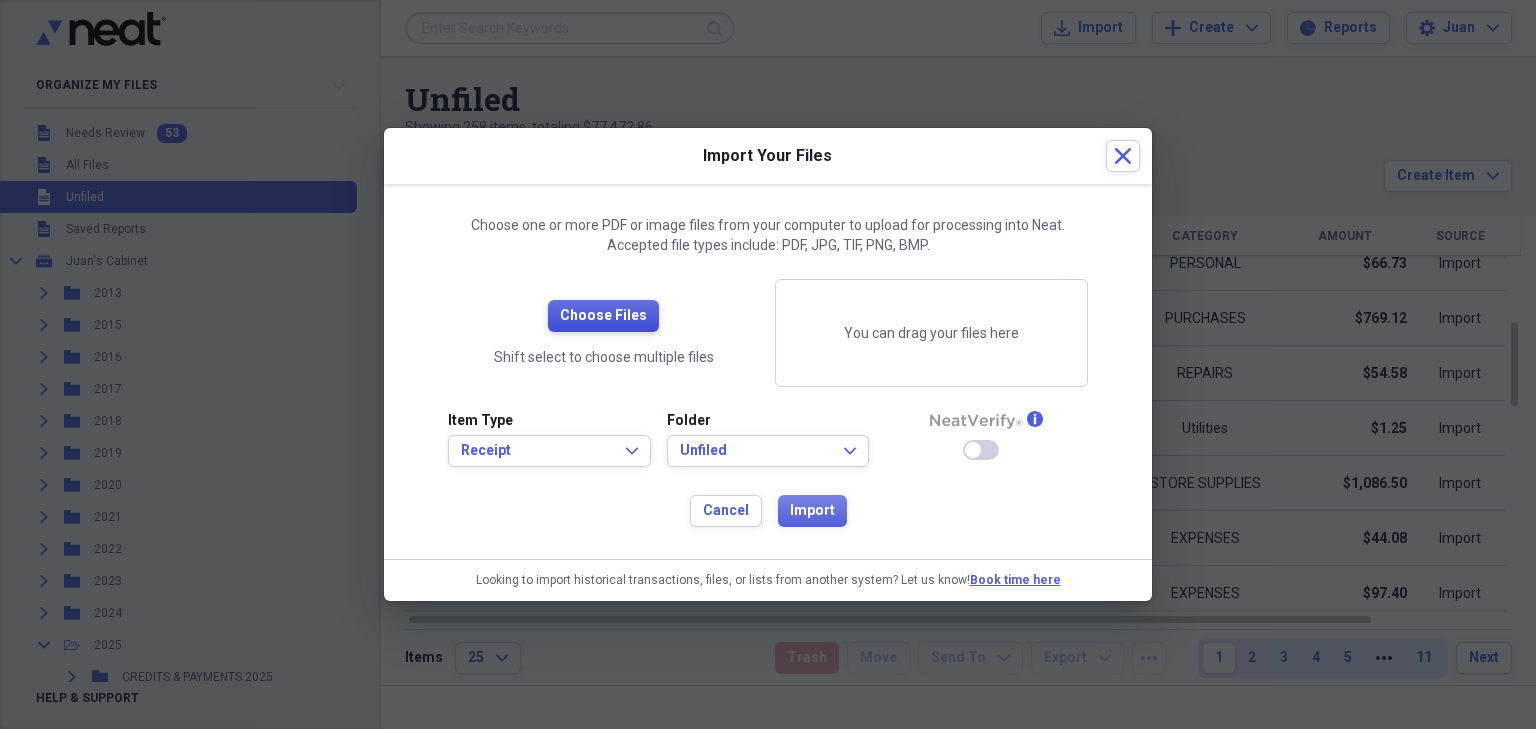 click on "Choose Files" at bounding box center (603, 316) 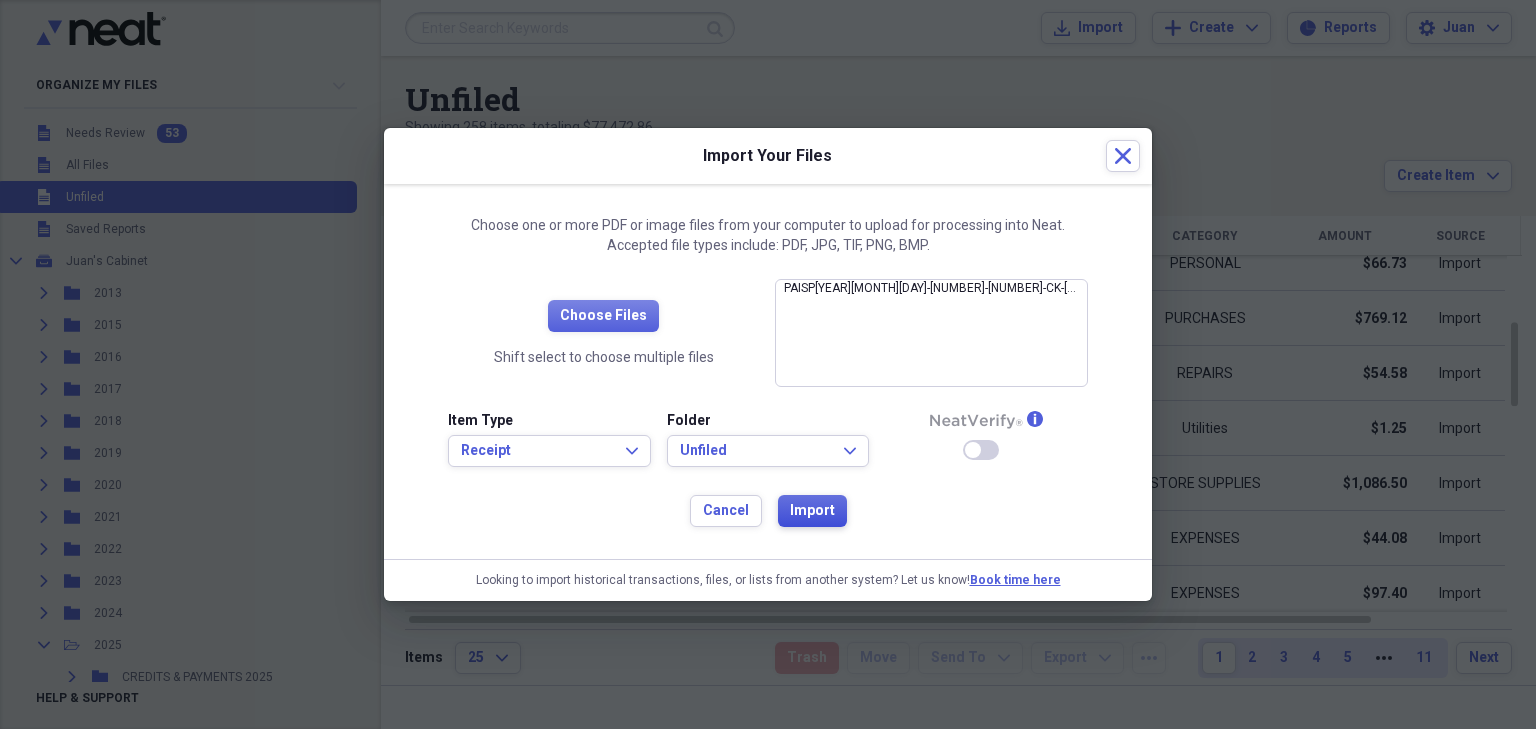 click on "Import" at bounding box center (812, 511) 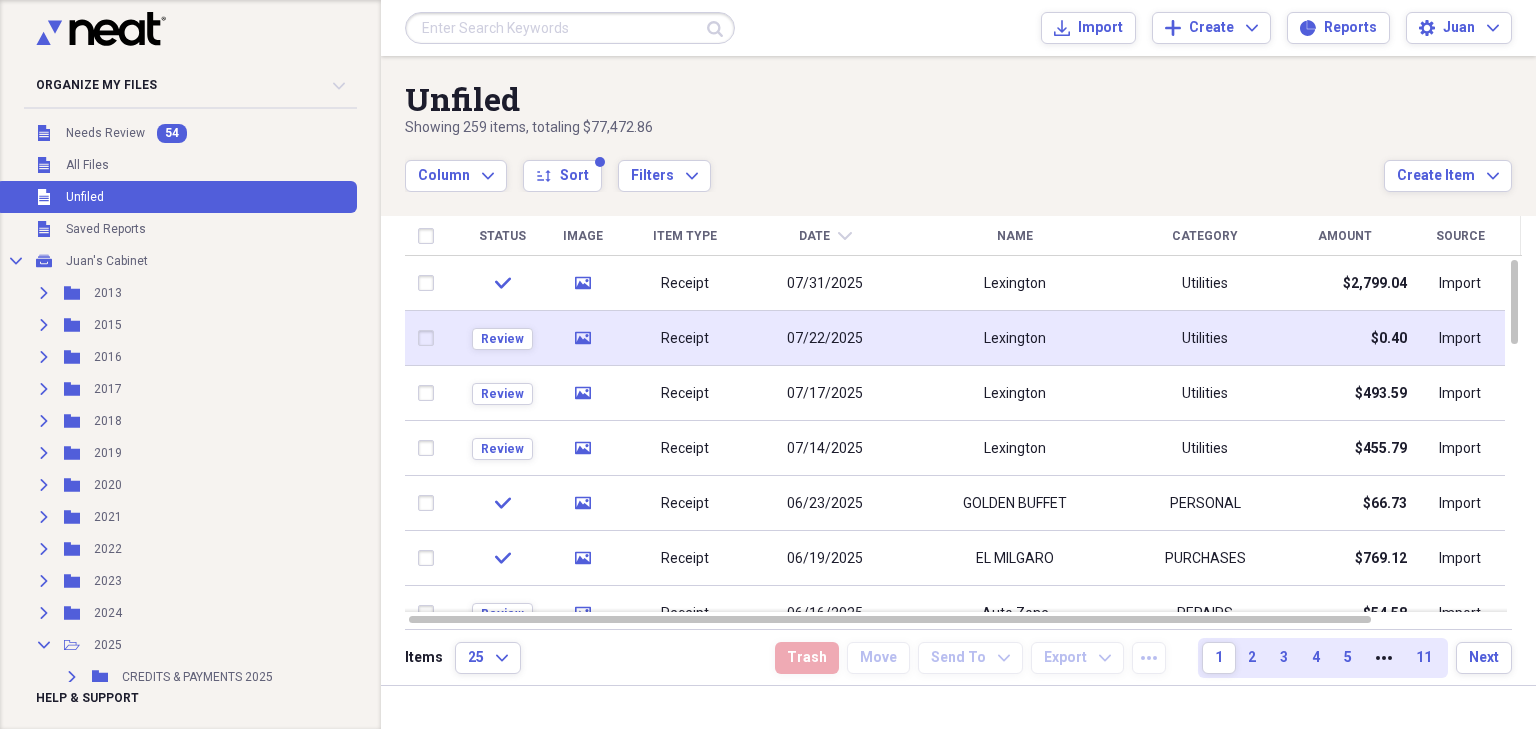 click 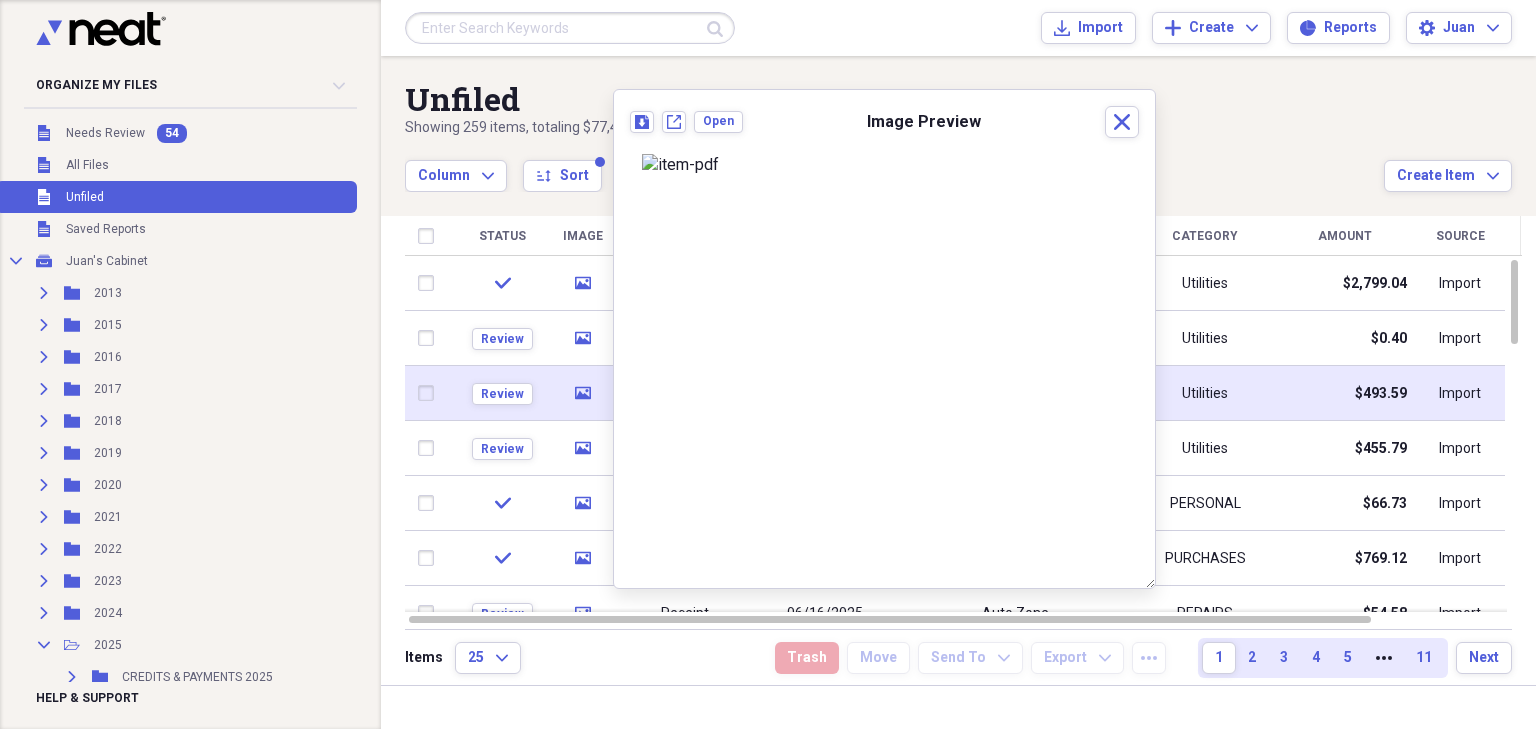 click on "media" 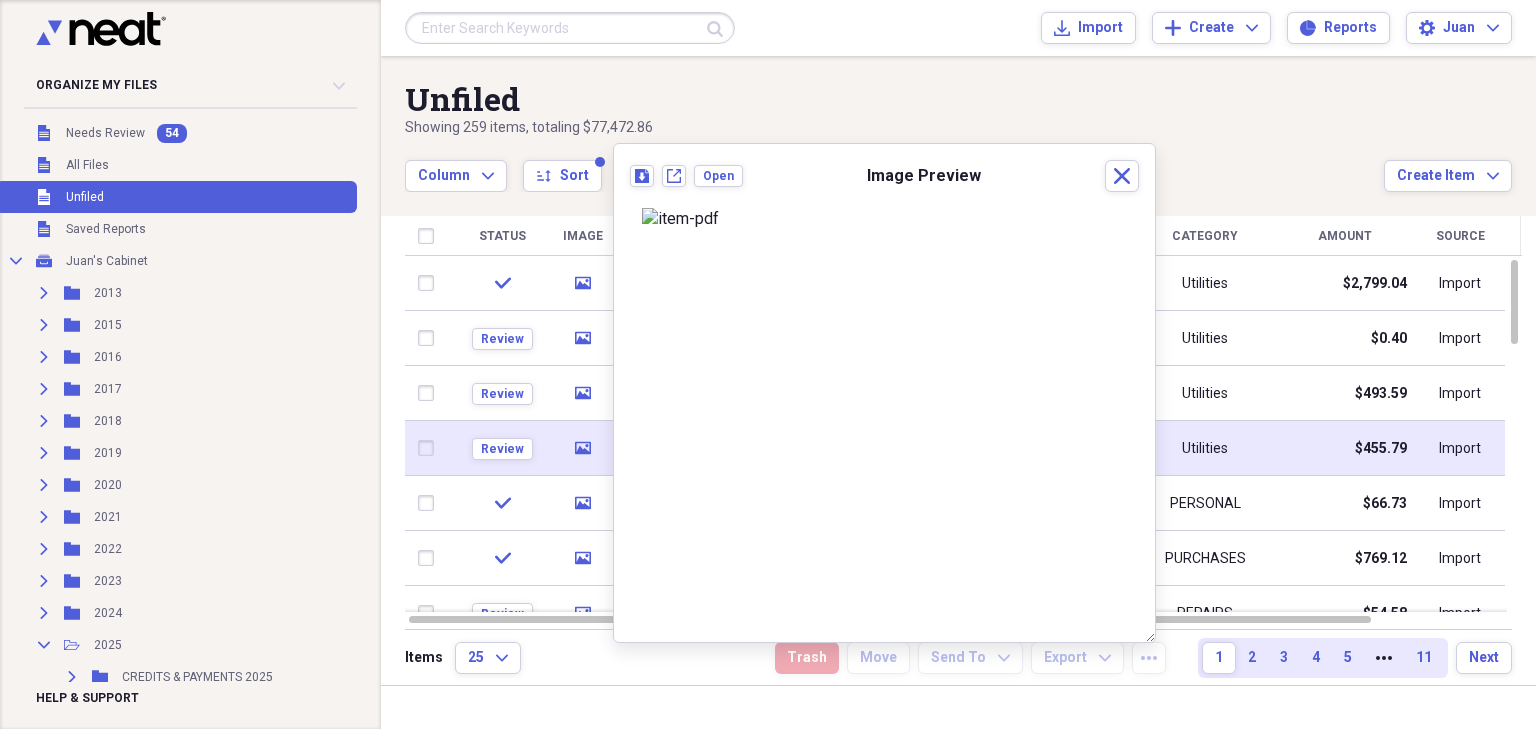 click 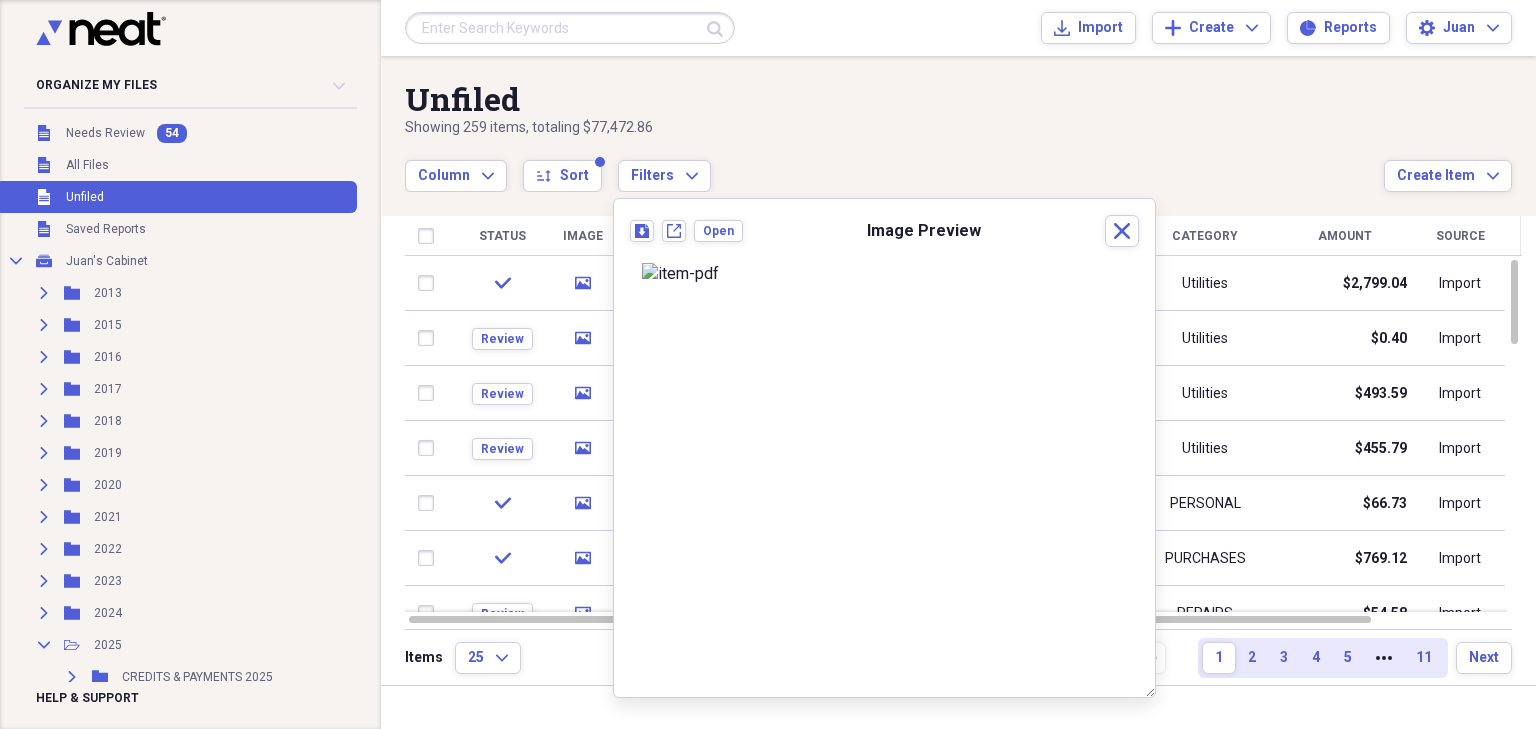 click on "Column Expand sort Sort Filters  Expand" at bounding box center (894, 165) 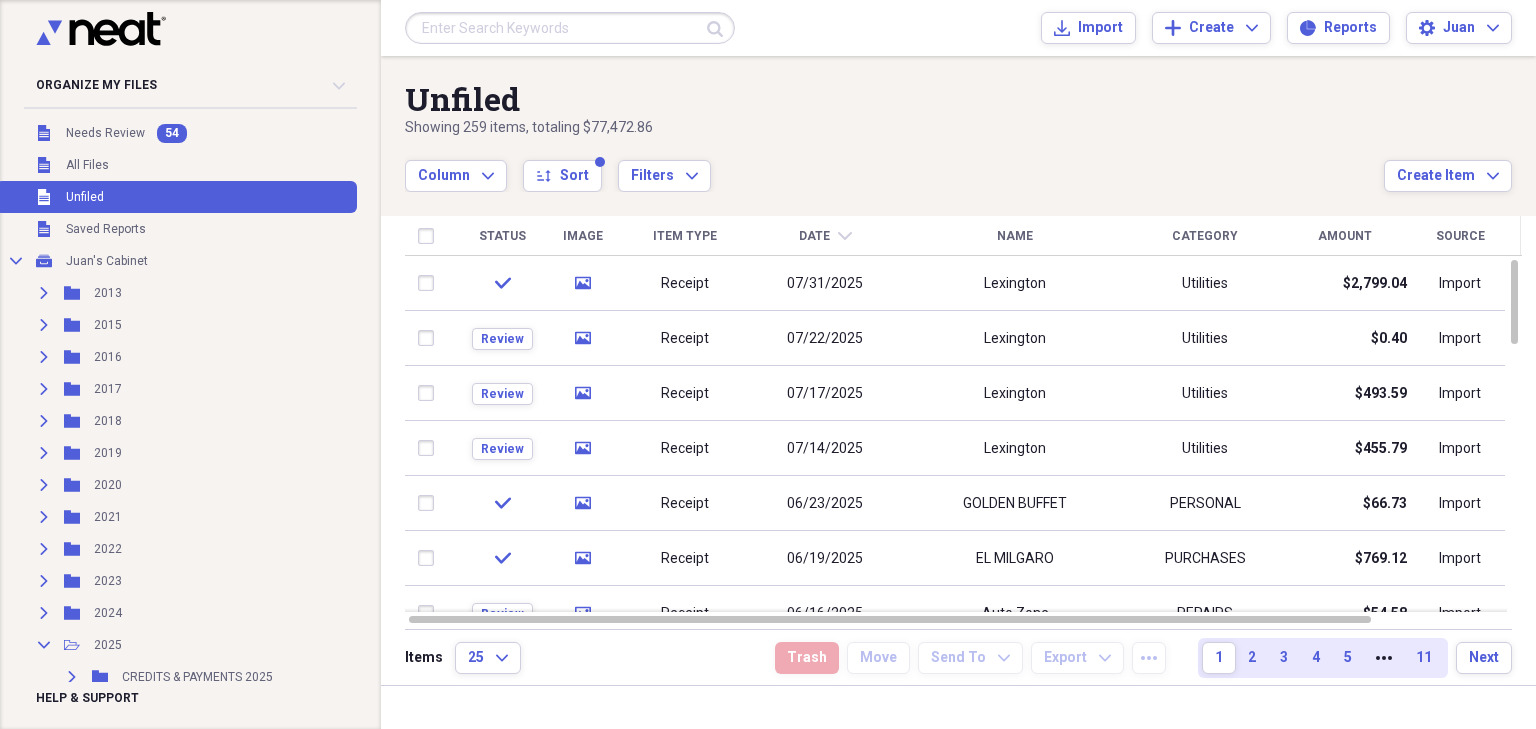 click on "Date" at bounding box center (814, 236) 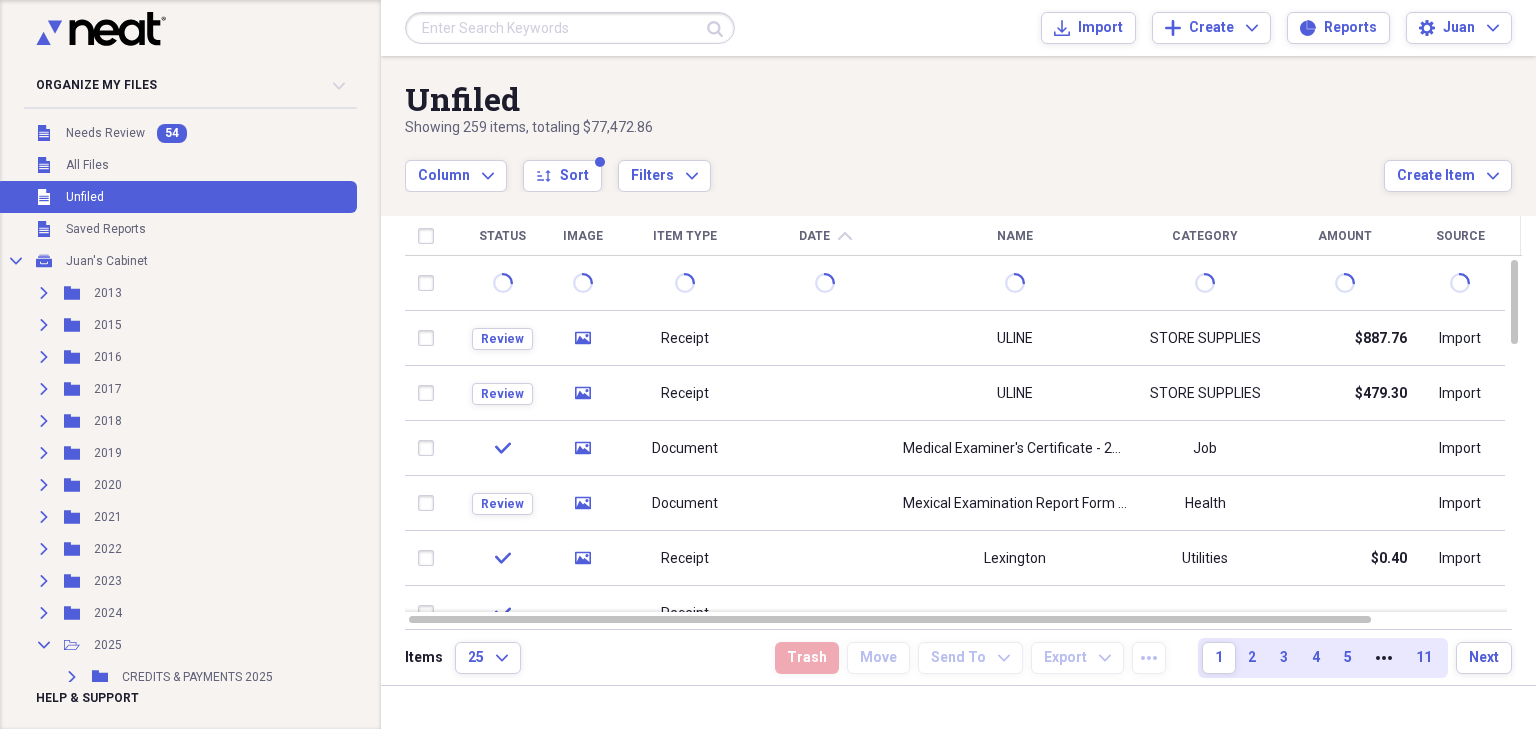 click on "Date" at bounding box center [814, 236] 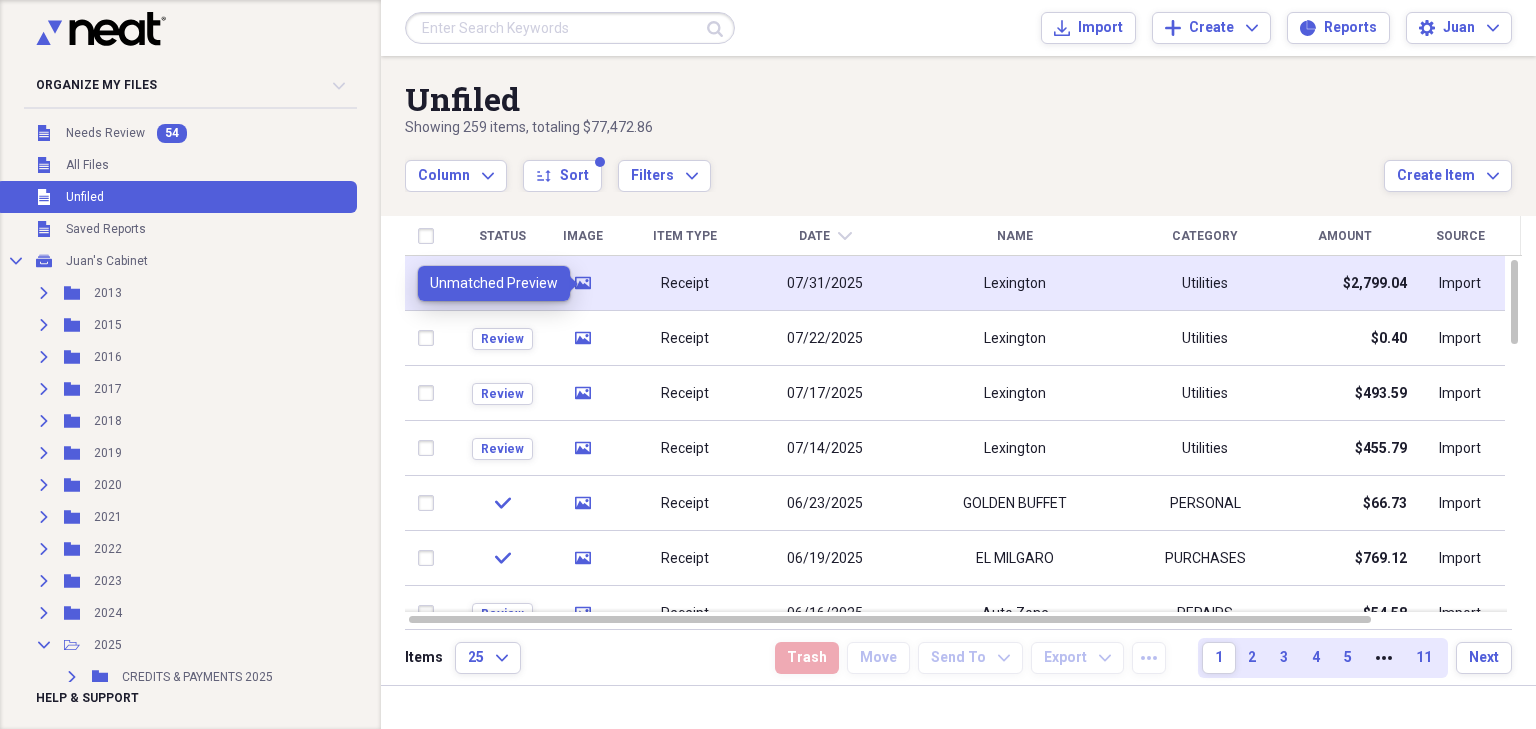 click 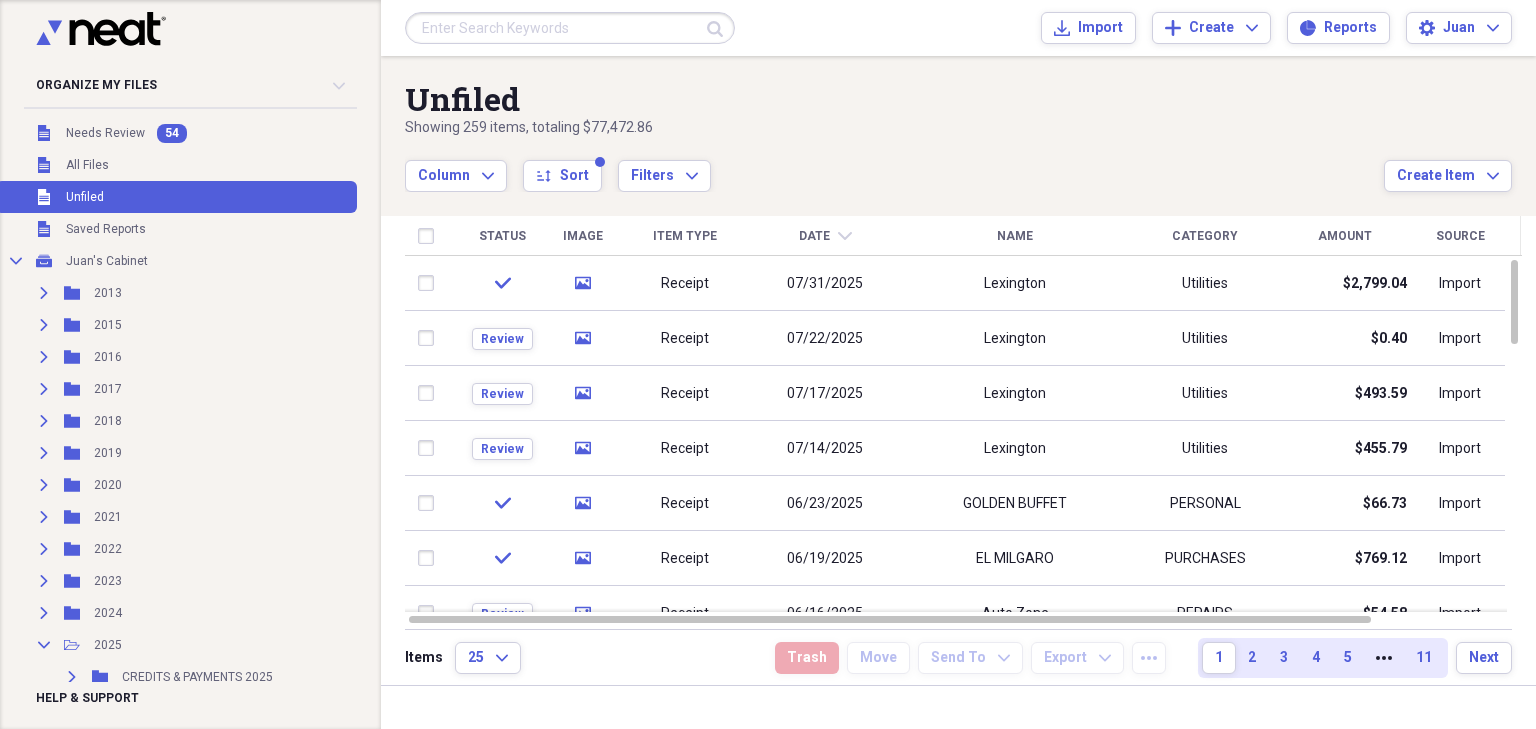 click on "Column Expand sort Sort Filters  Expand" at bounding box center [894, 165] 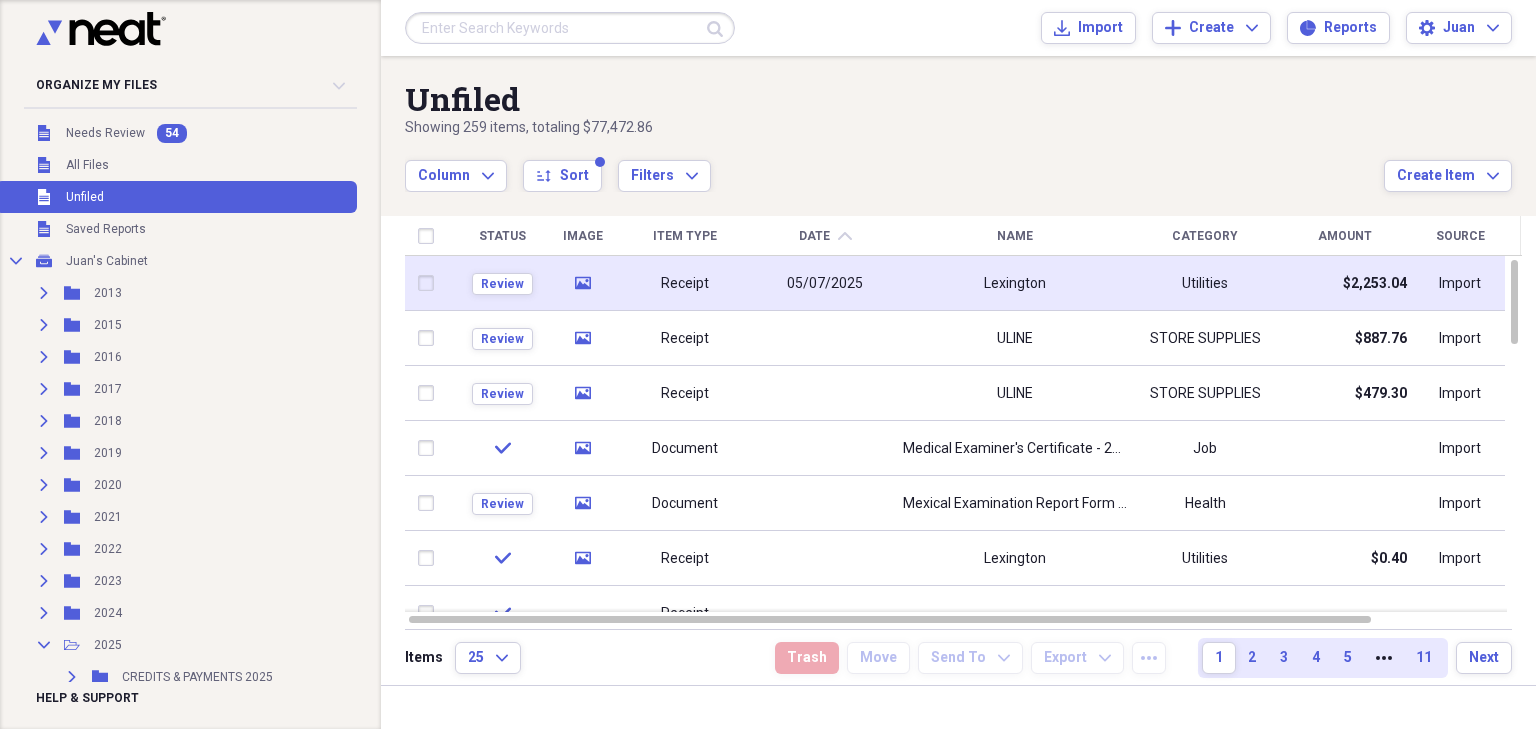 click 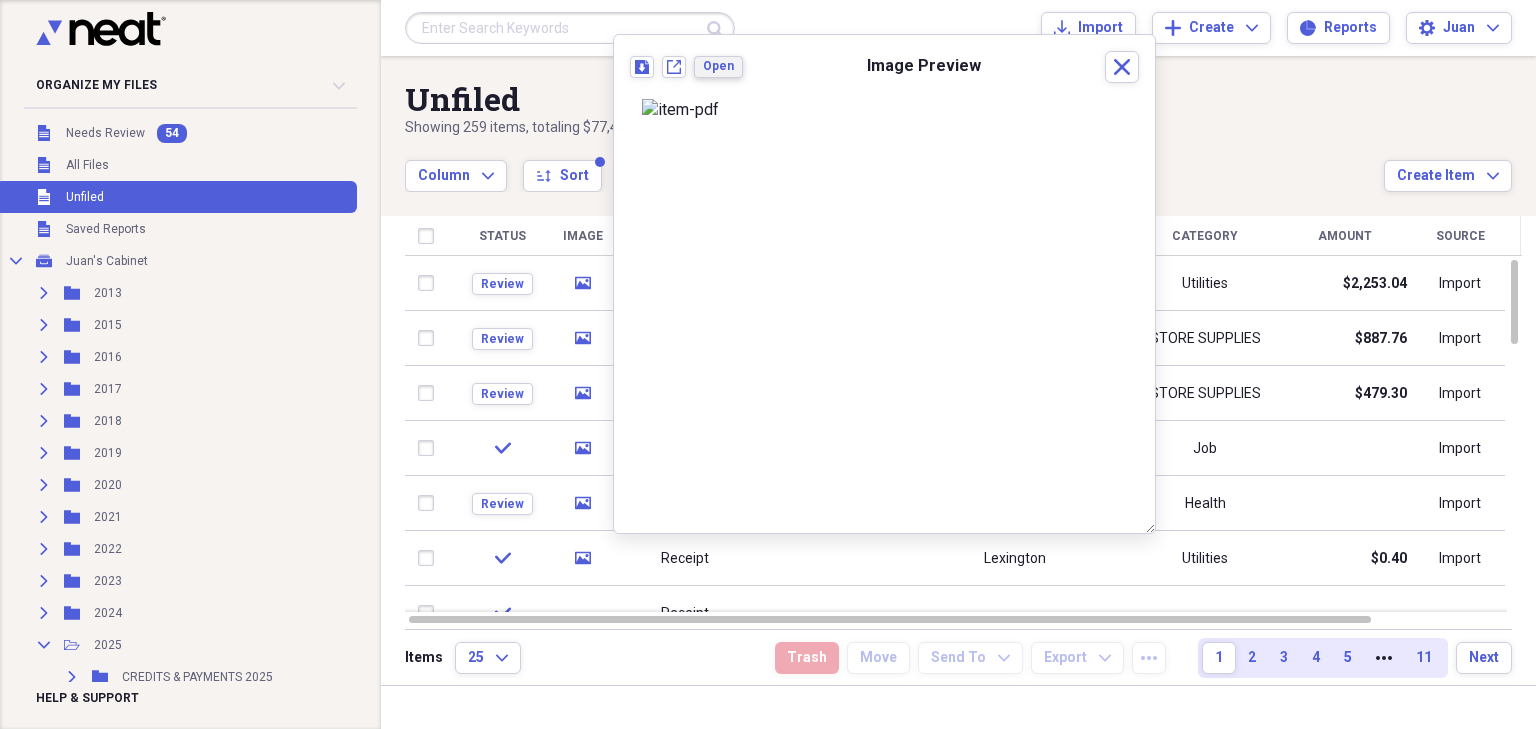 click on "Open" at bounding box center (718, 67) 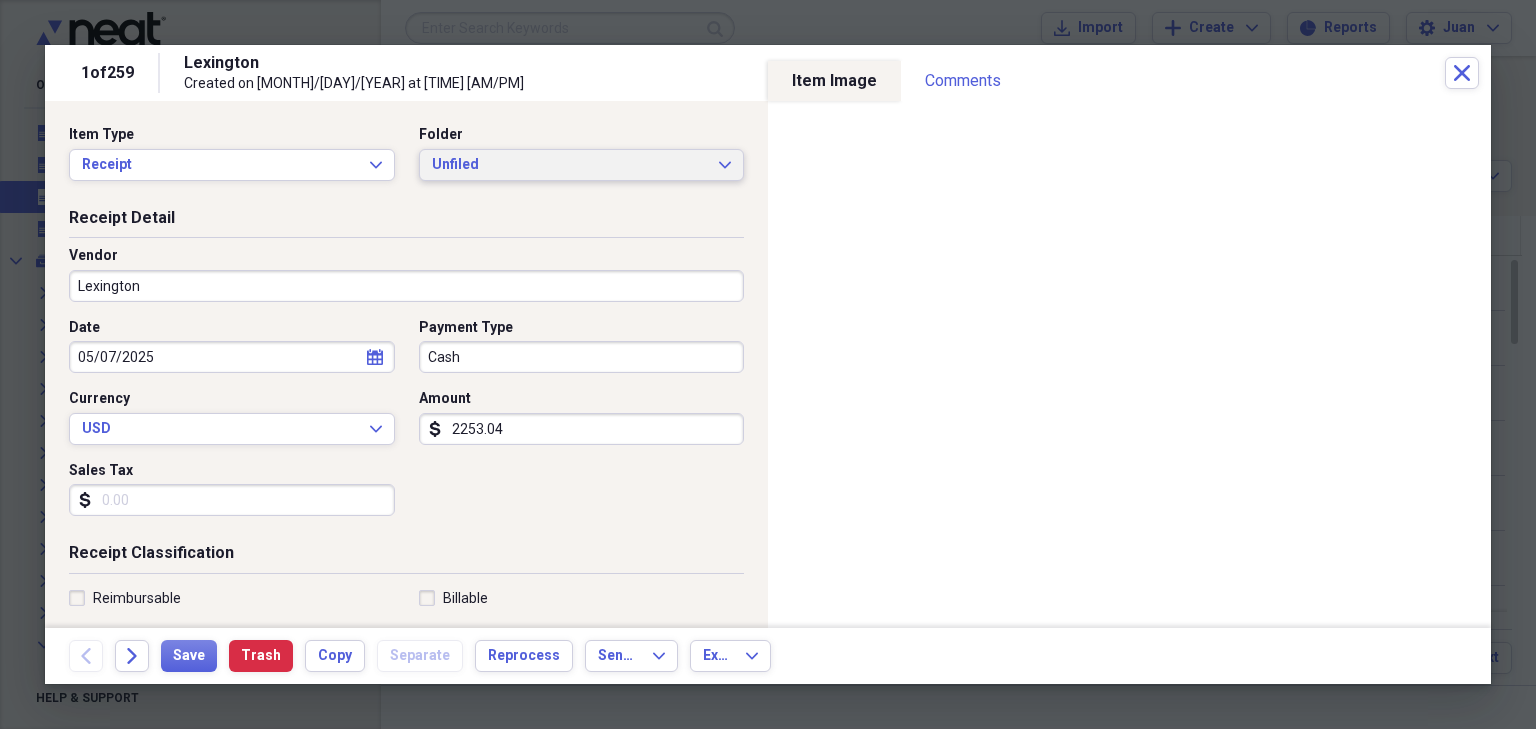 click on "Unfiled" at bounding box center (570, 165) 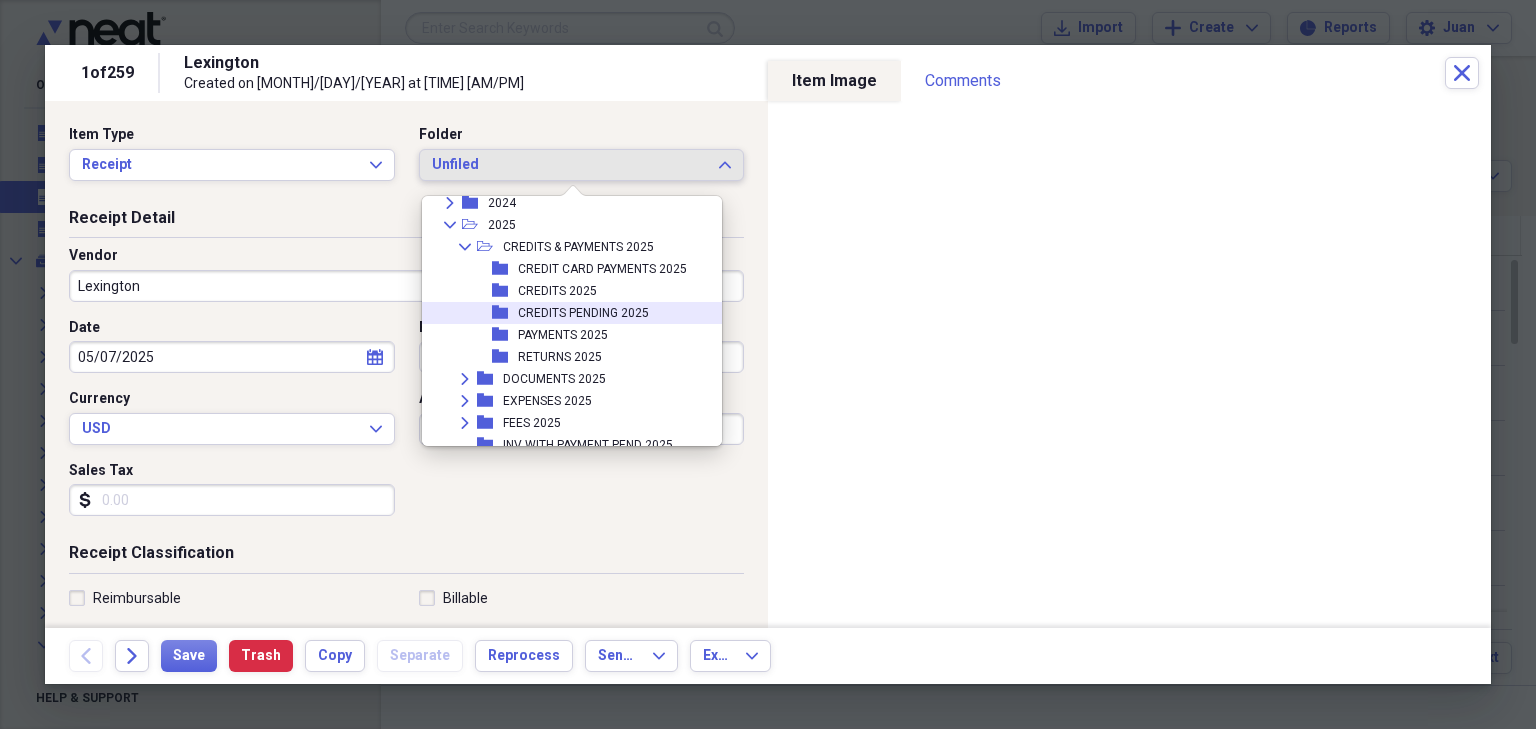 scroll, scrollTop: 320, scrollLeft: 0, axis: vertical 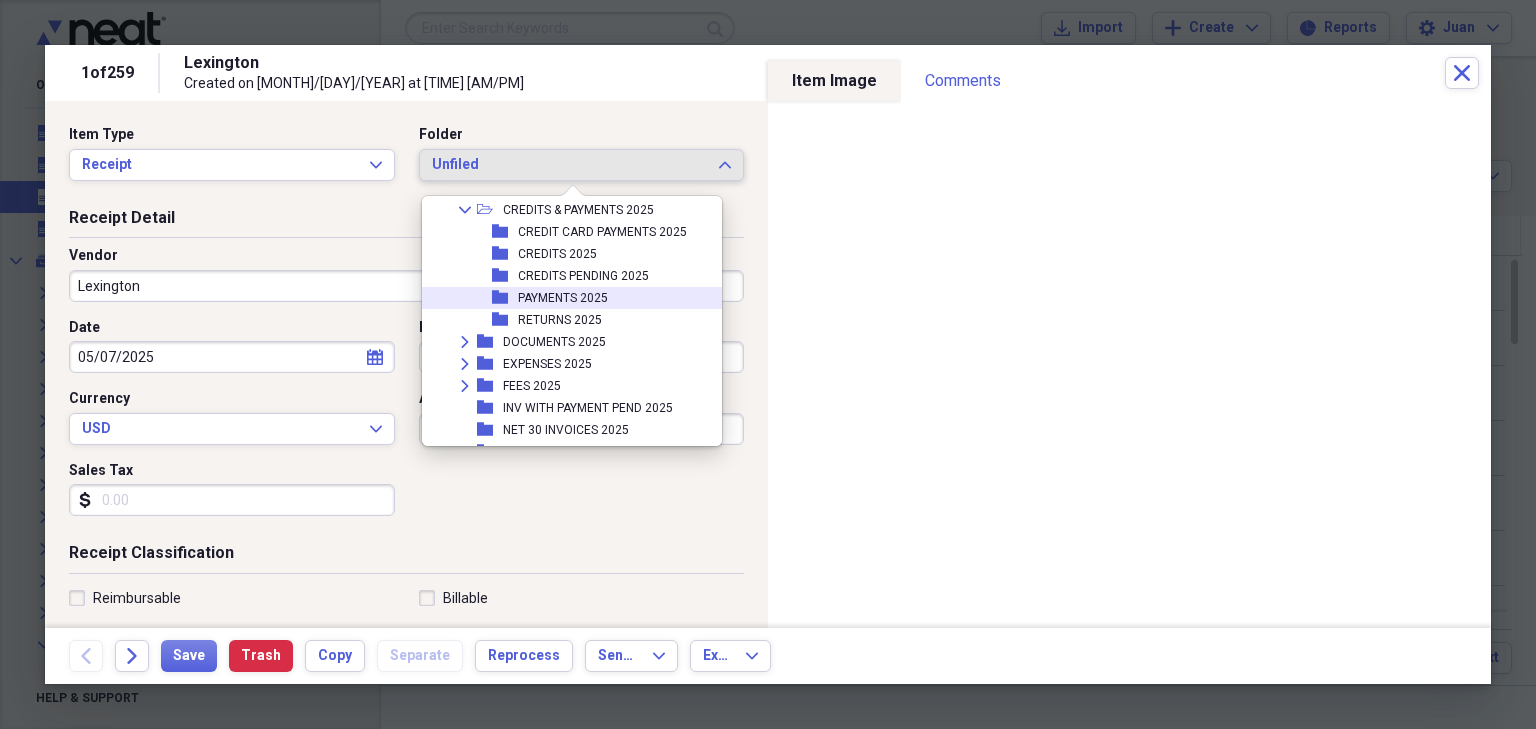 click on "PAYMENTS 2025" at bounding box center (563, 298) 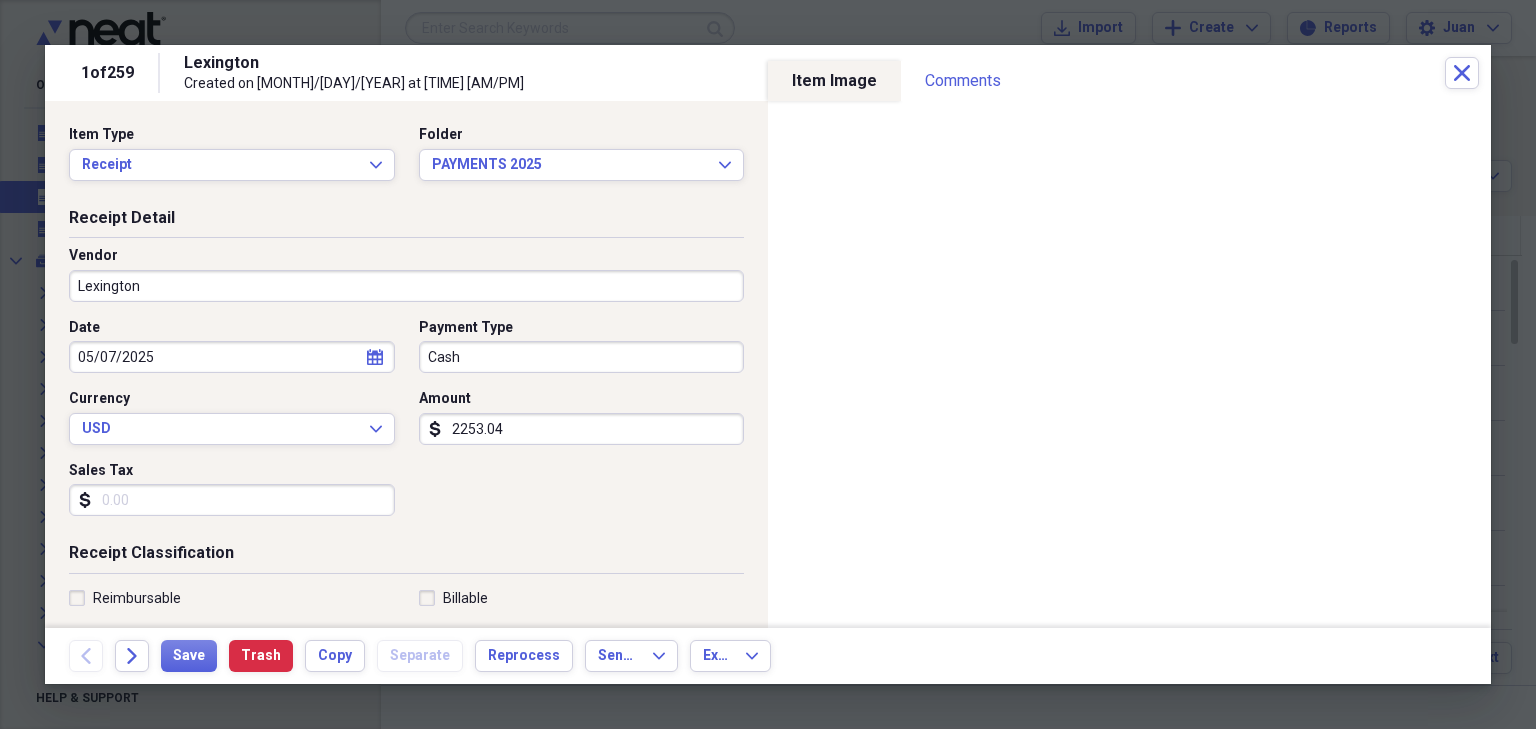 click on "Lexington" at bounding box center (406, 286) 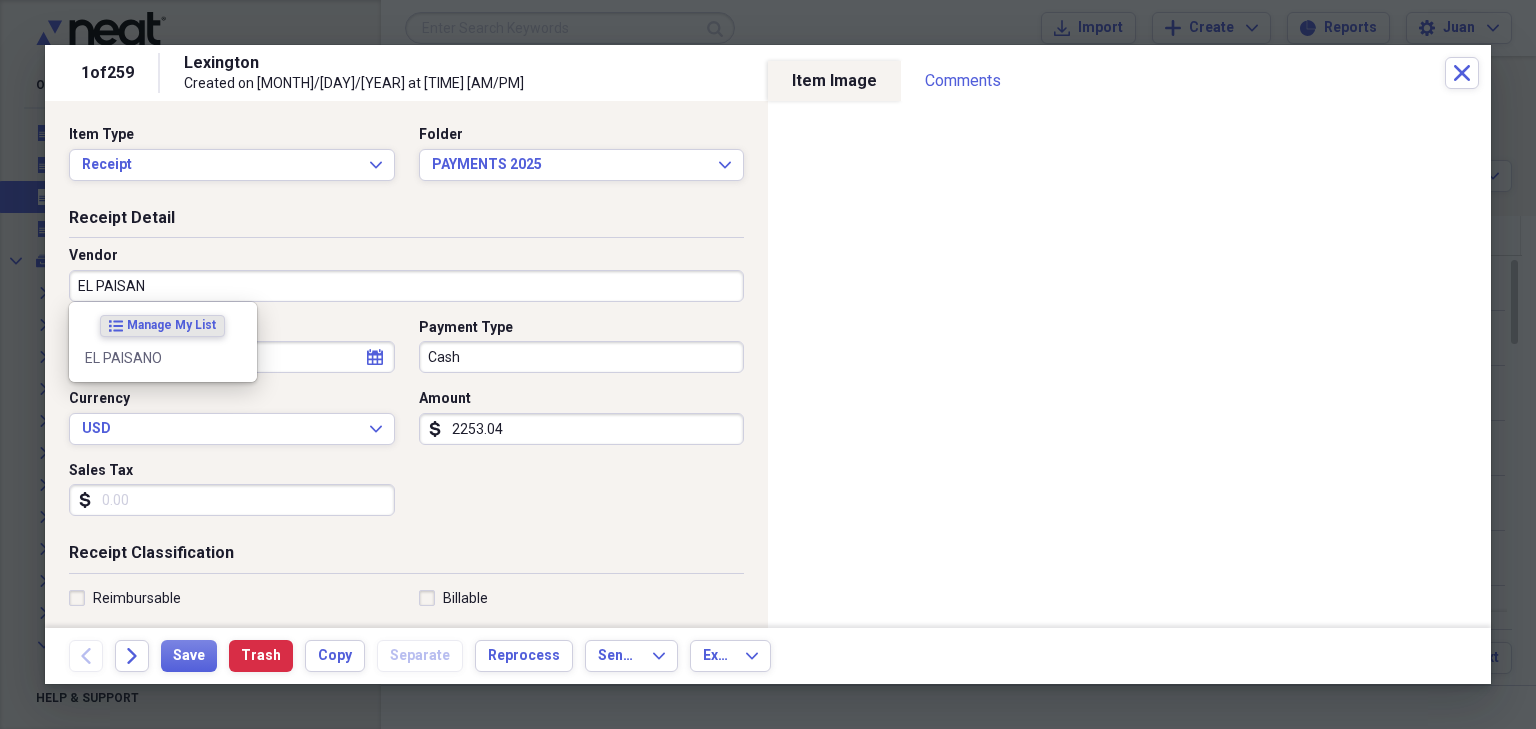 type on "EL PAISANO" 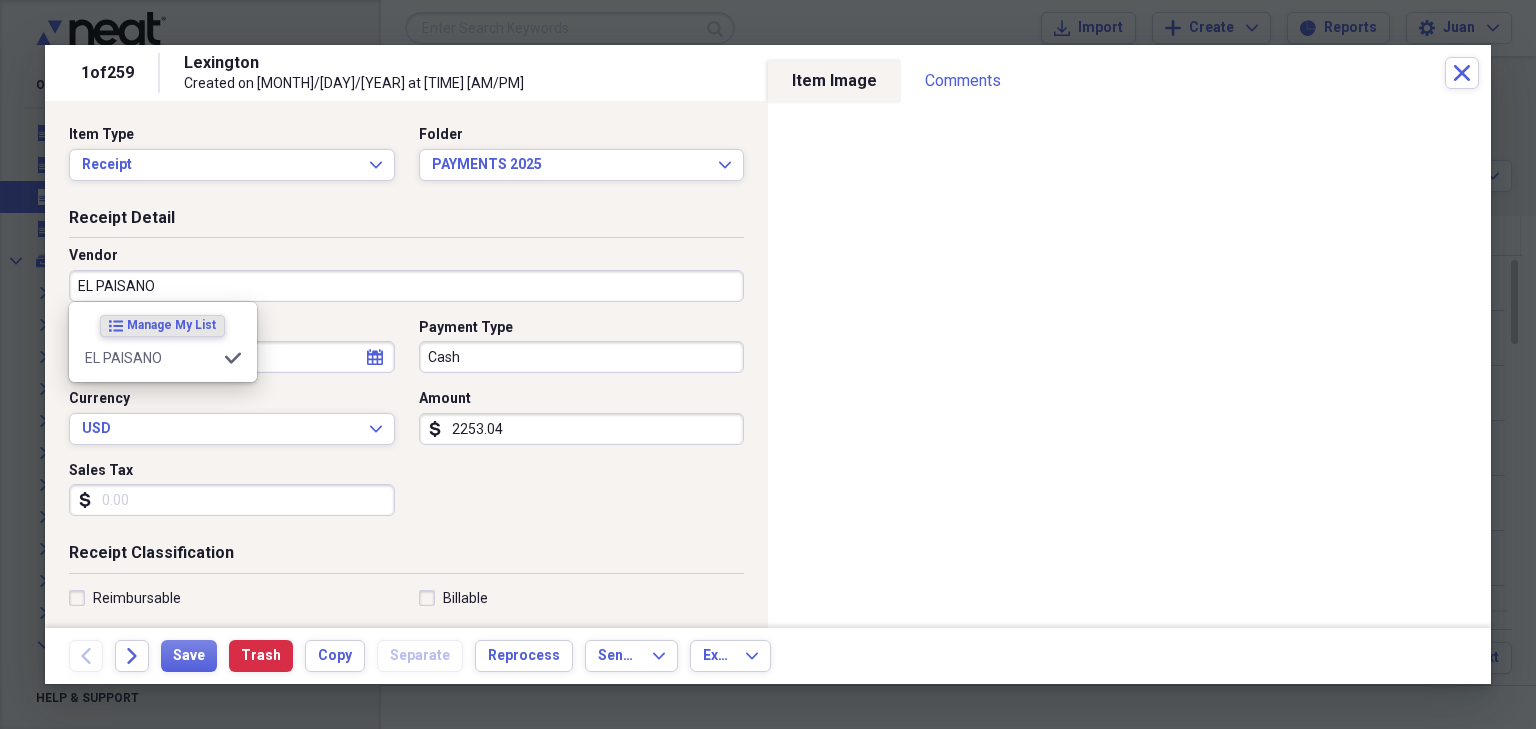 type on "PURCHASES" 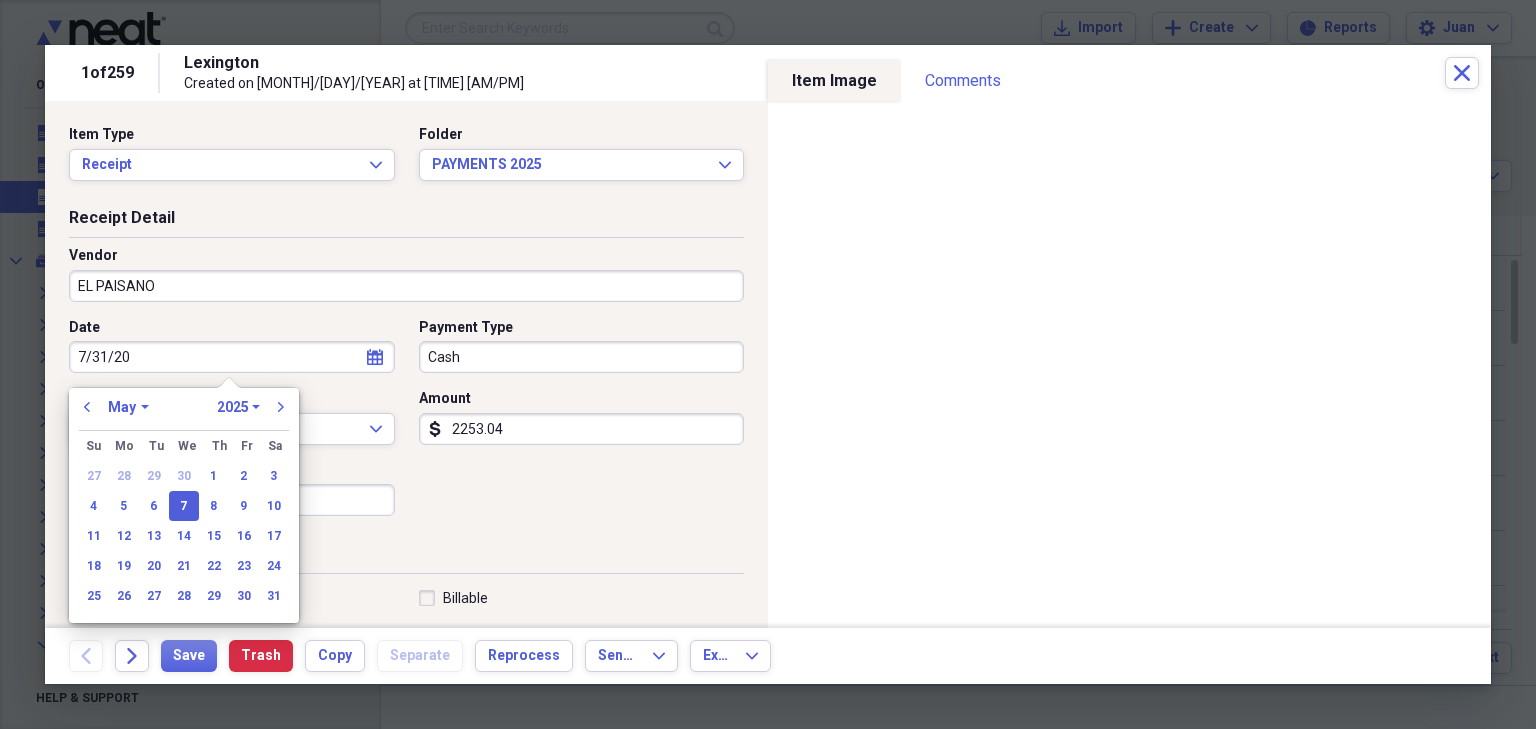 type on "7/31/202" 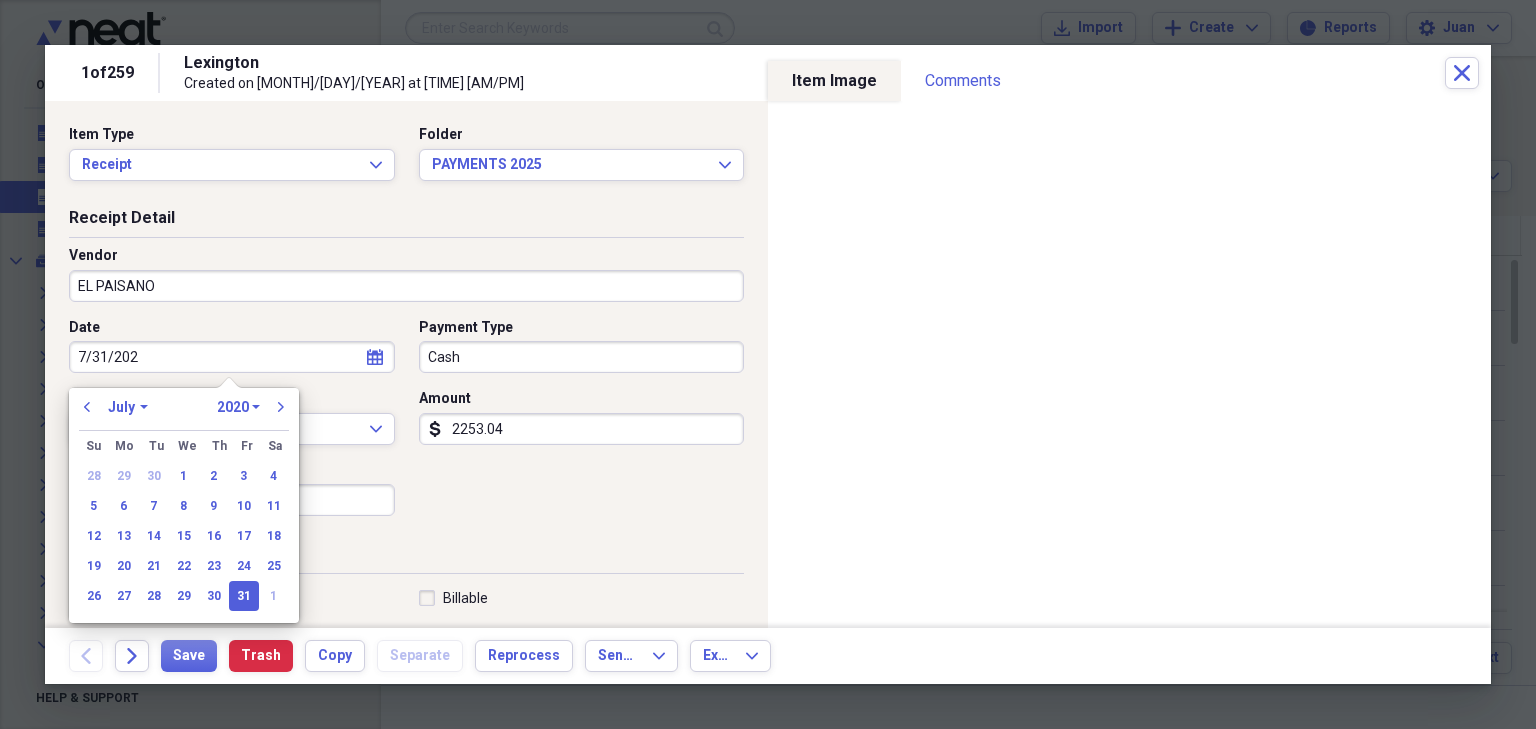 type on "7/31/2025" 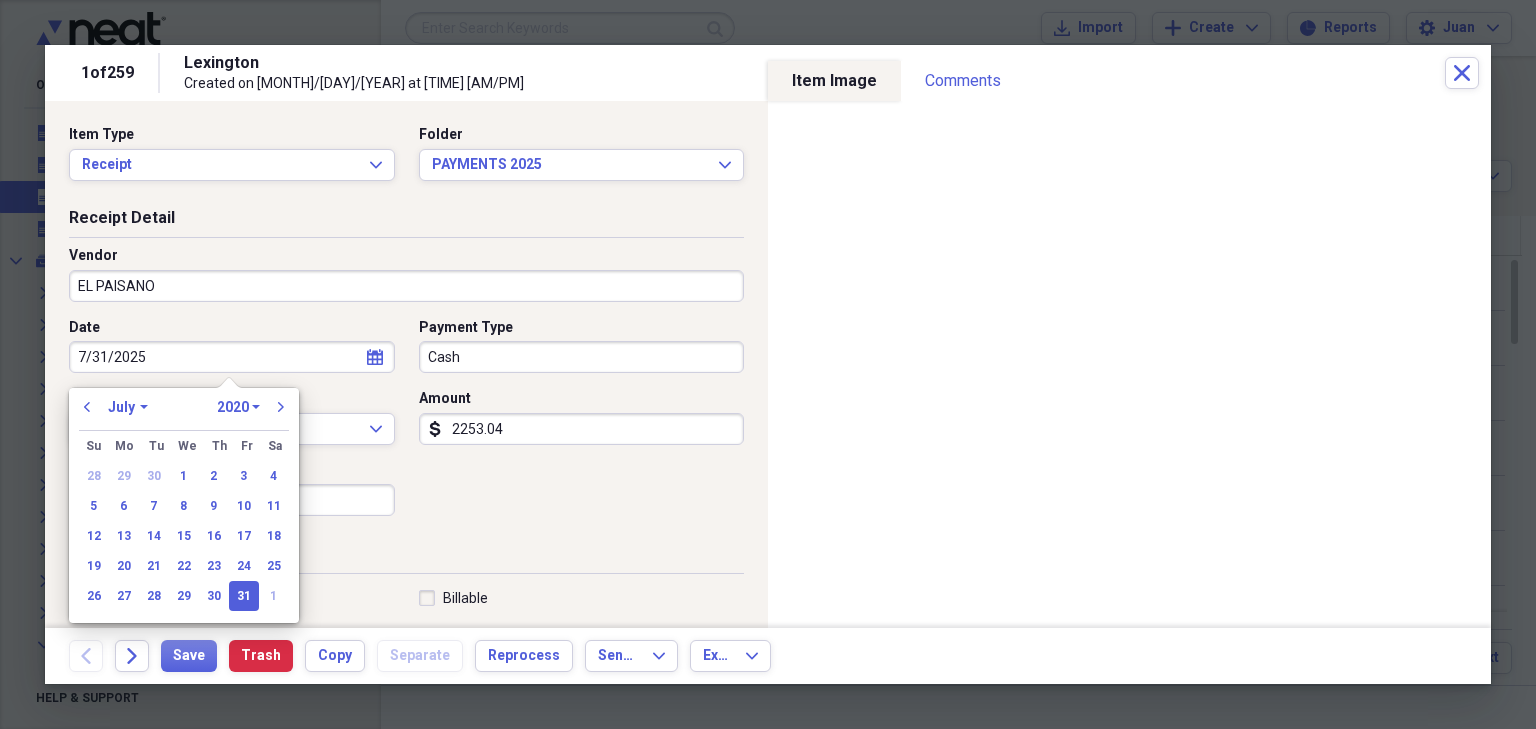 select on "2025" 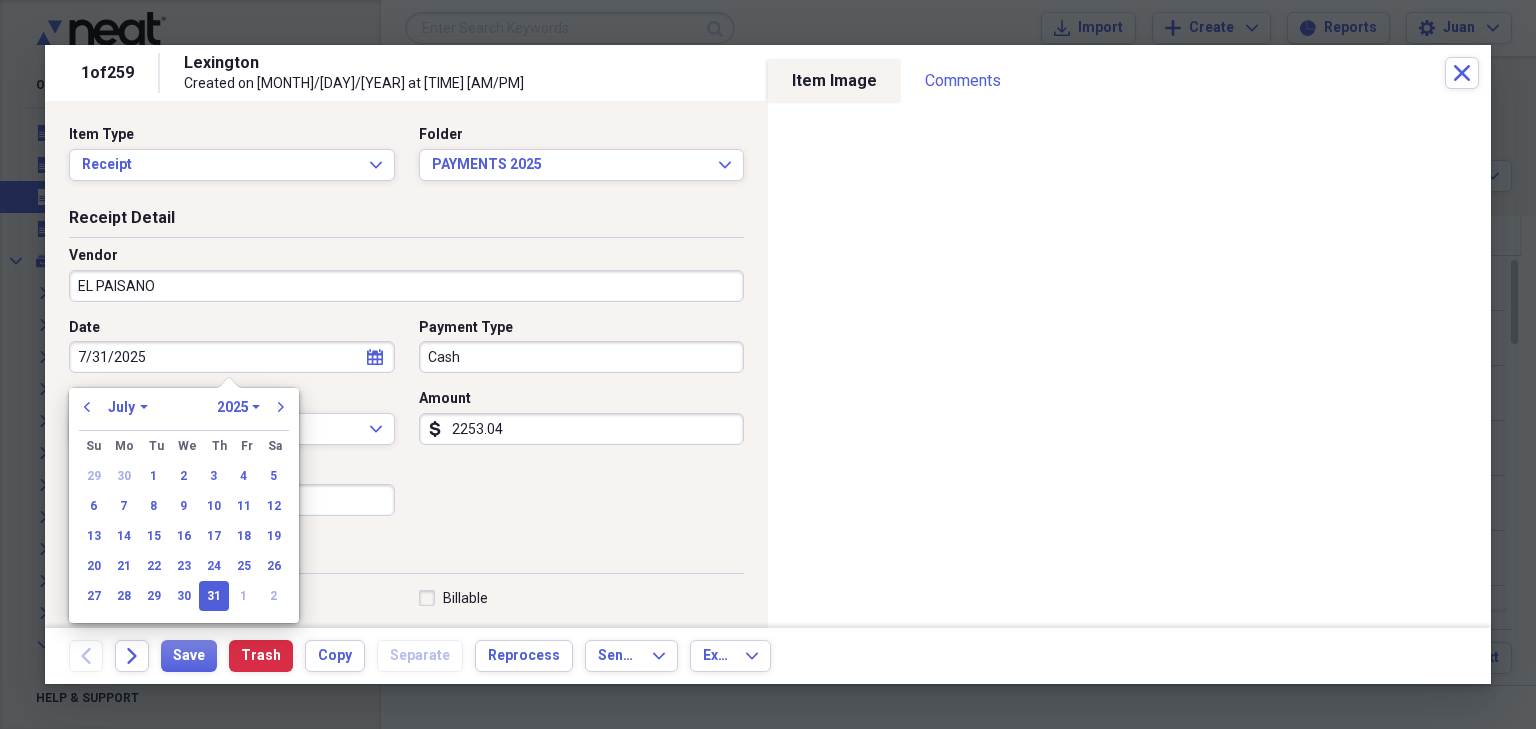 type on "07/31/2025" 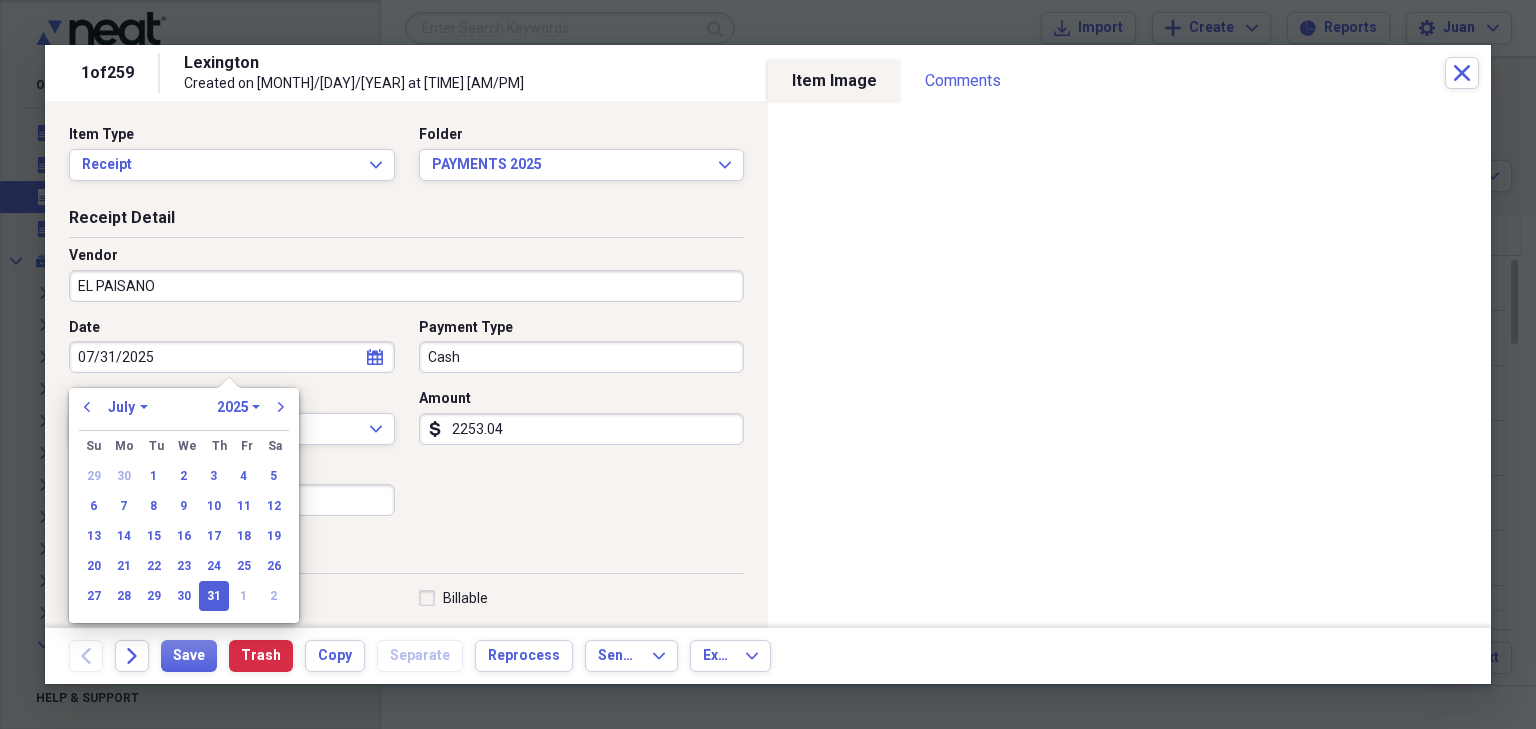 type 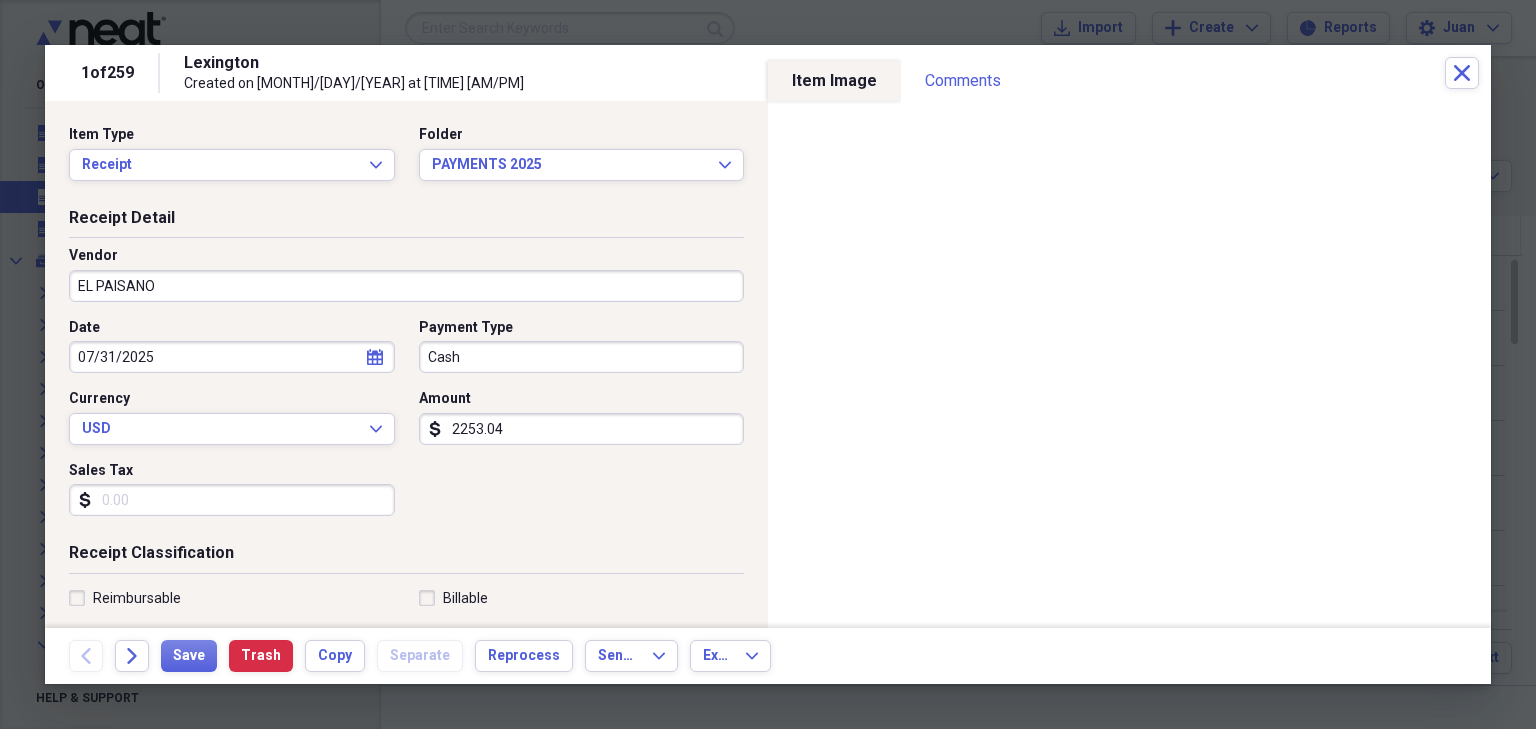 type 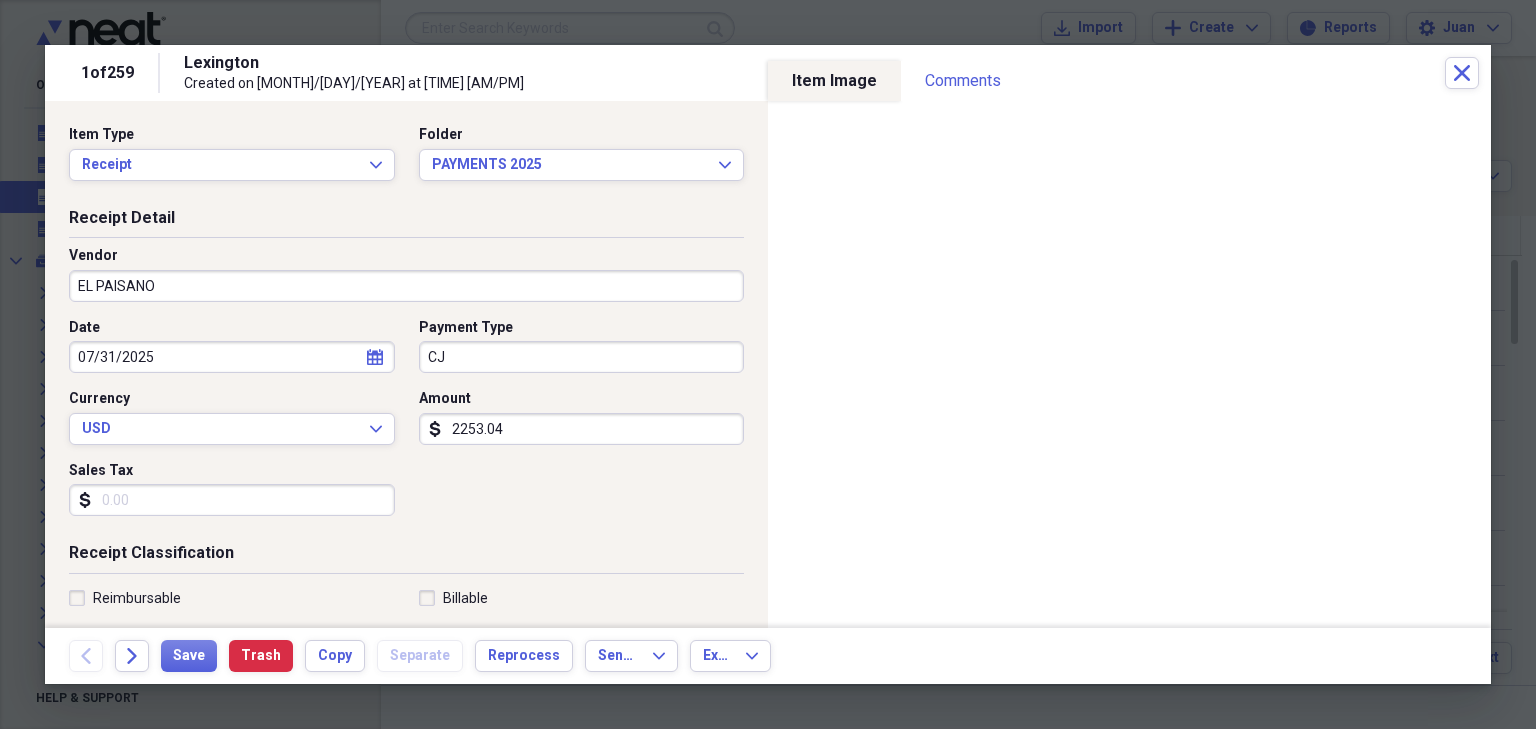 type on "C" 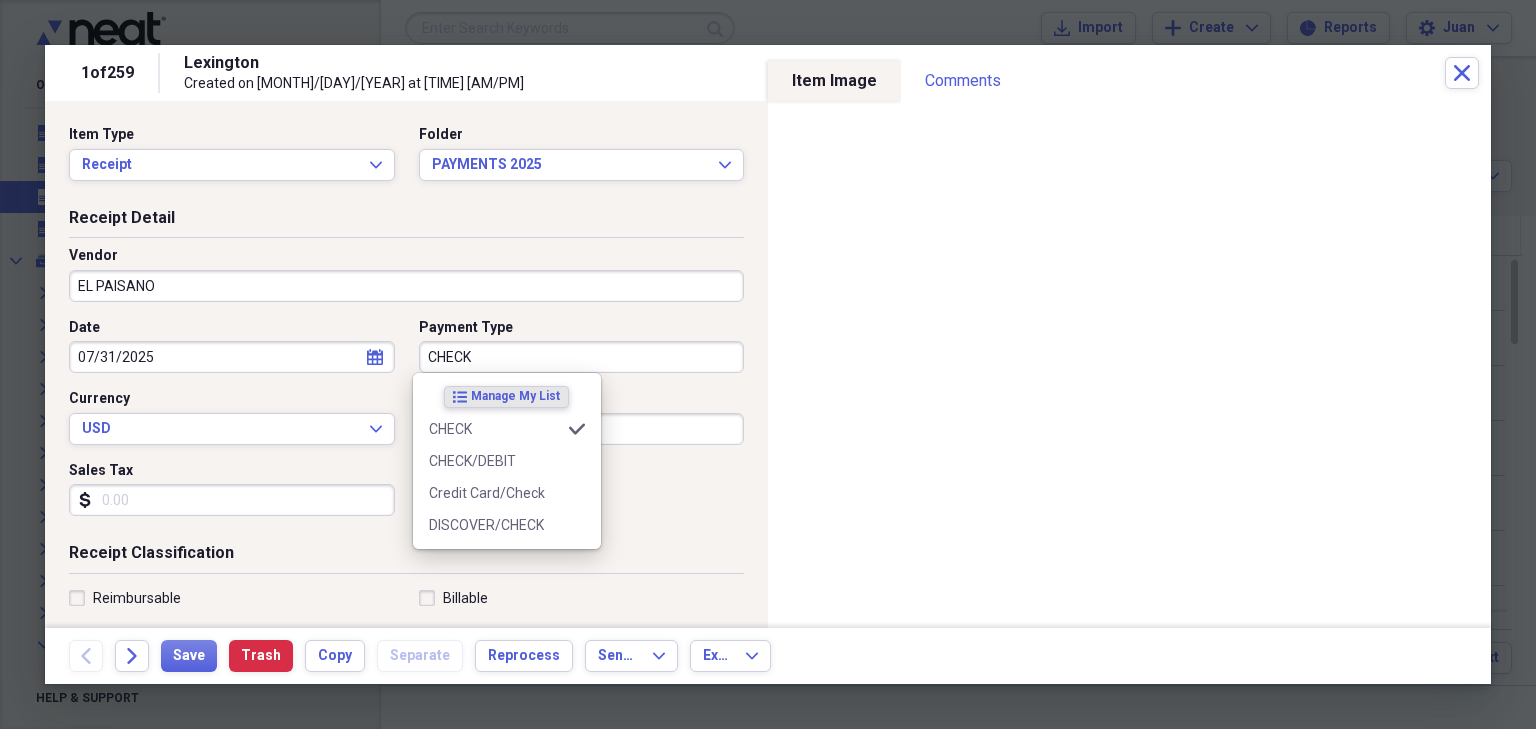 type on "CHECK" 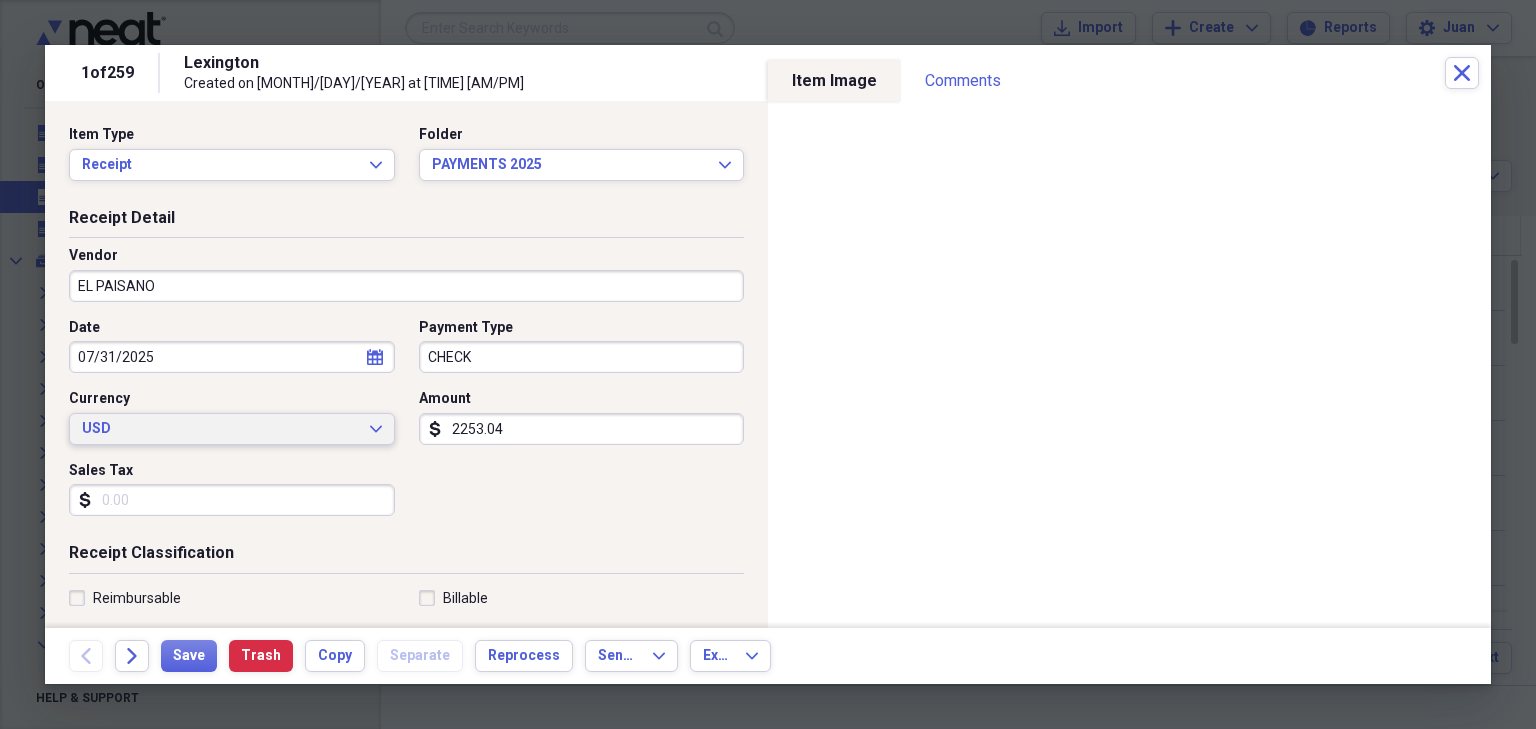 type 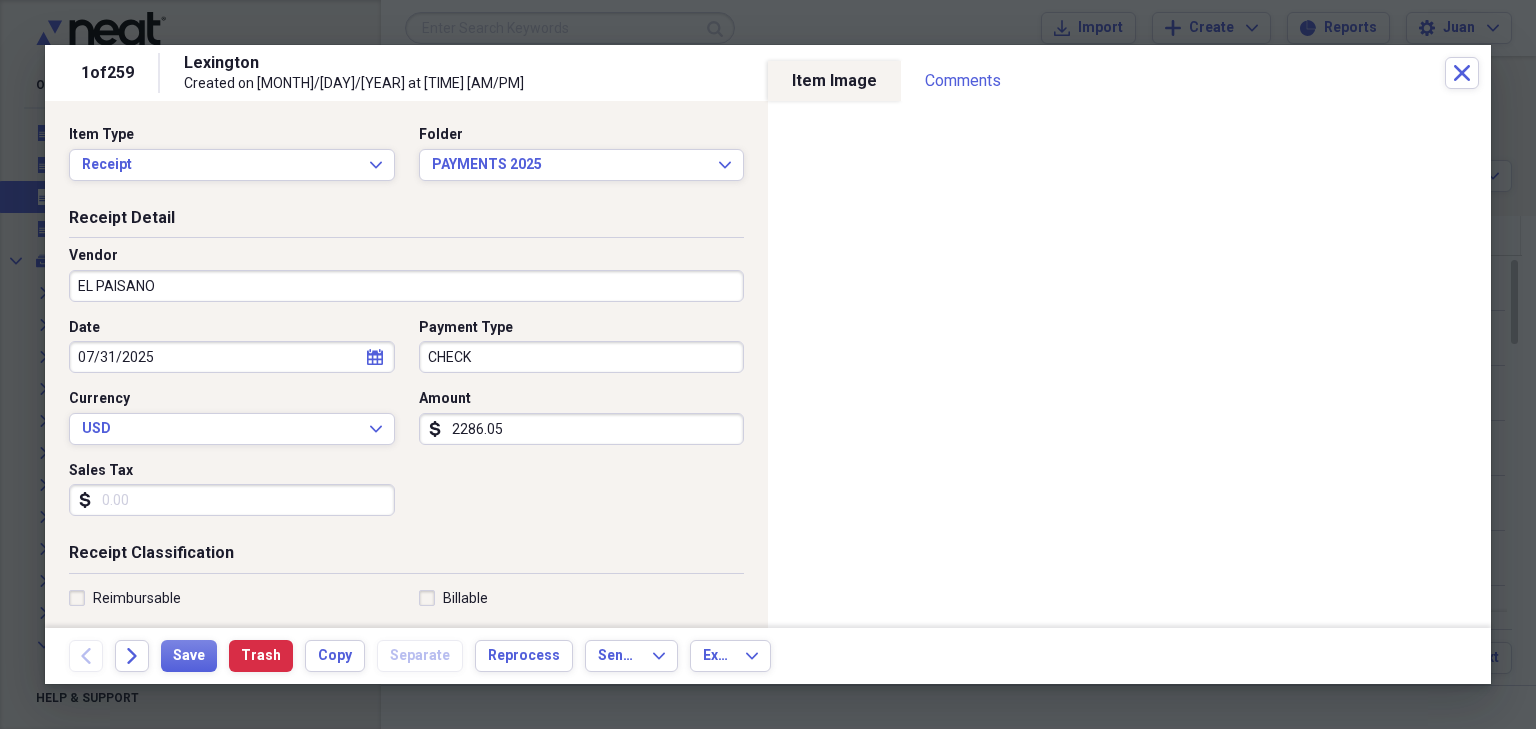 type on "2286.05" 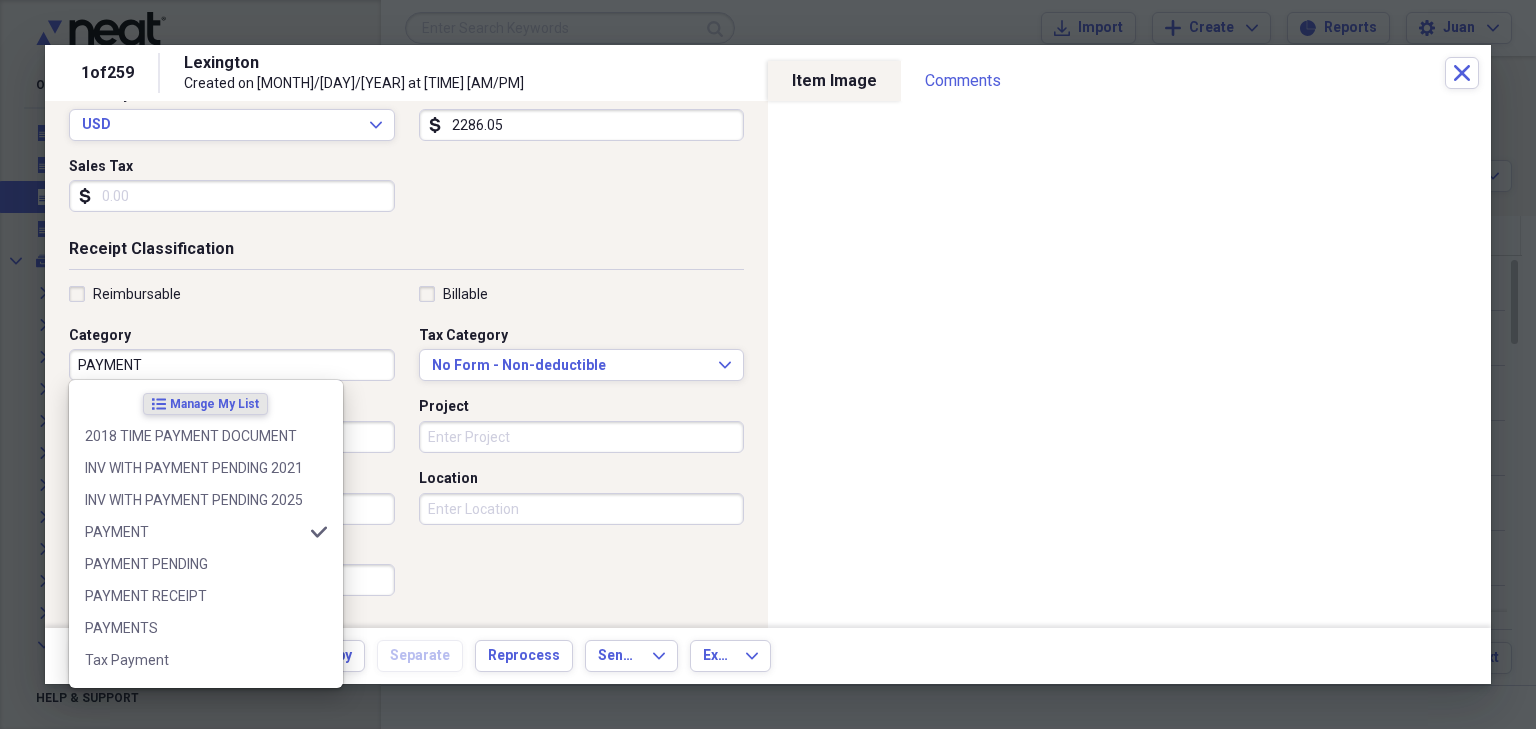 type on "PAYMENT" 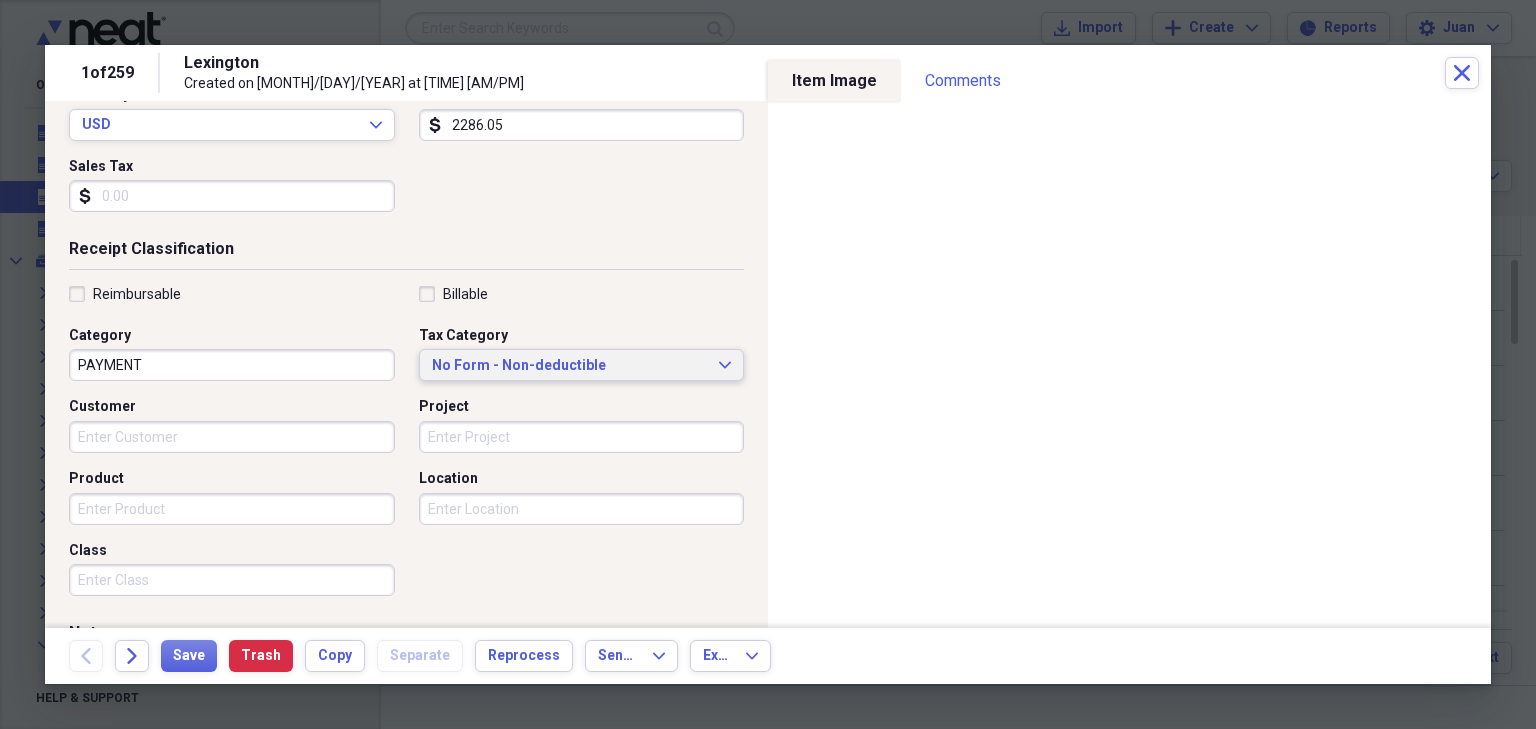 type 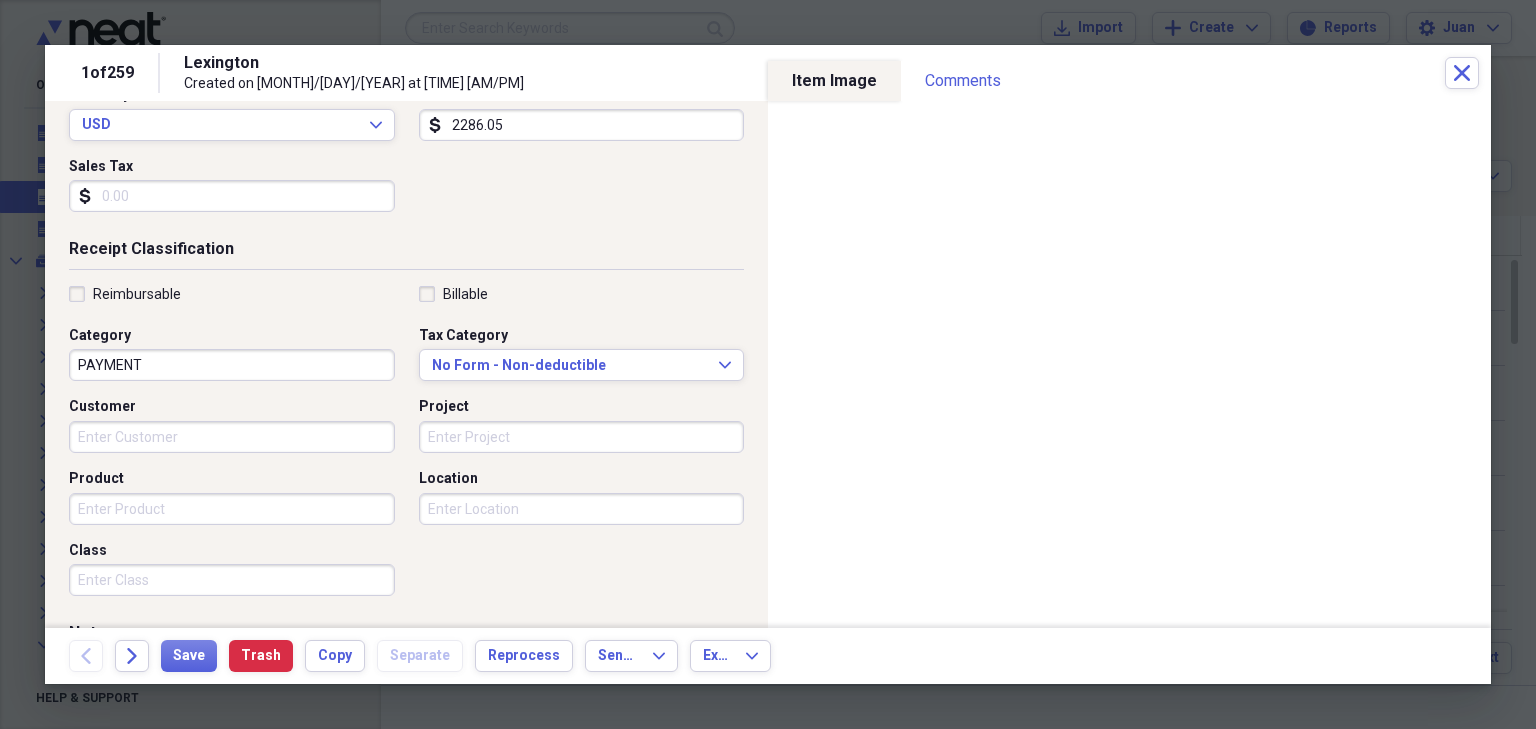 scroll, scrollTop: 492, scrollLeft: 0, axis: vertical 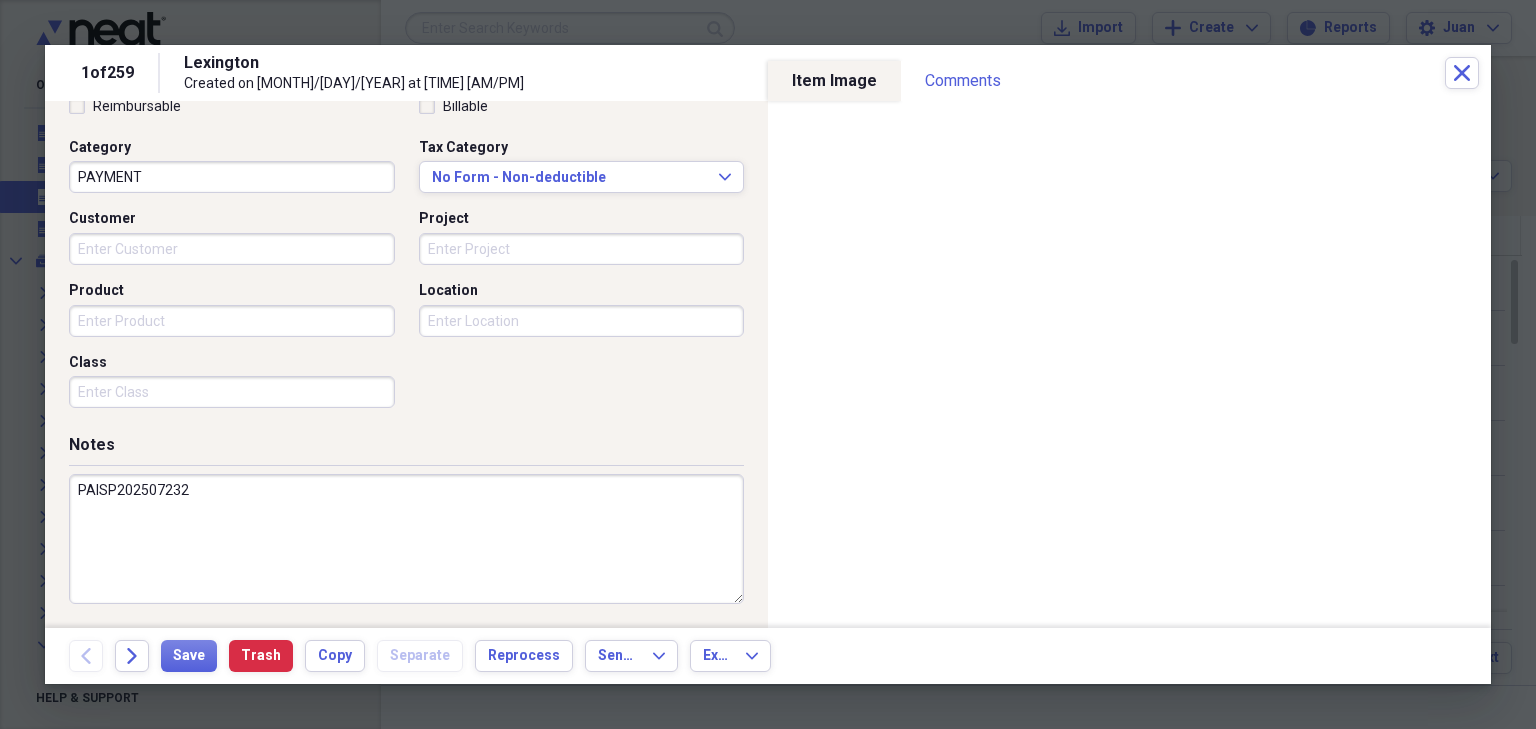 click on "PAISP202507232" at bounding box center [406, 539] 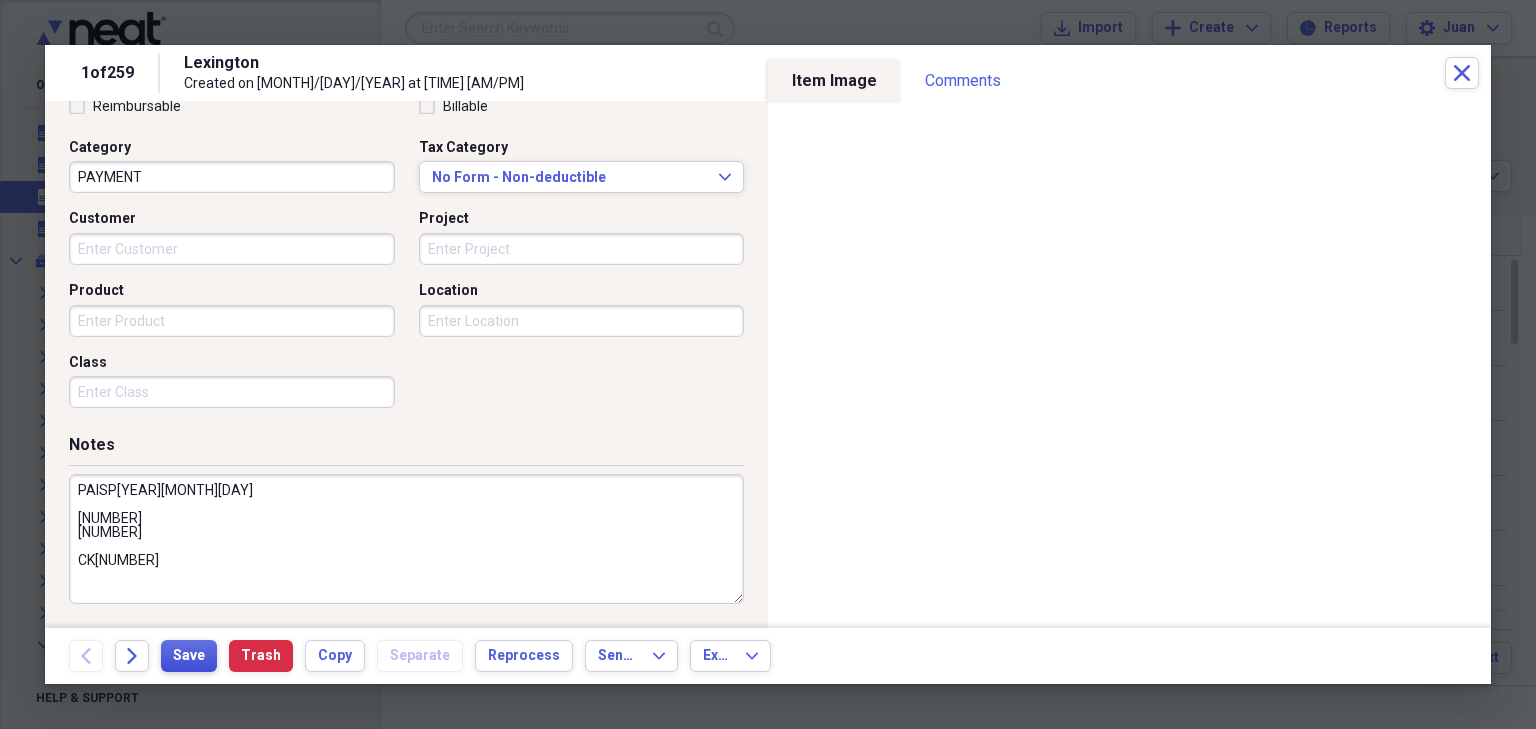 type on "PAISP[YEAR][MONTH][DAY]
[NUMBER]
[NUMBER]
CK[NUMBER]" 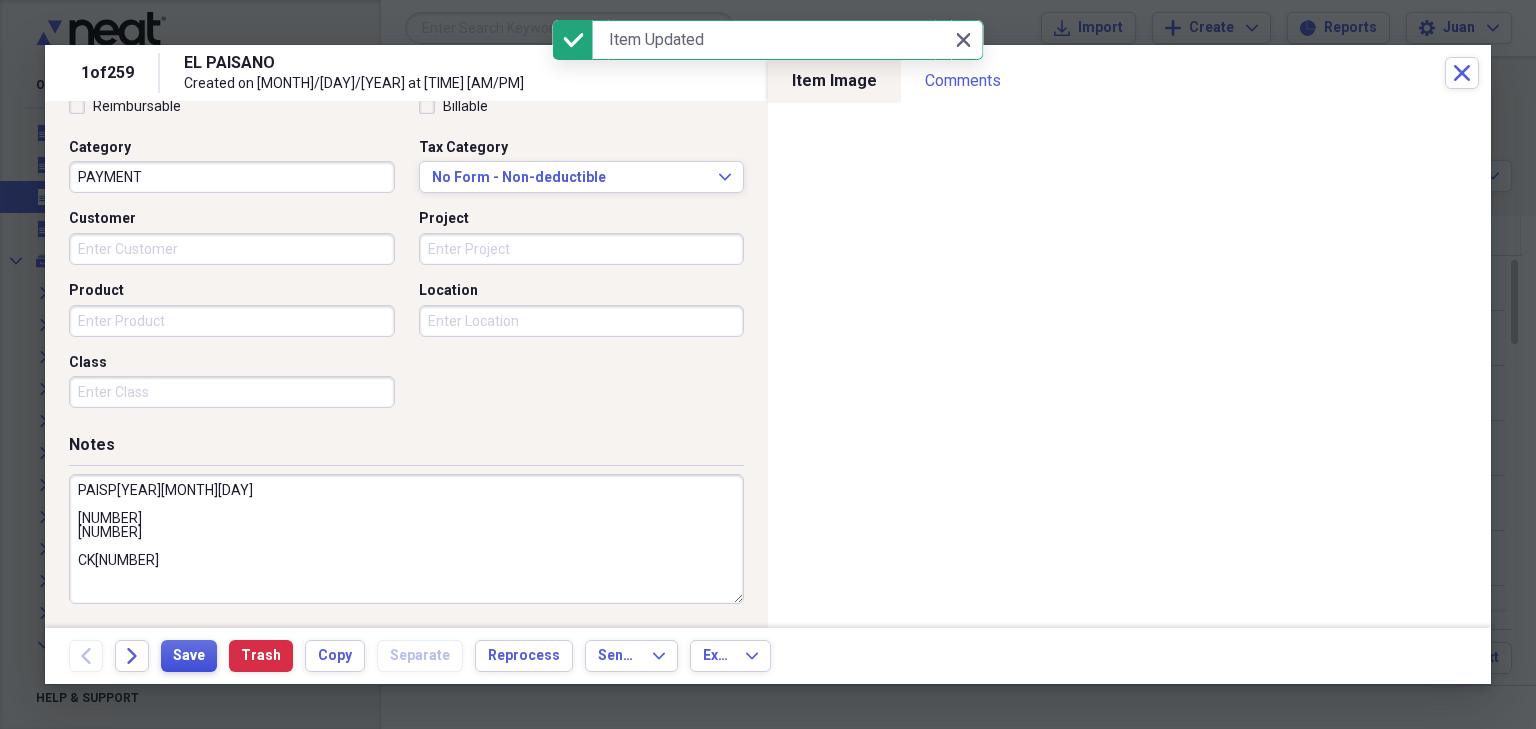 click on "Save" at bounding box center (189, 656) 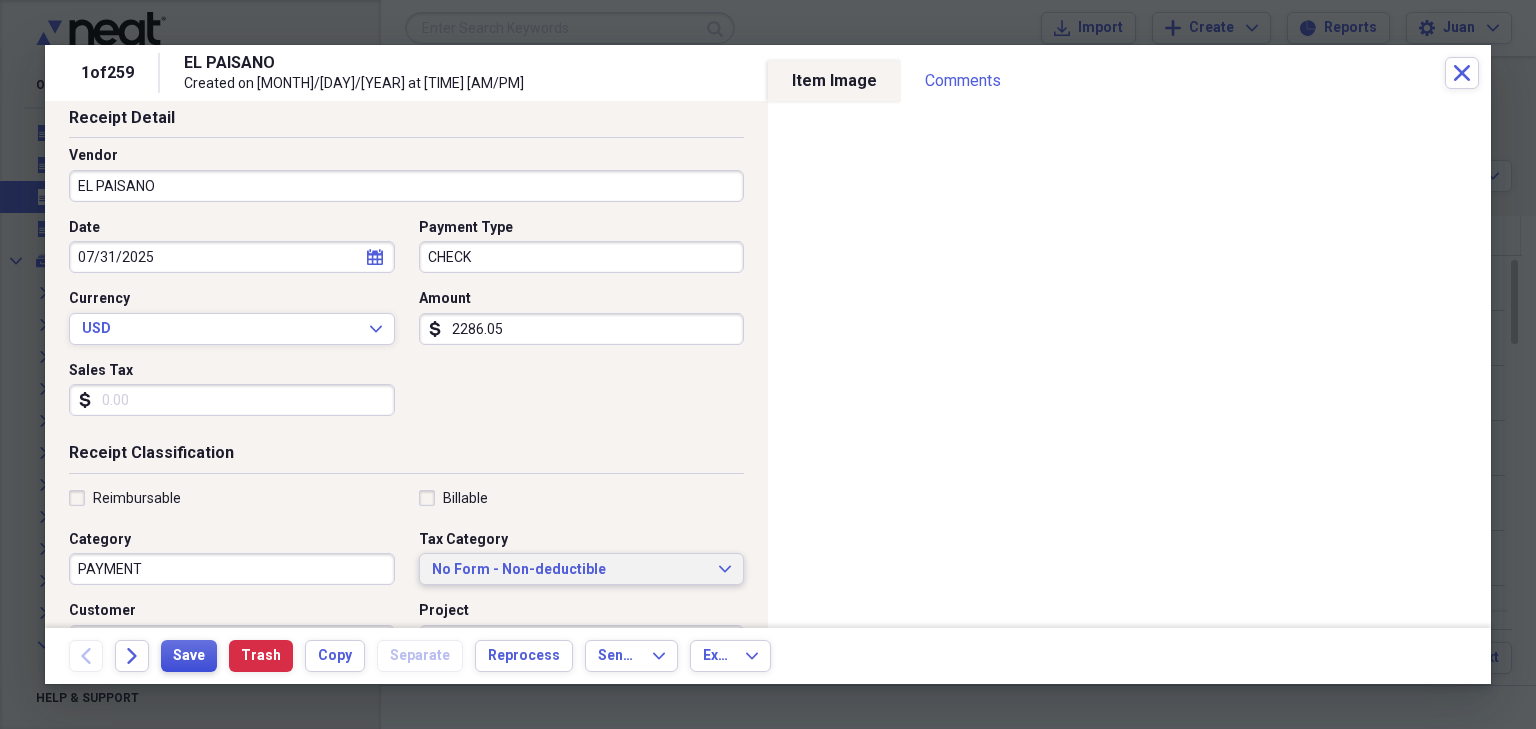 scroll, scrollTop: 0, scrollLeft: 0, axis: both 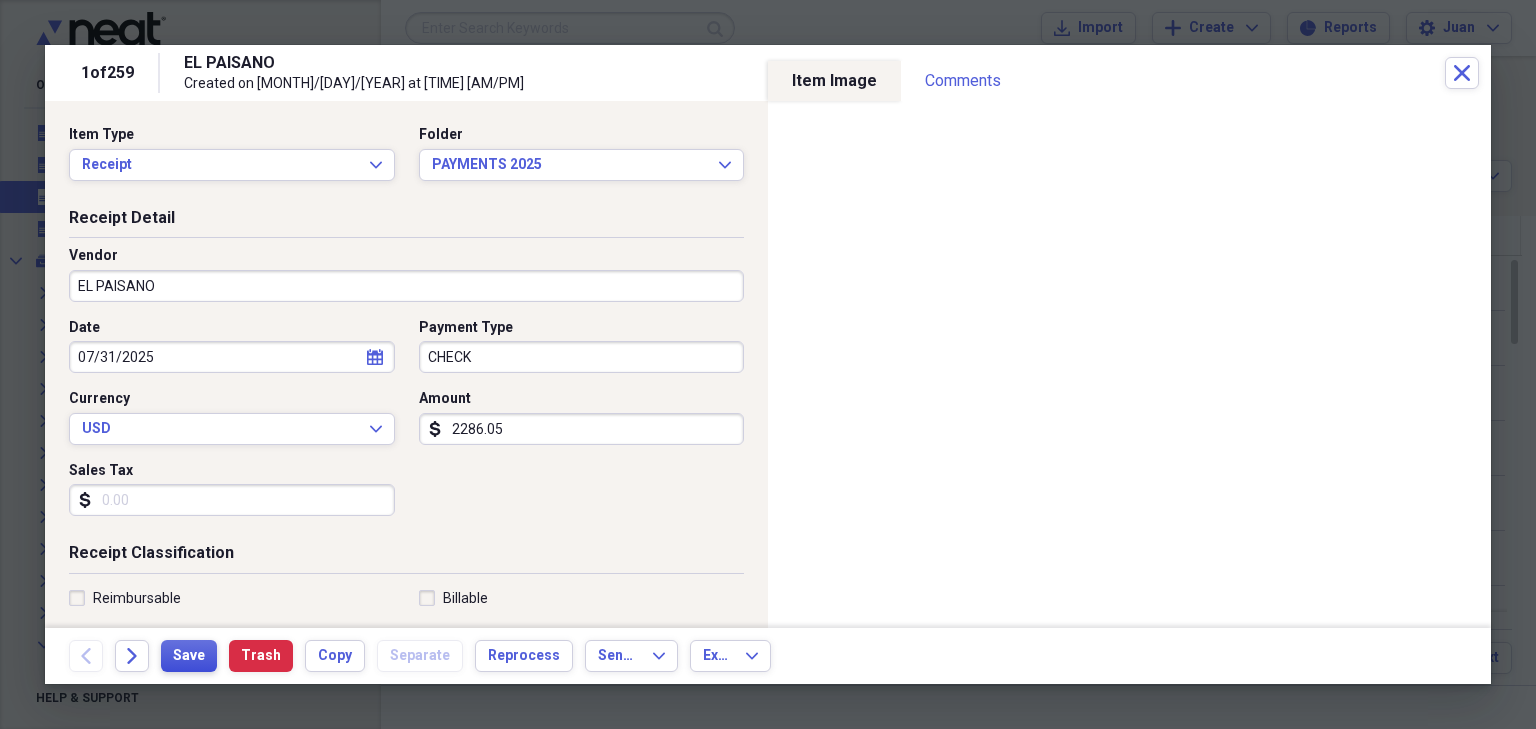 click on "Save" at bounding box center [189, 656] 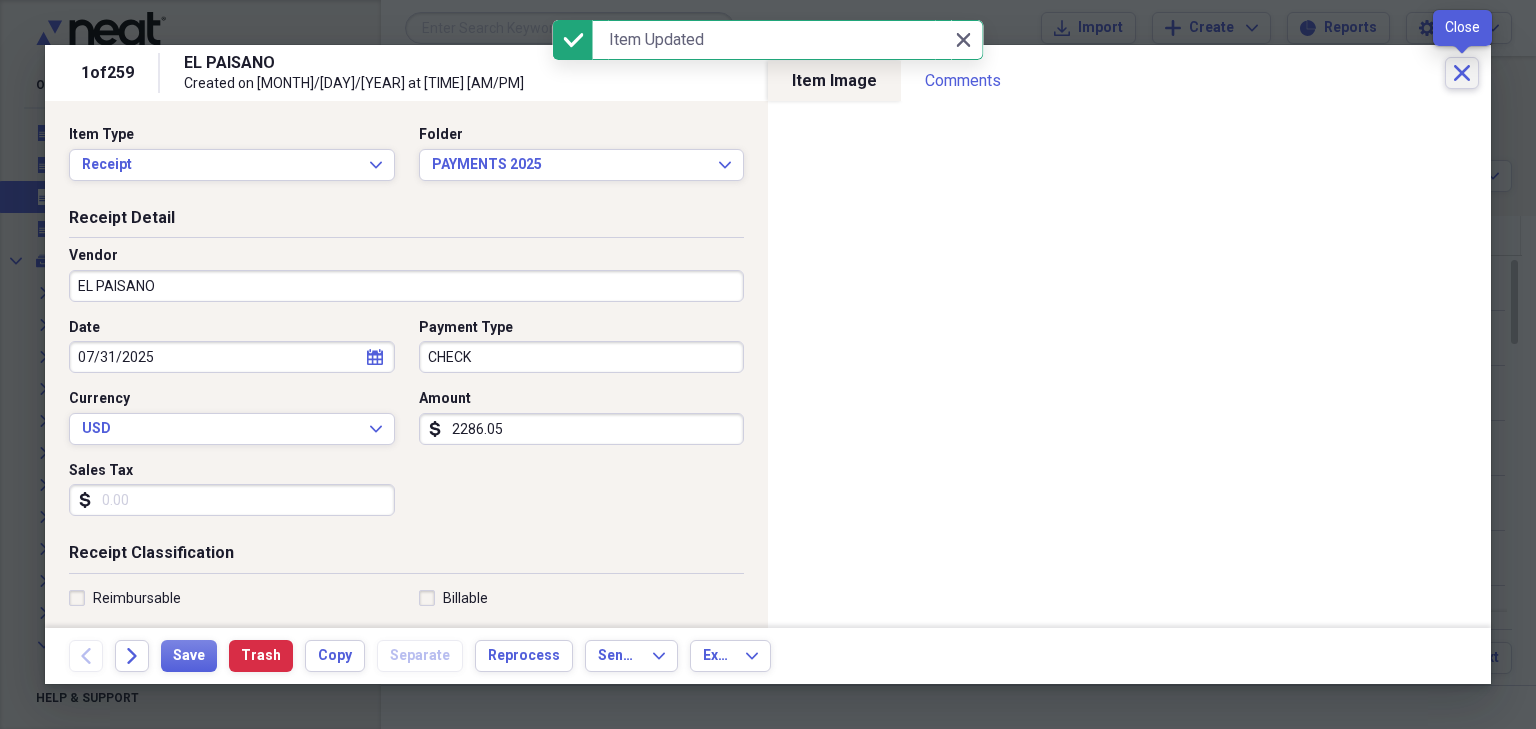 click on "Close" 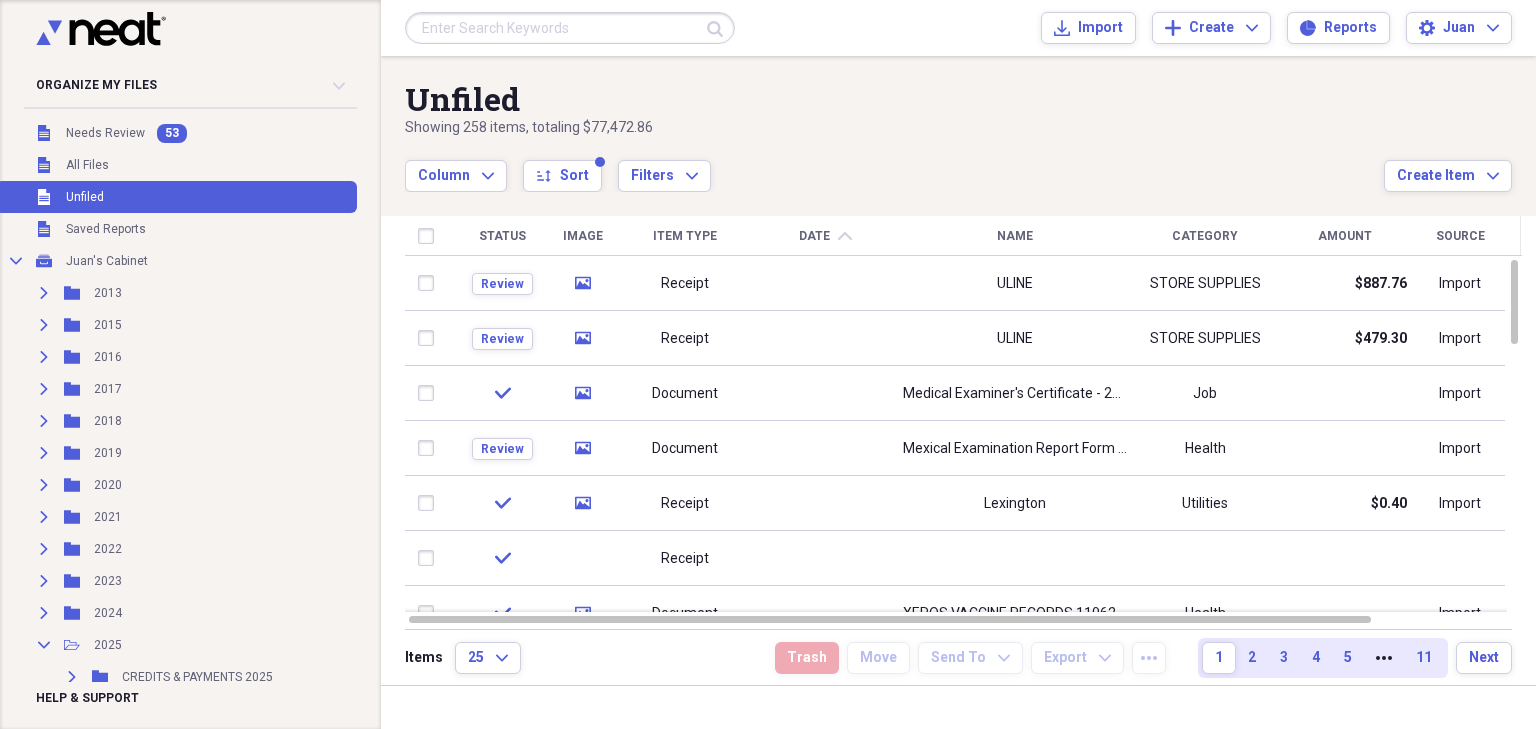 click at bounding box center [570, 28] 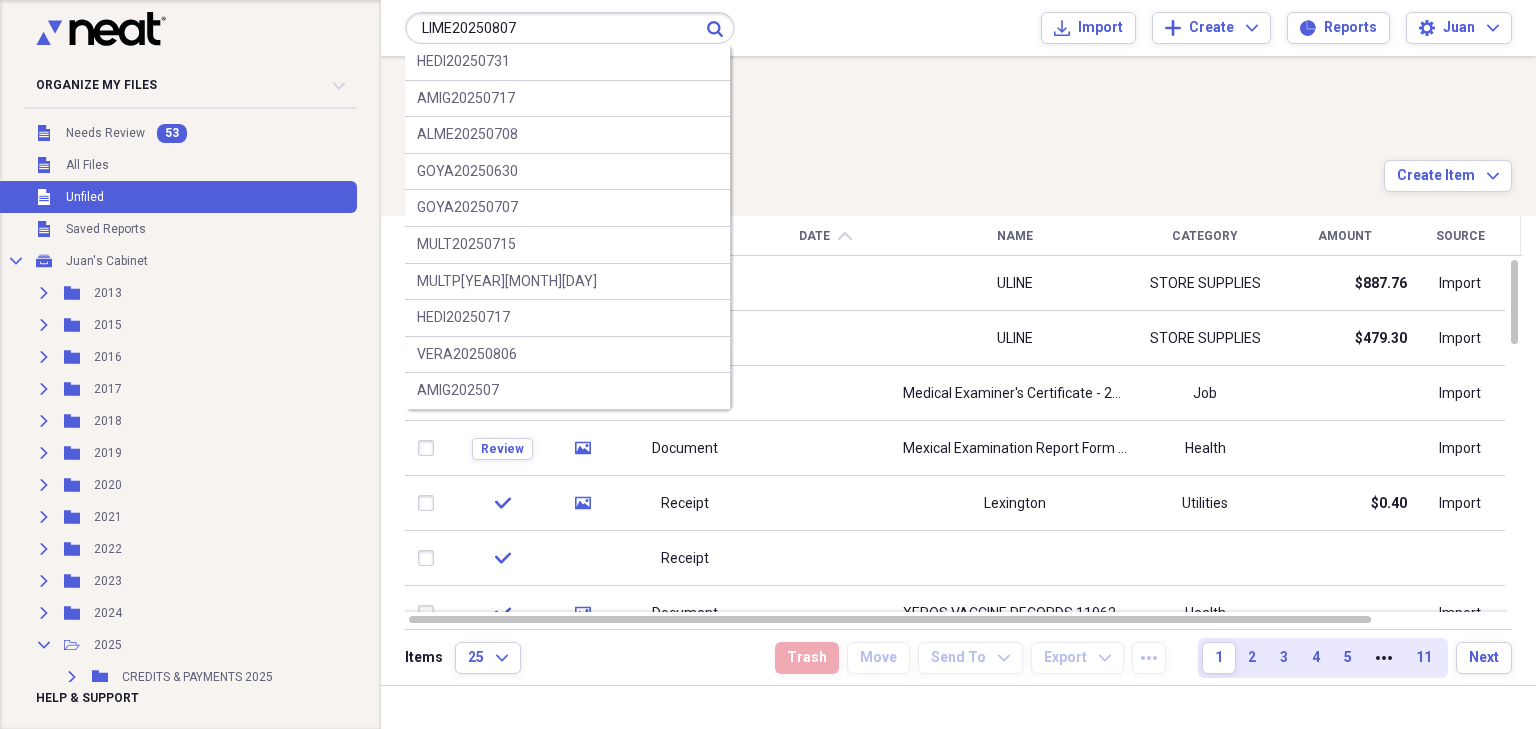type on "LIME20250807" 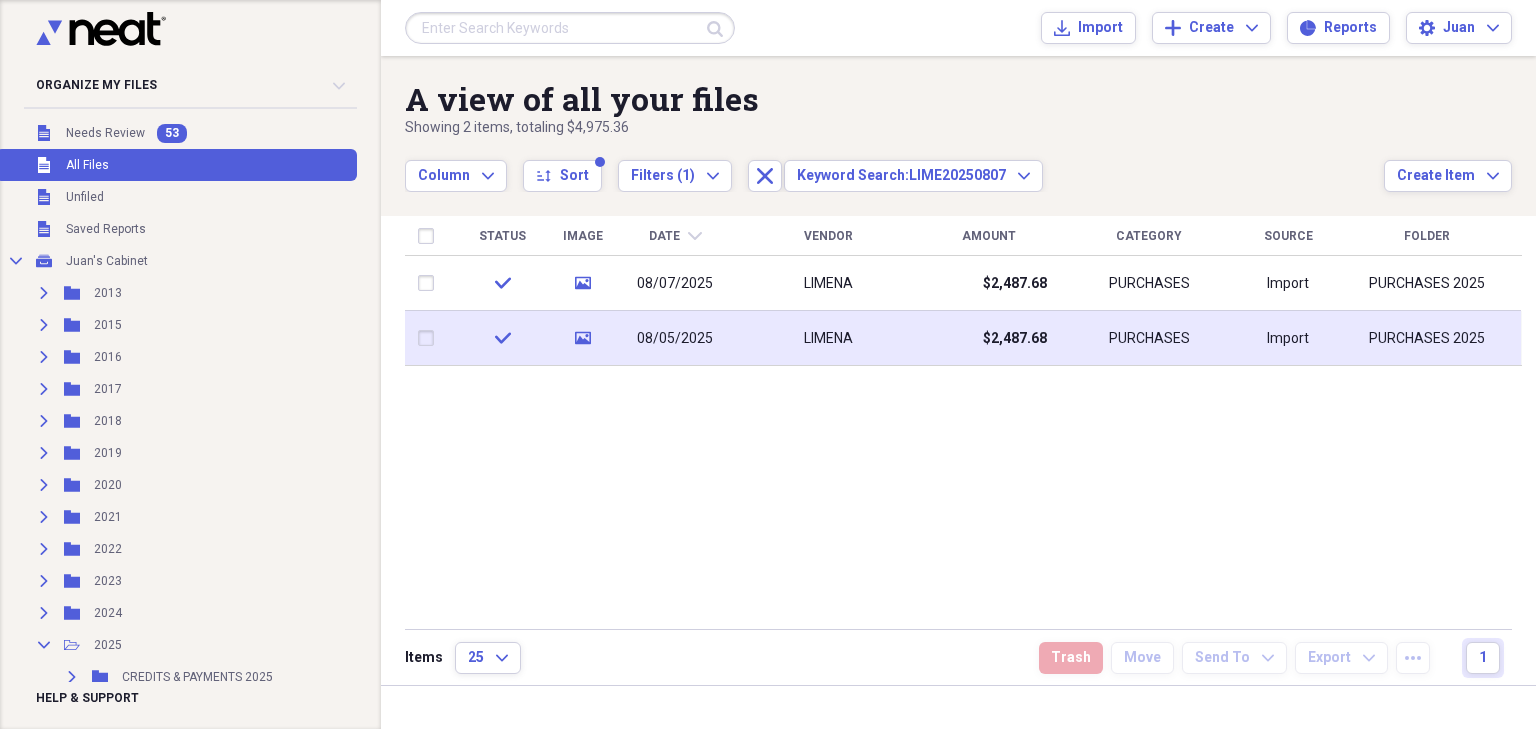 click on "$2,487.68" at bounding box center (988, 338) 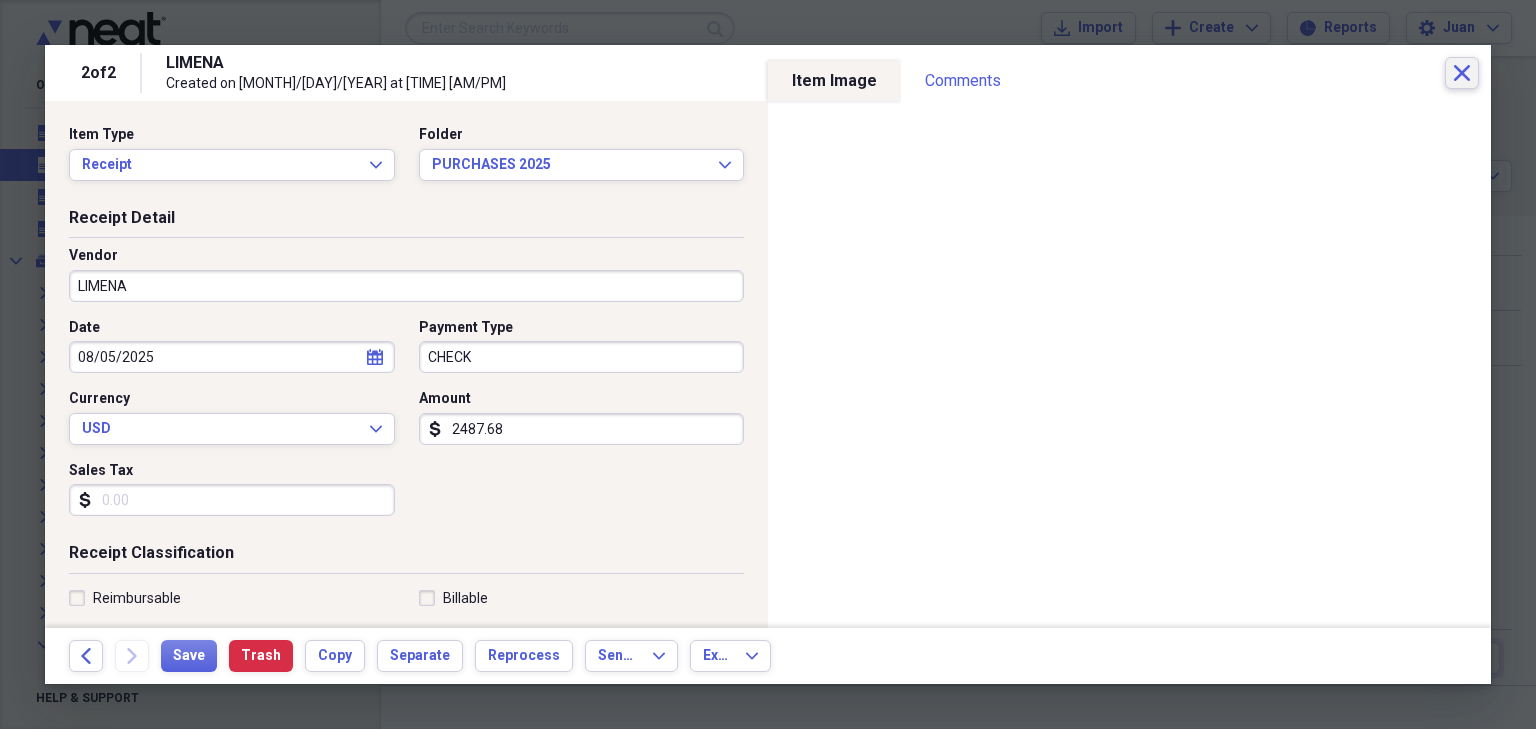 click on "Close" at bounding box center [1462, 73] 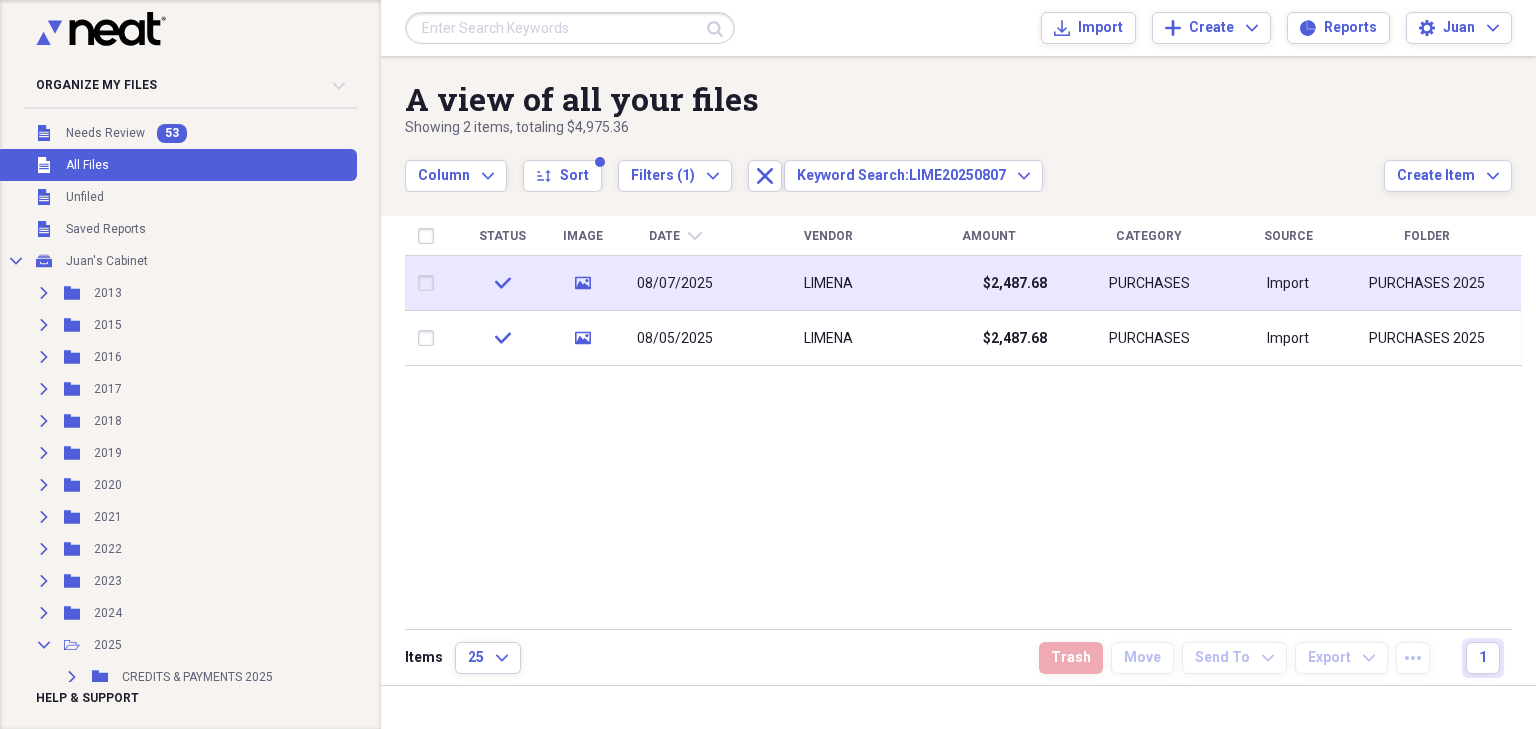 click on "$2,487.68" at bounding box center (988, 283) 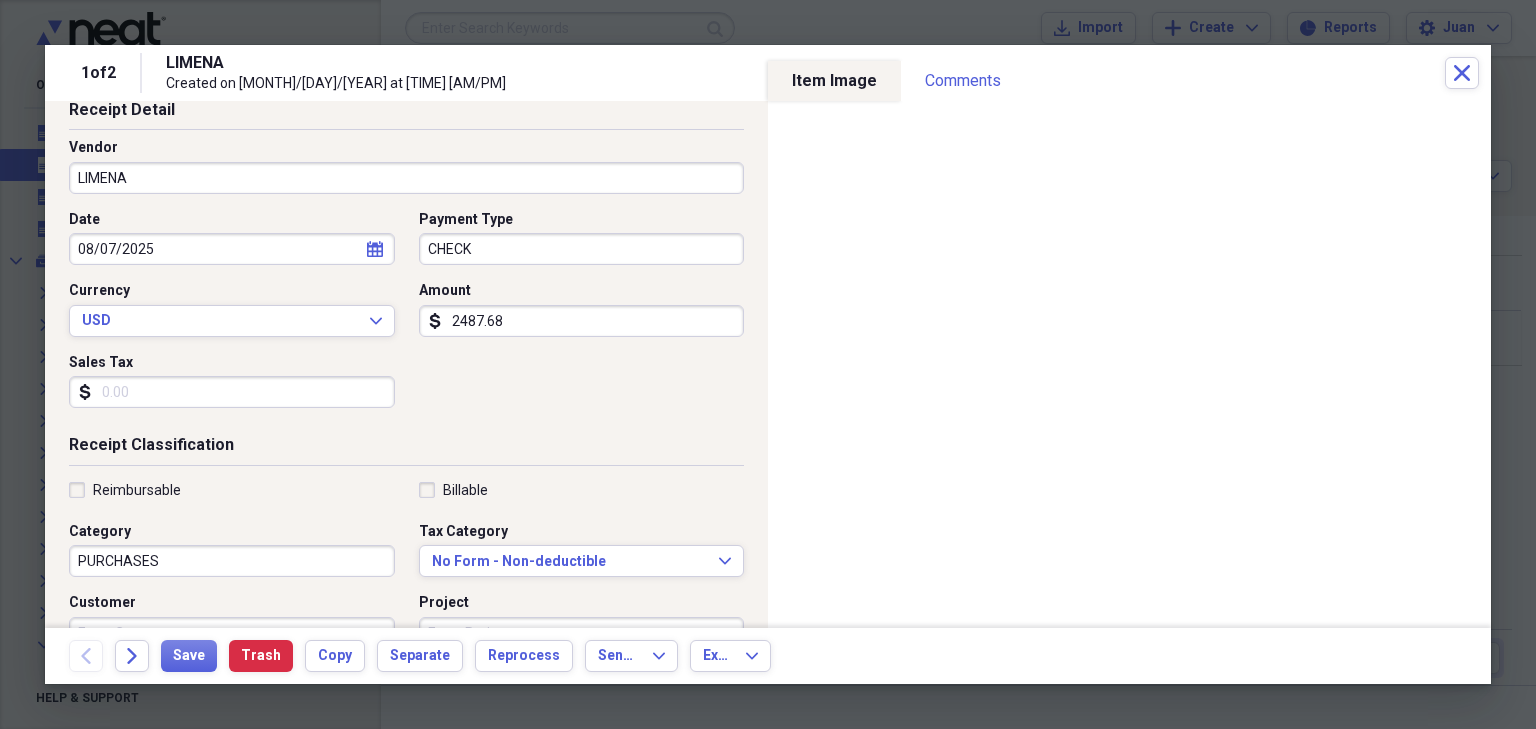 scroll, scrollTop: 119, scrollLeft: 0, axis: vertical 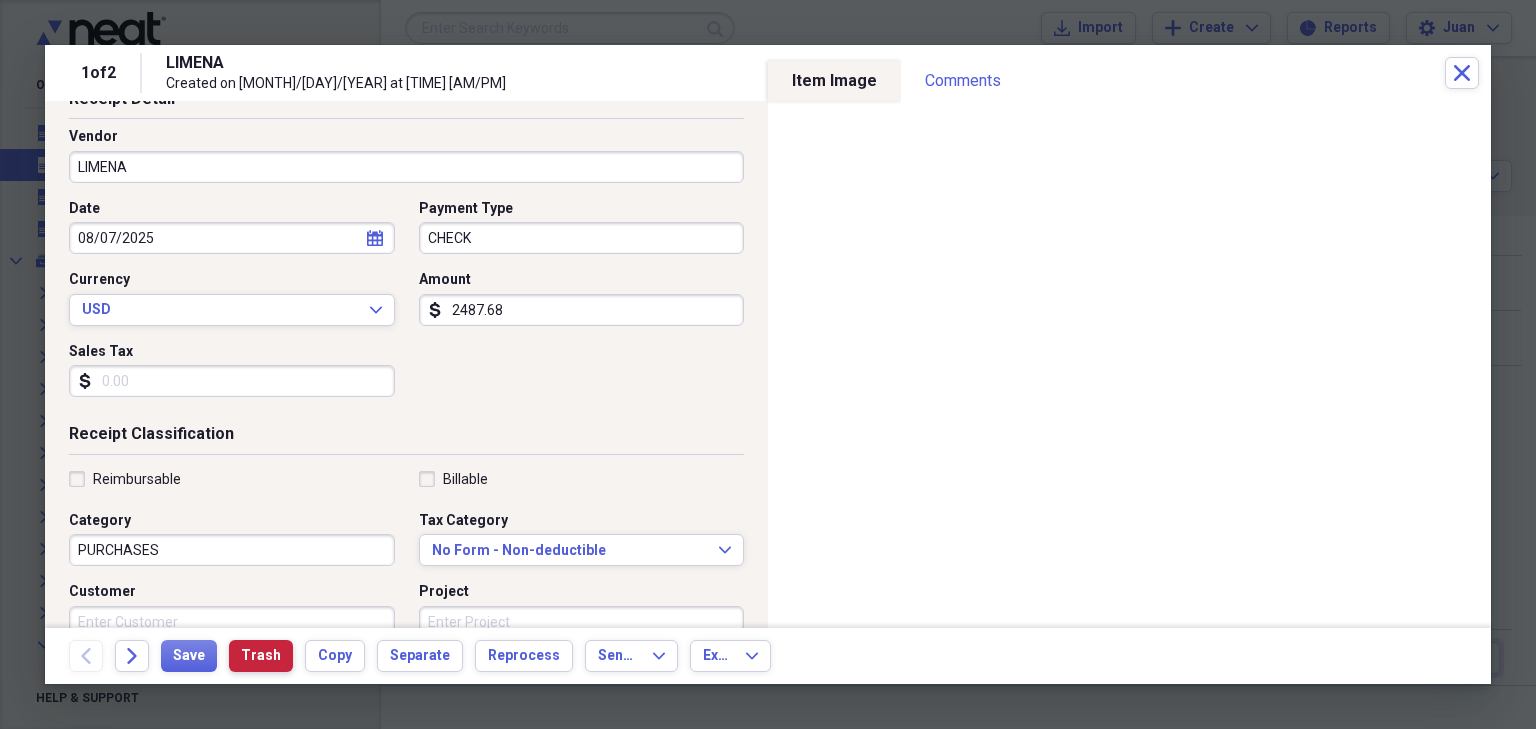 click on "Trash" at bounding box center [261, 656] 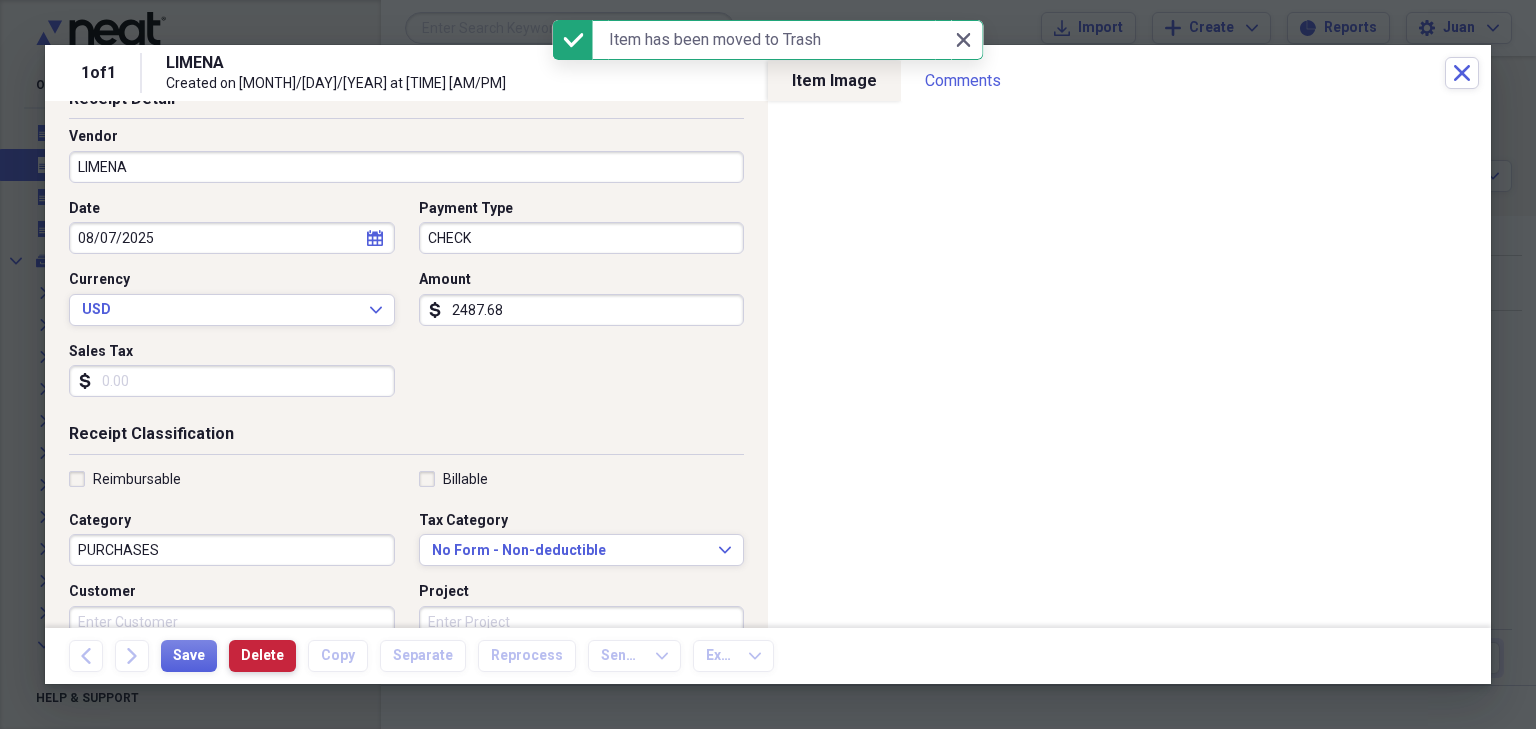 click on "Delete" at bounding box center [262, 656] 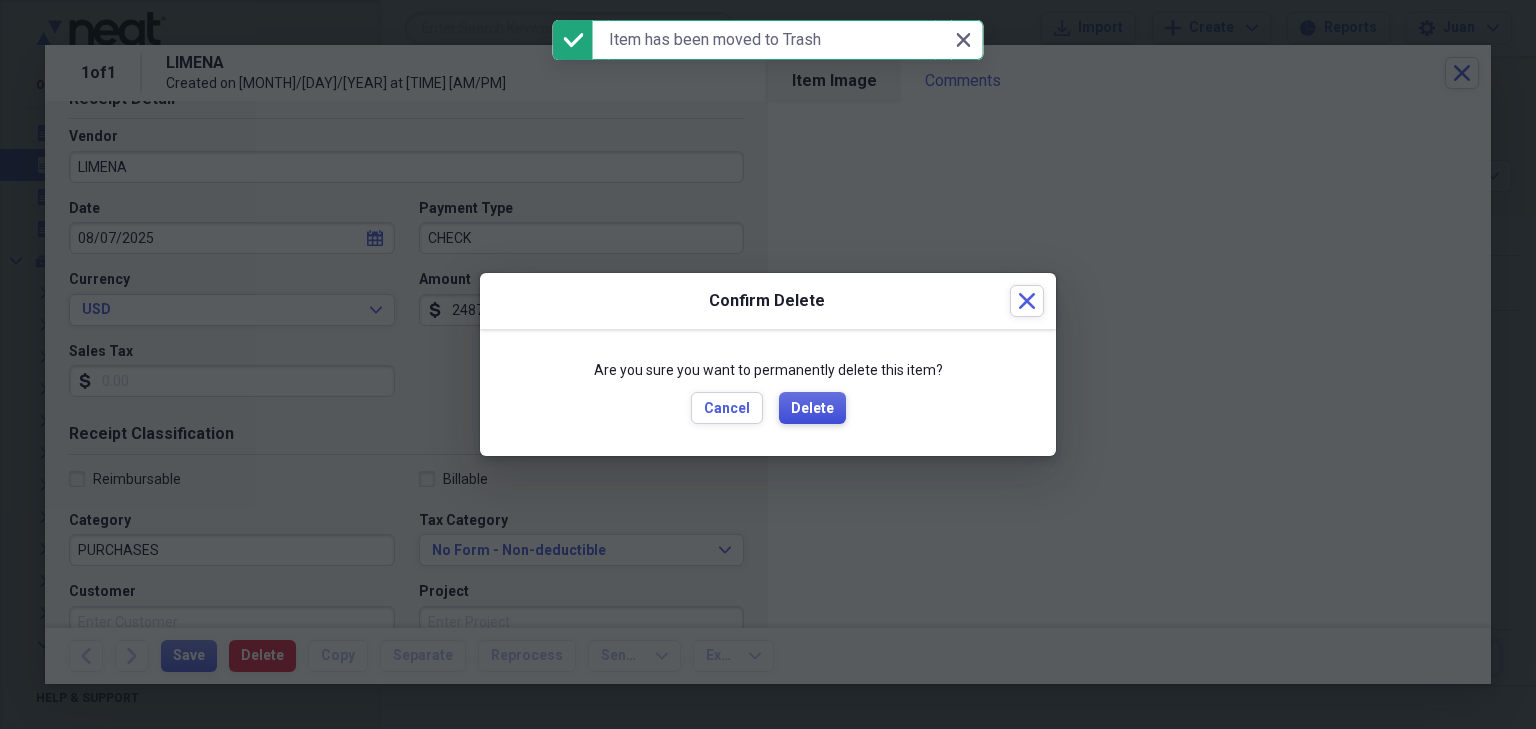 click on "Delete" at bounding box center (812, 408) 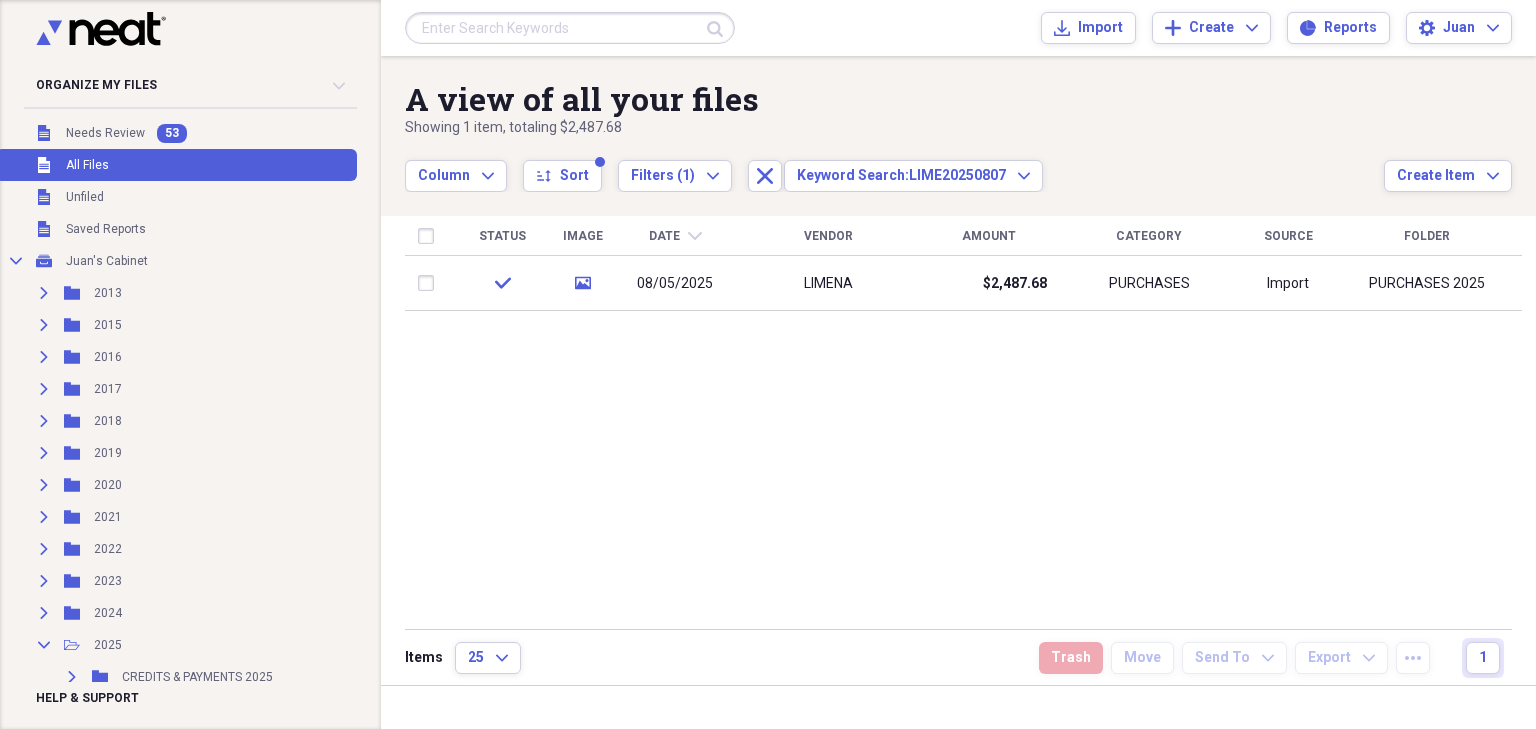 click at bounding box center [570, 28] 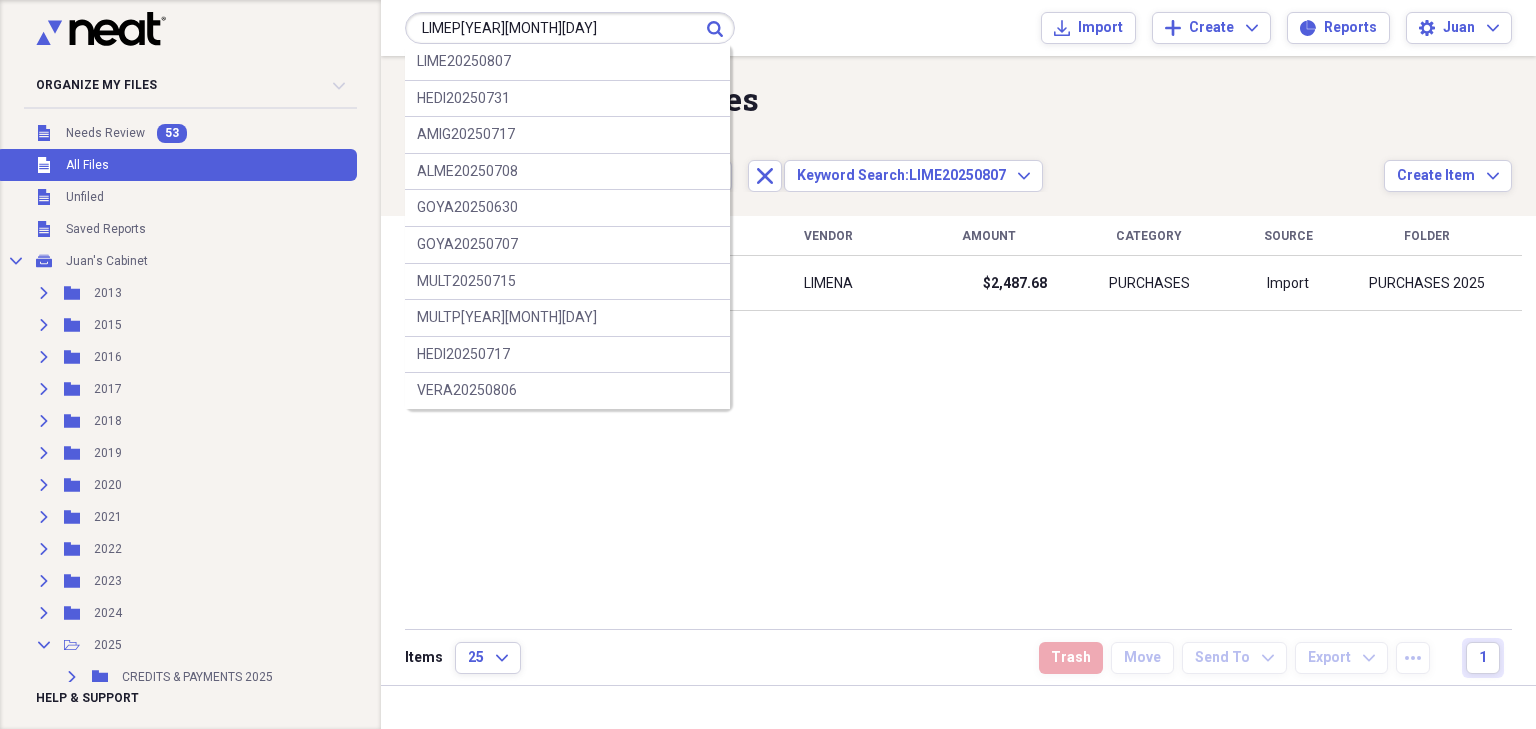 type on "LIMEP[YEAR][MONTH][DAY]" 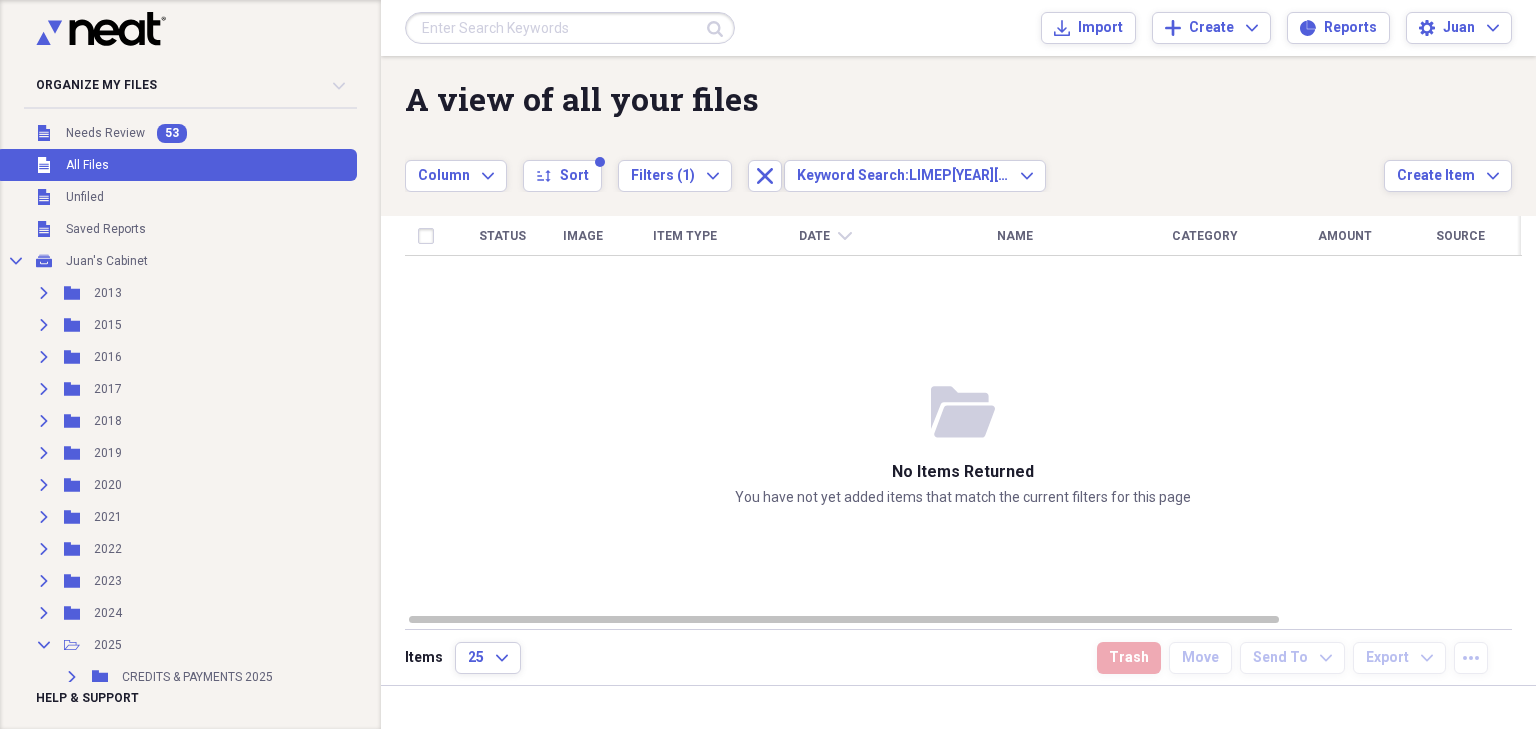click at bounding box center [570, 28] 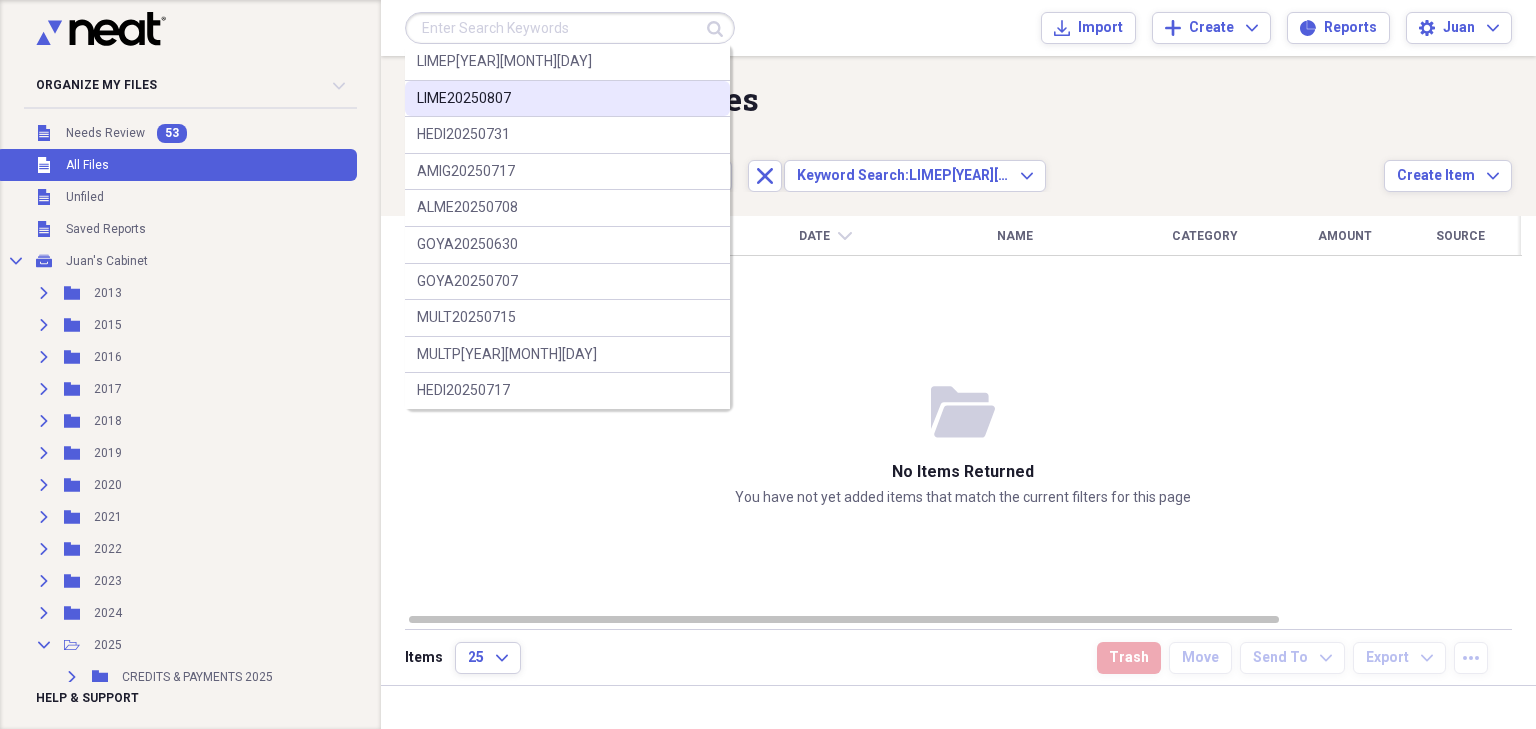 click on "LIME20250807" at bounding box center (567, 99) 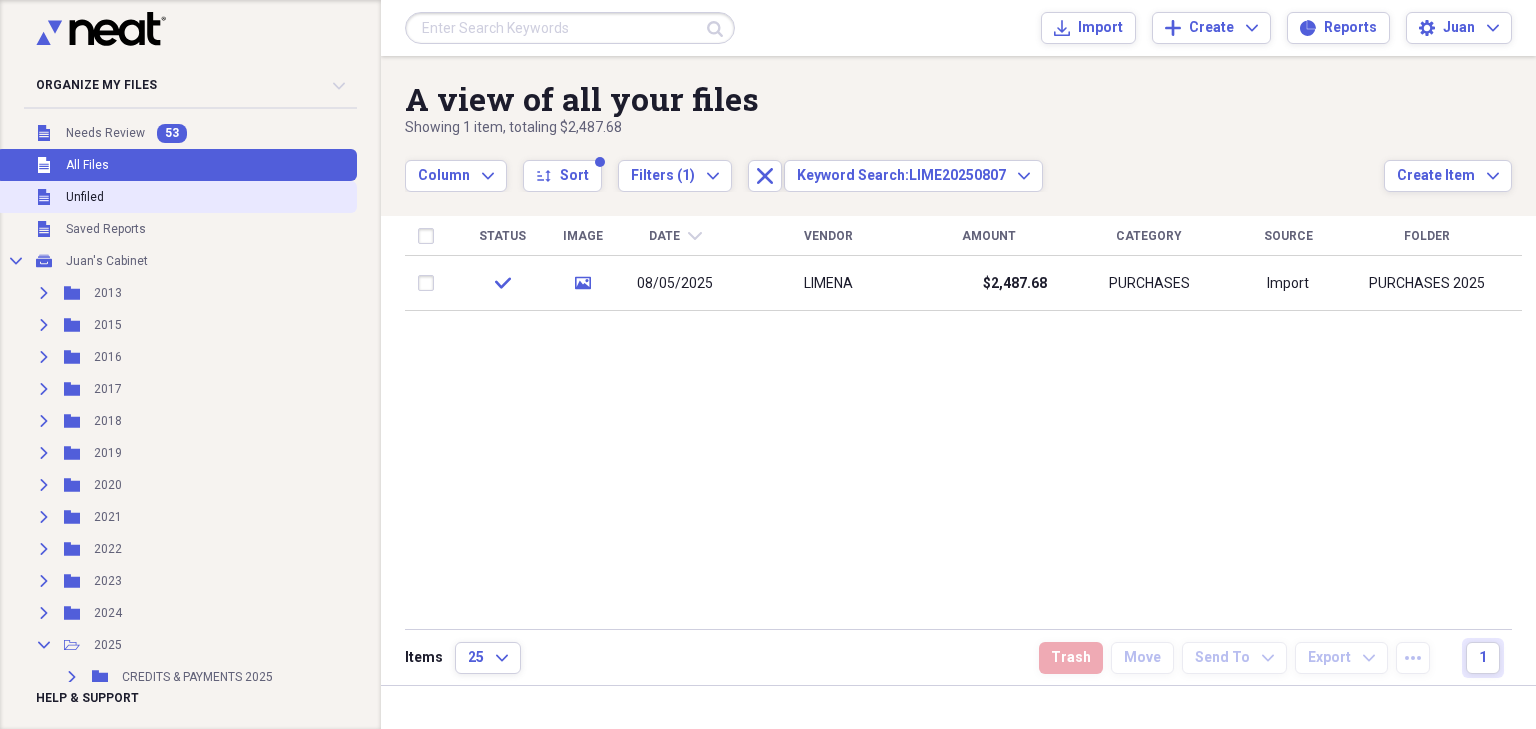 click on "Unfiled Unfiled" at bounding box center [176, 197] 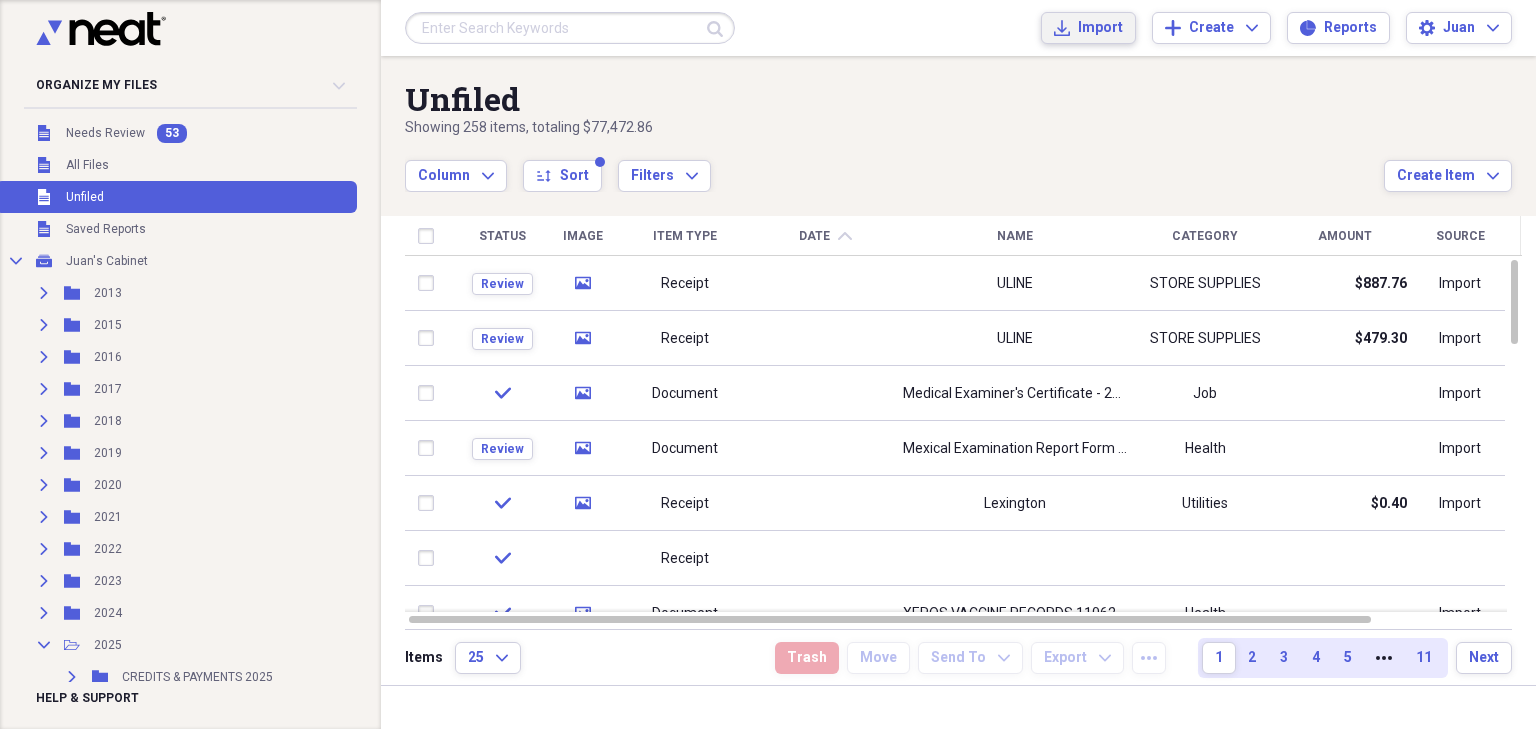click on "Import Import" at bounding box center (1088, 28) 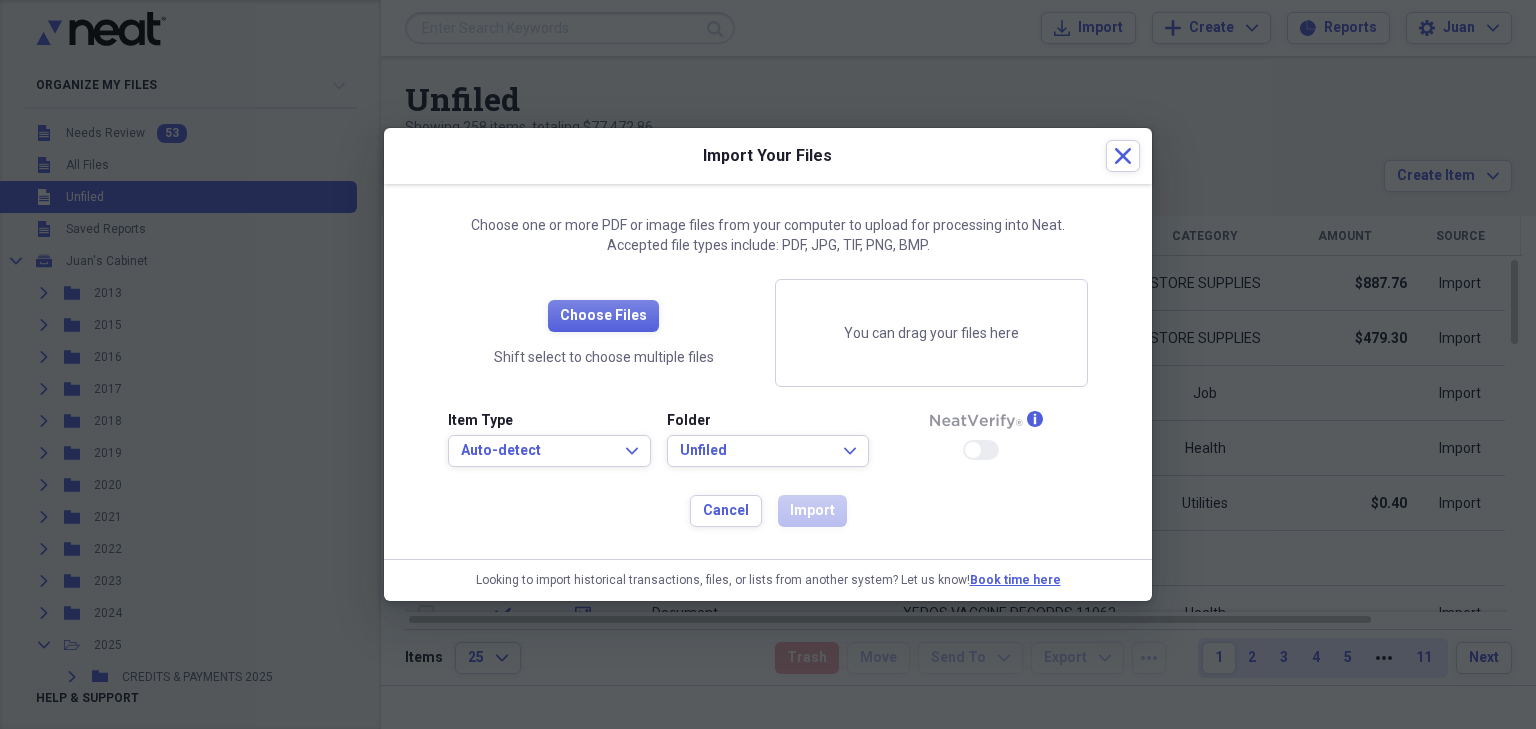 click on "Item Type Auto-detect Expand Folder Unfiled Expand info Enable Neat Verify" at bounding box center [768, 447] 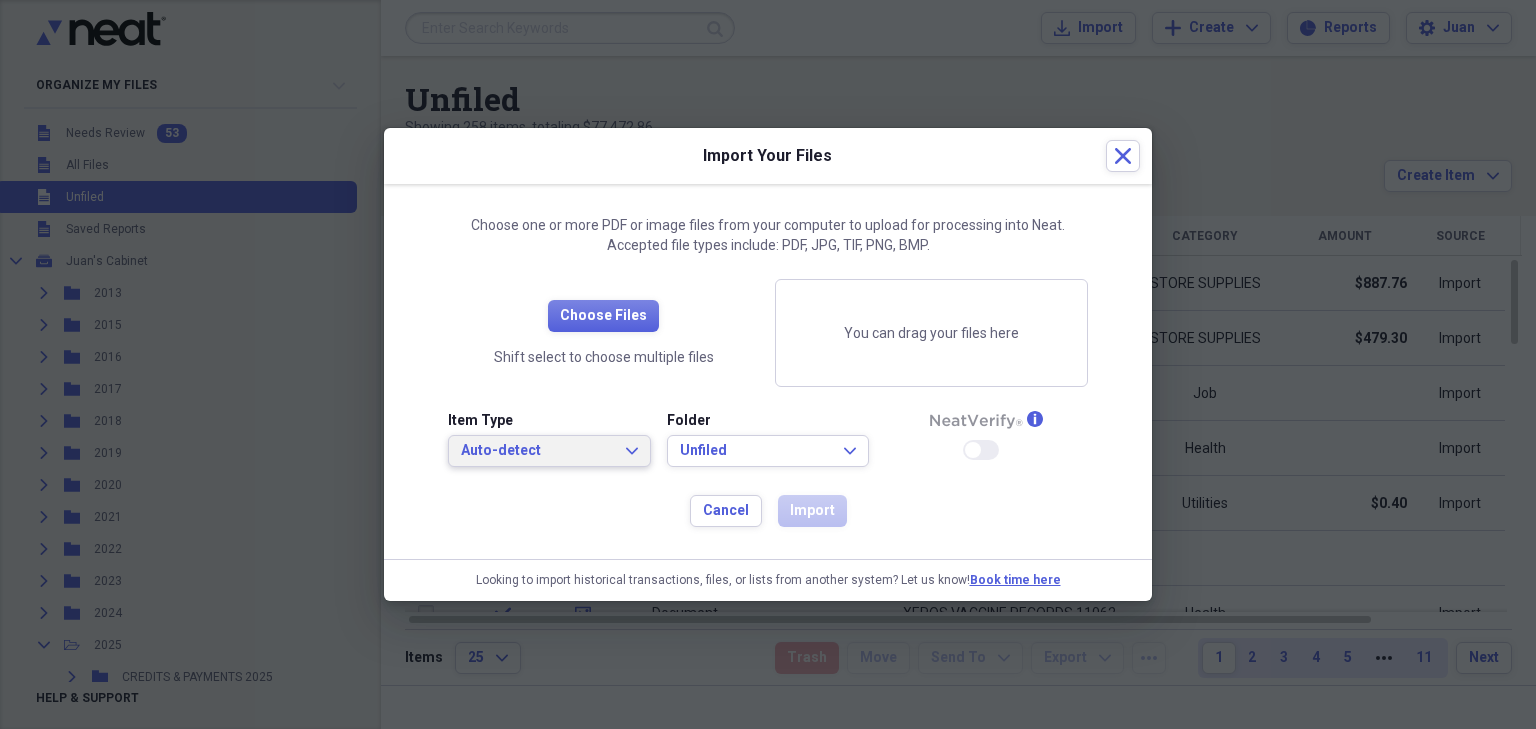 click on "Auto-detect Expand" at bounding box center [549, 451] 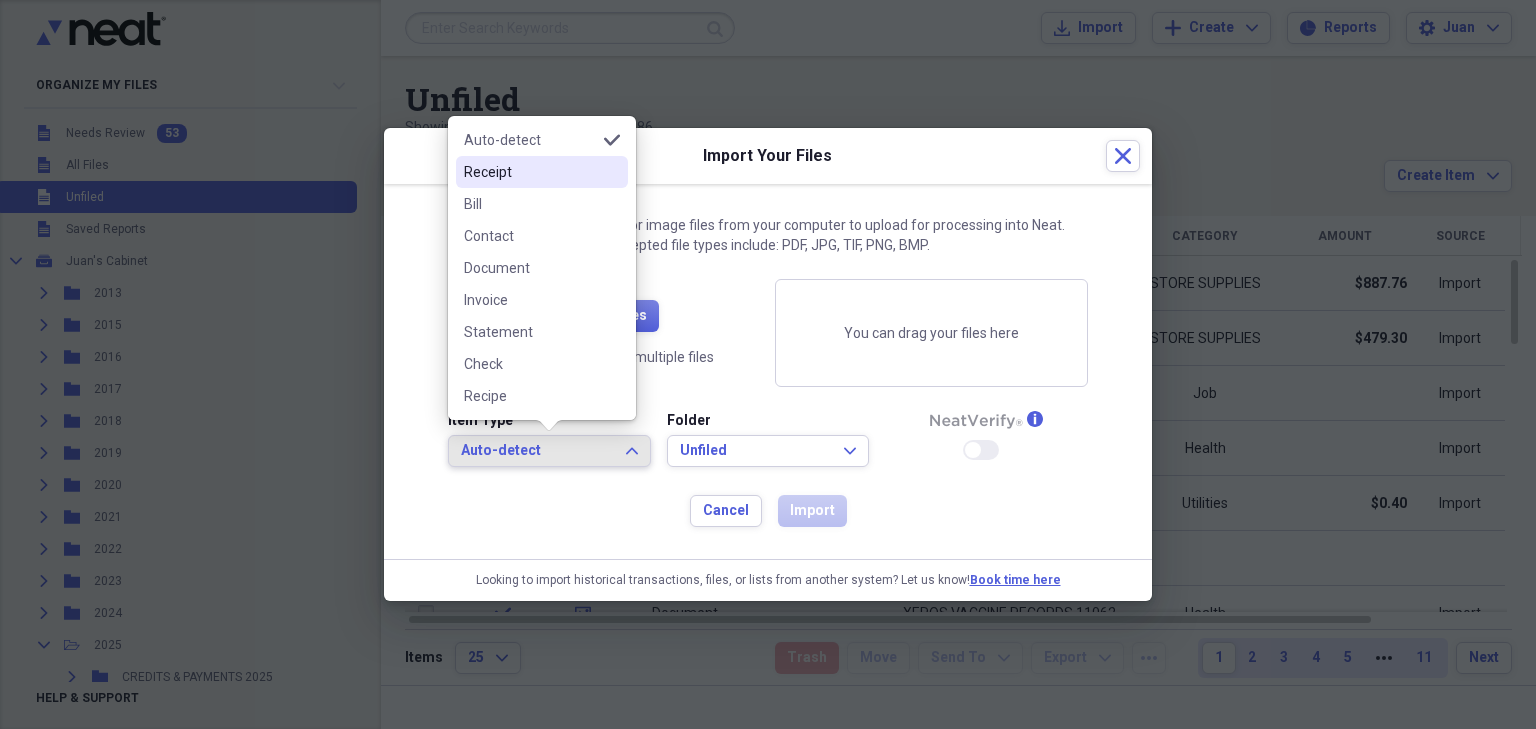 click on "Receipt" at bounding box center [542, 172] 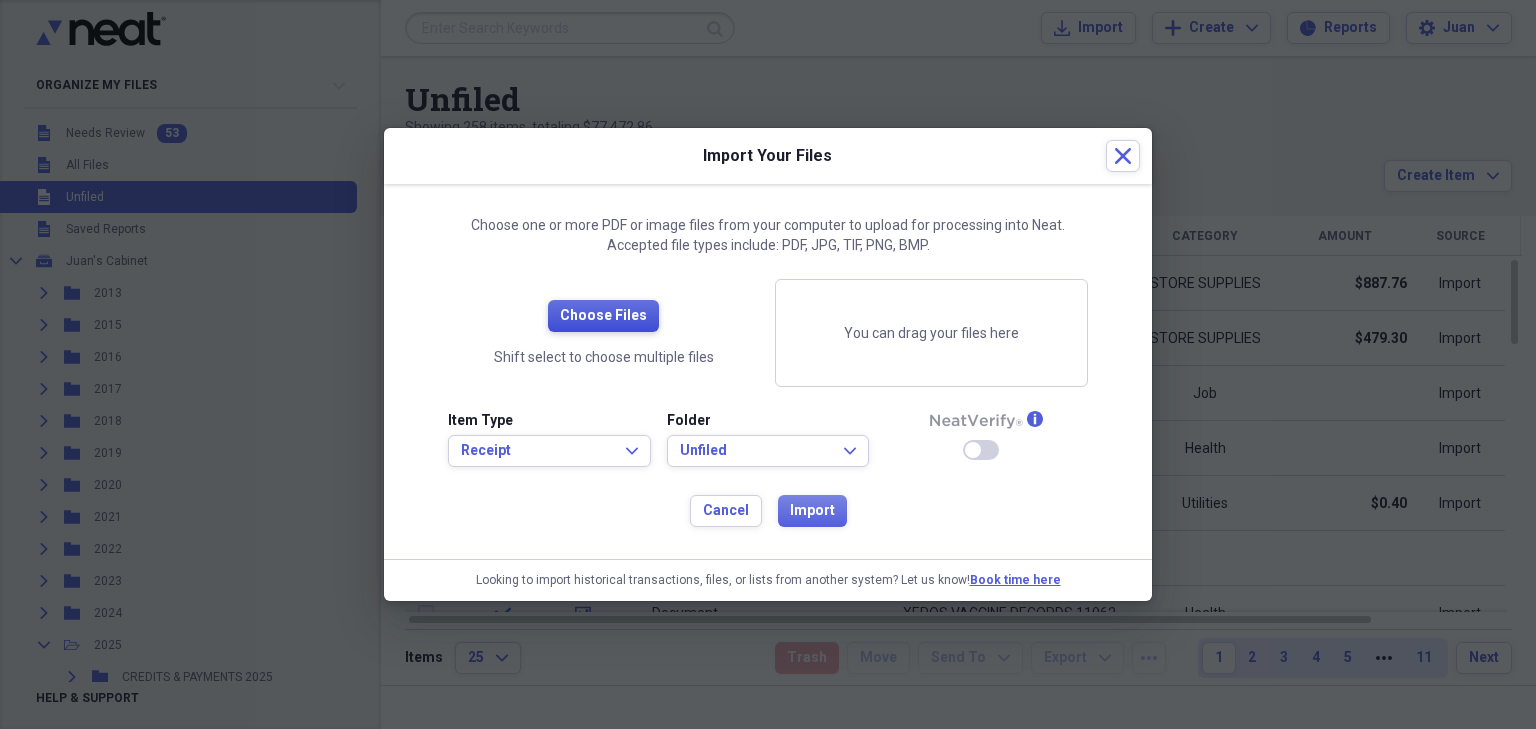 click on "Choose Files" at bounding box center (603, 316) 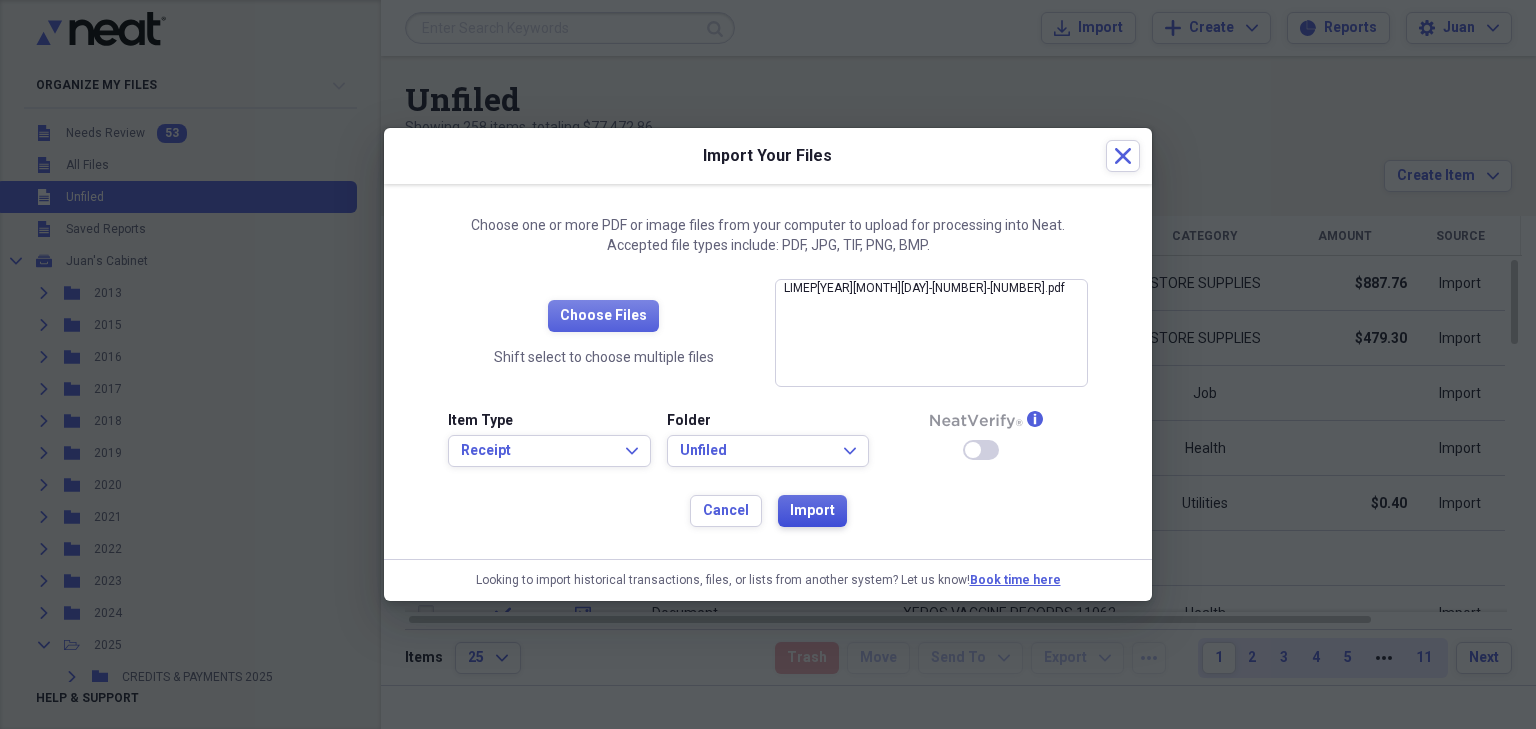 click on "Import" at bounding box center (812, 511) 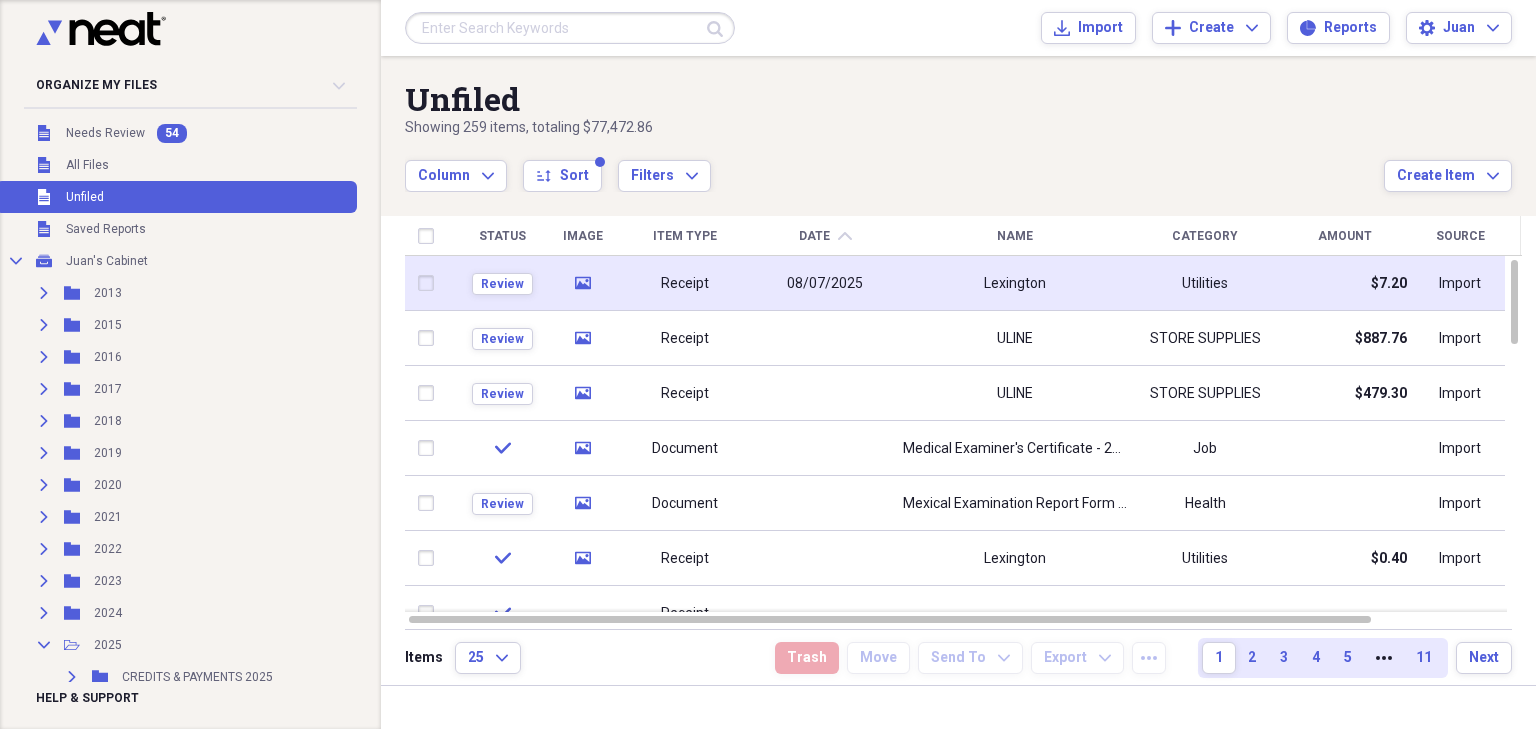 click 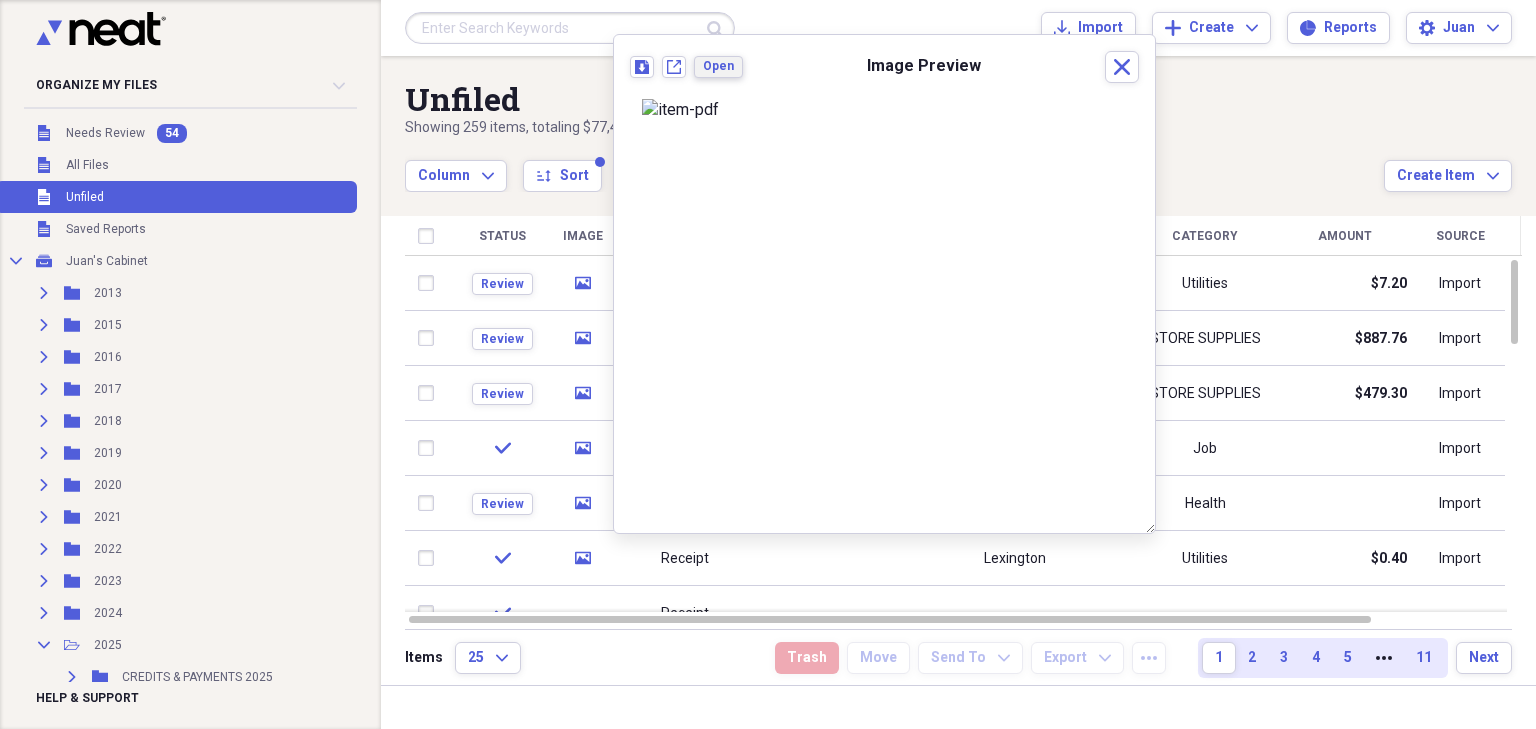 click on "Open" at bounding box center [718, 67] 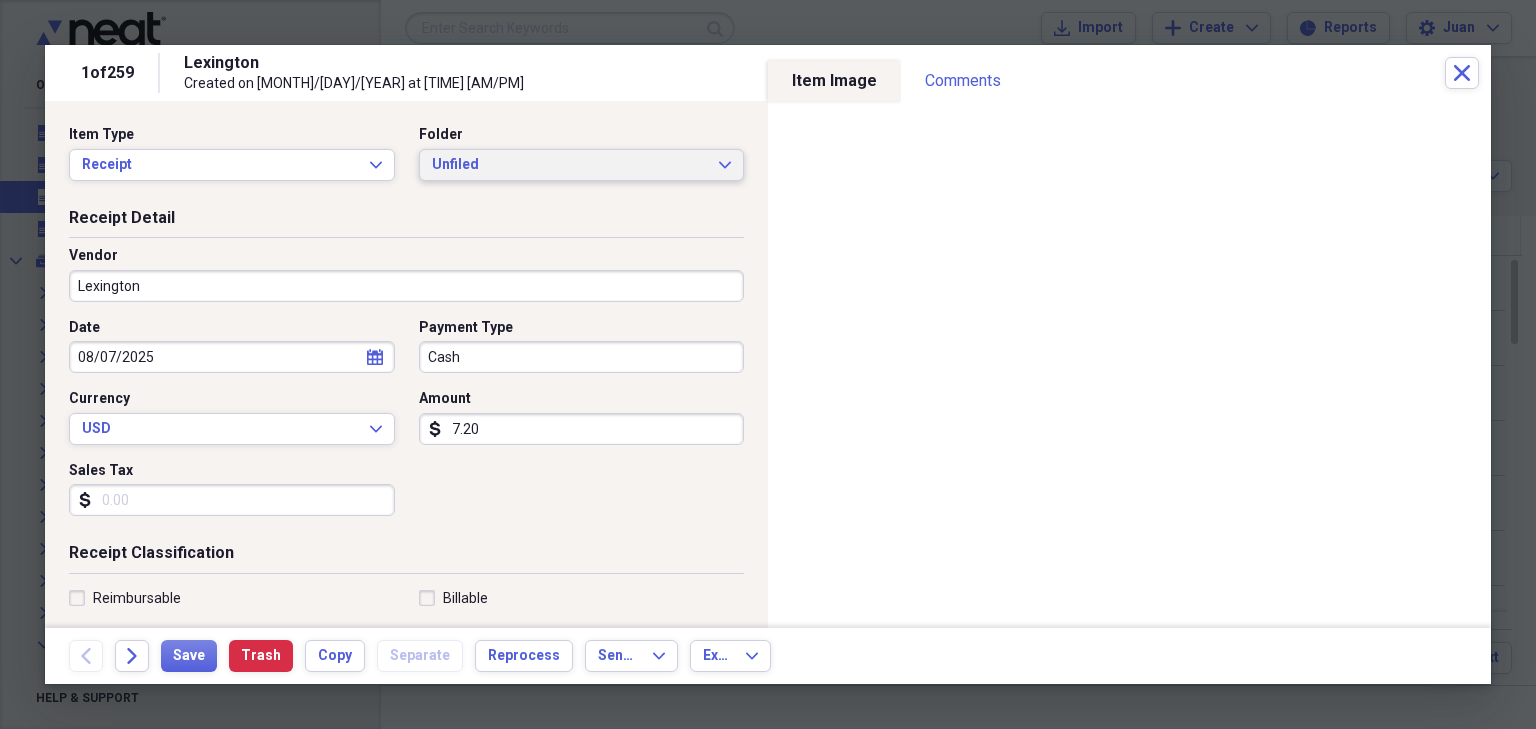 click on "Unfiled" at bounding box center [570, 165] 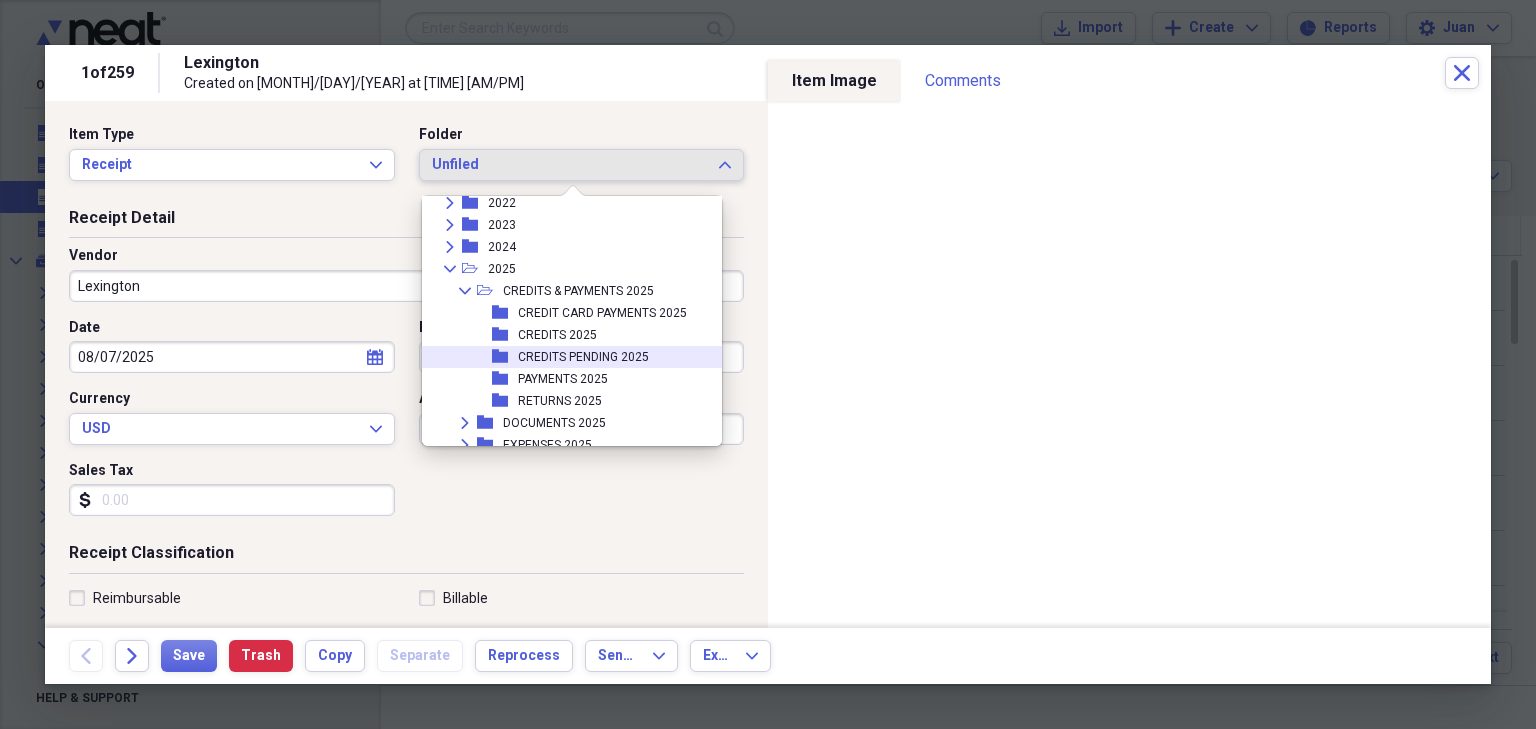 scroll, scrollTop: 239, scrollLeft: 0, axis: vertical 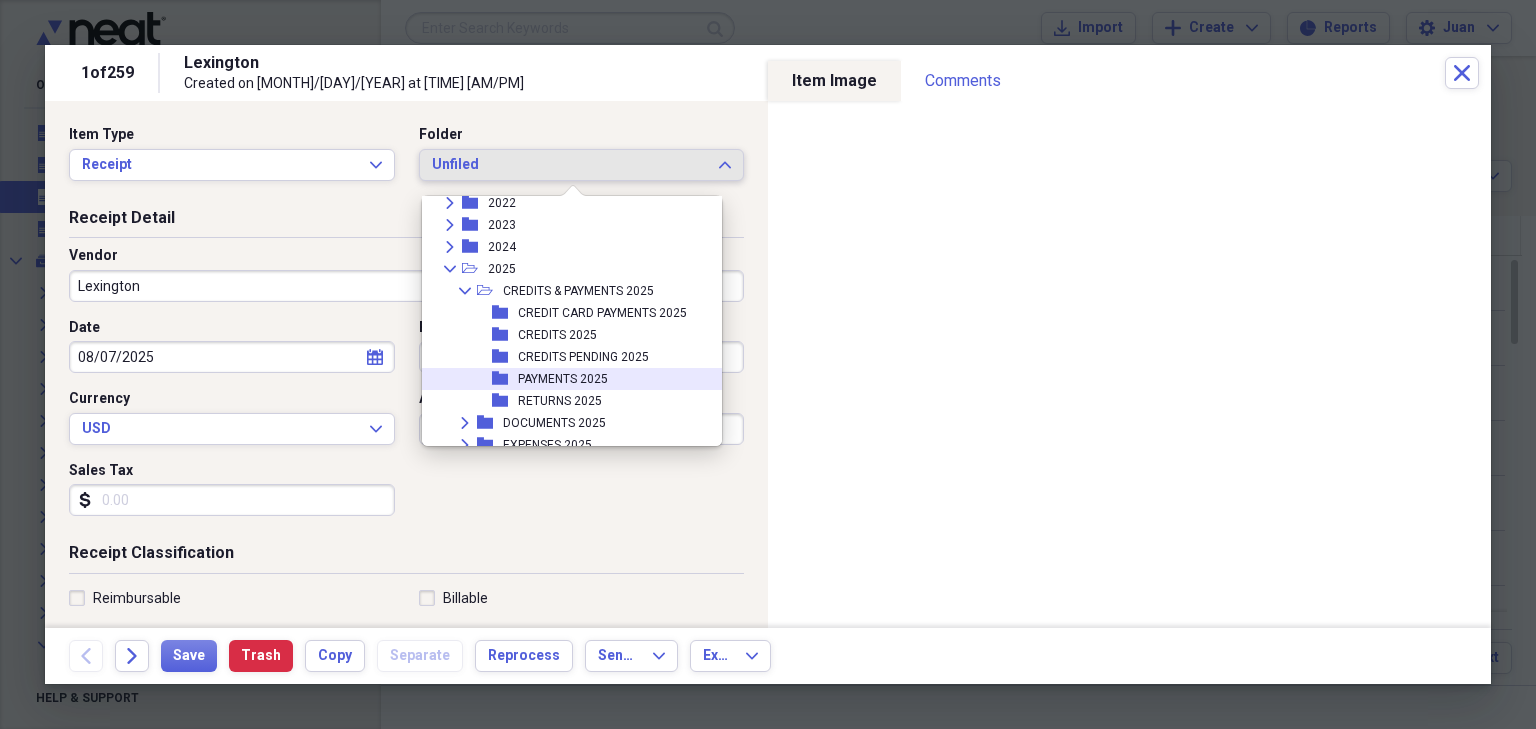 click on "folder PAYMENTS 2025" at bounding box center (564, 379) 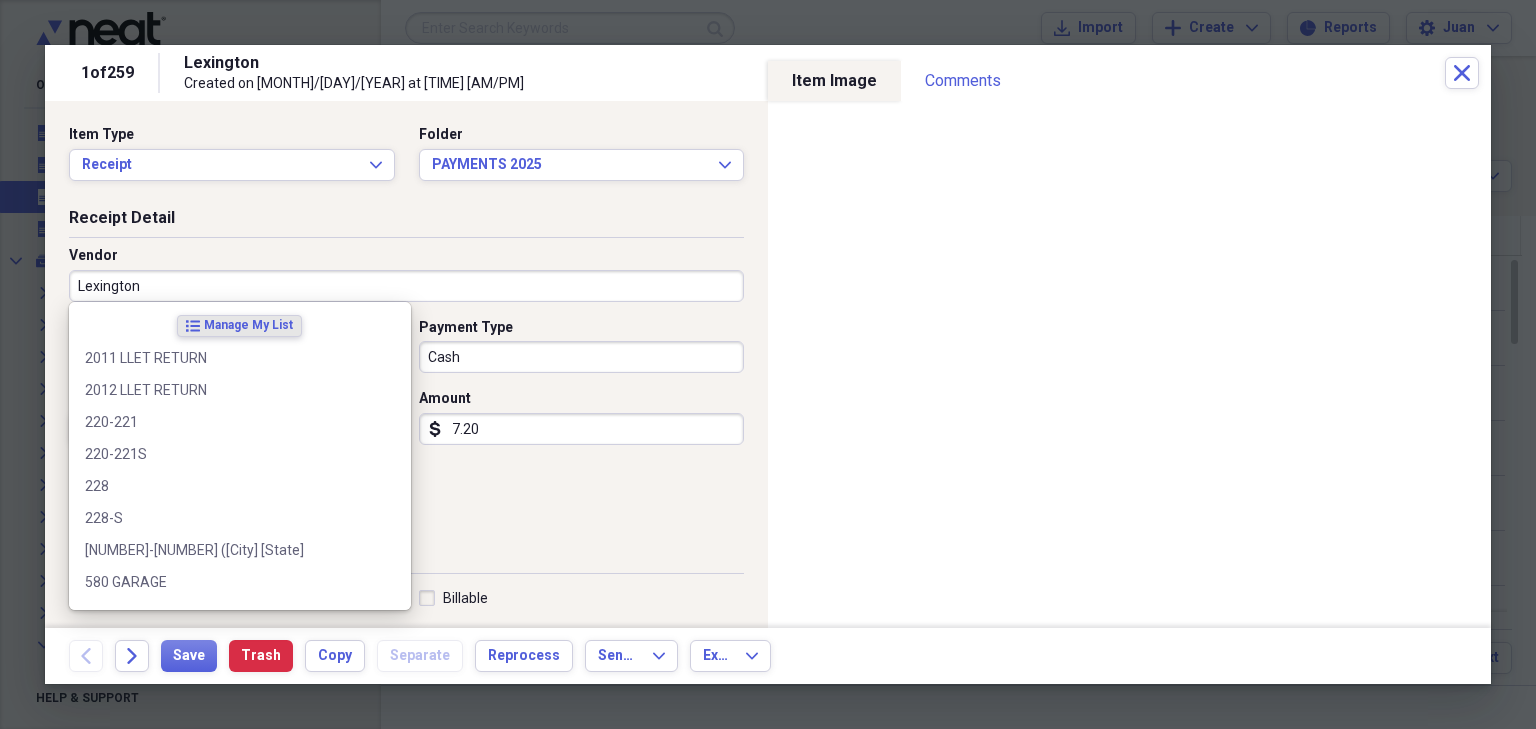 click on "Lexington" at bounding box center [406, 286] 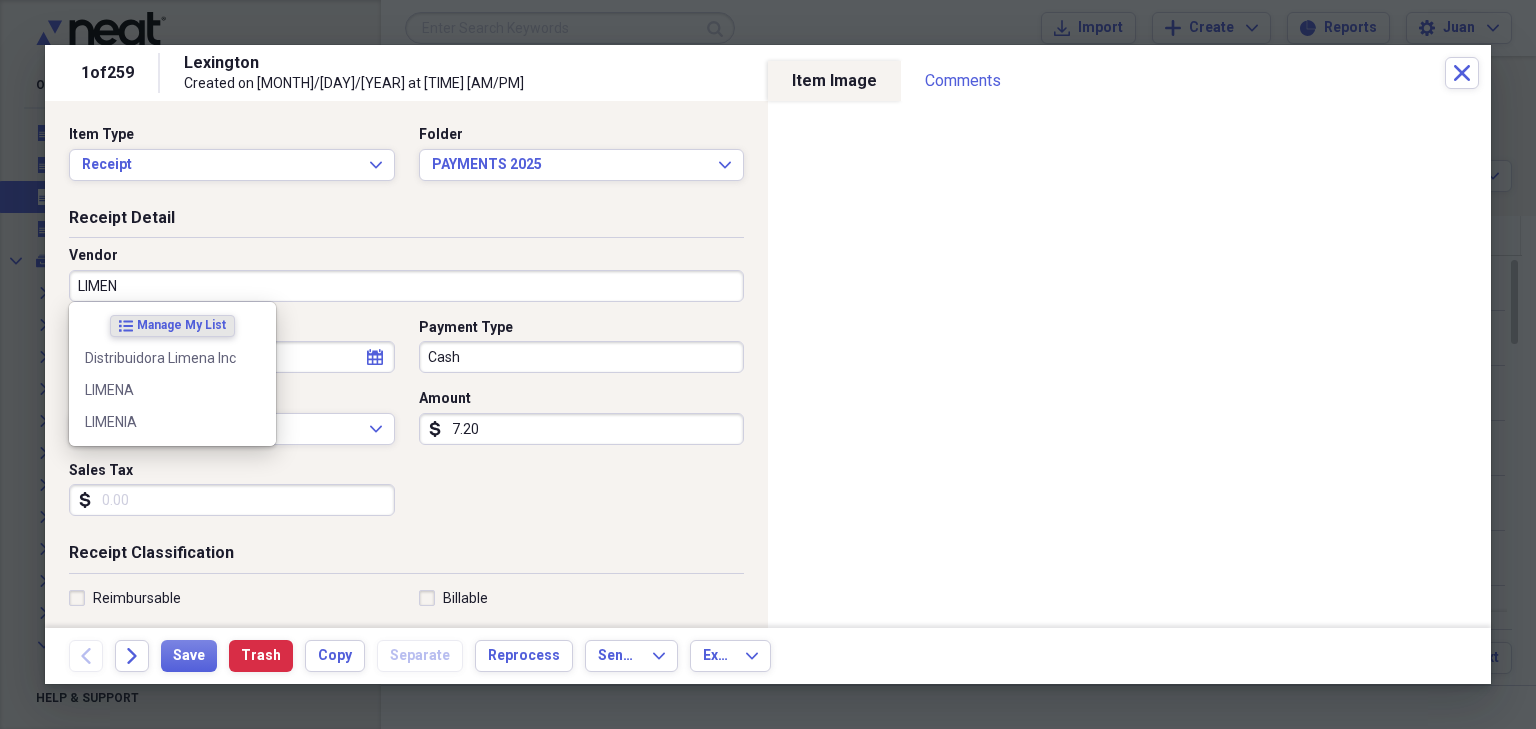 type on "LIMENA" 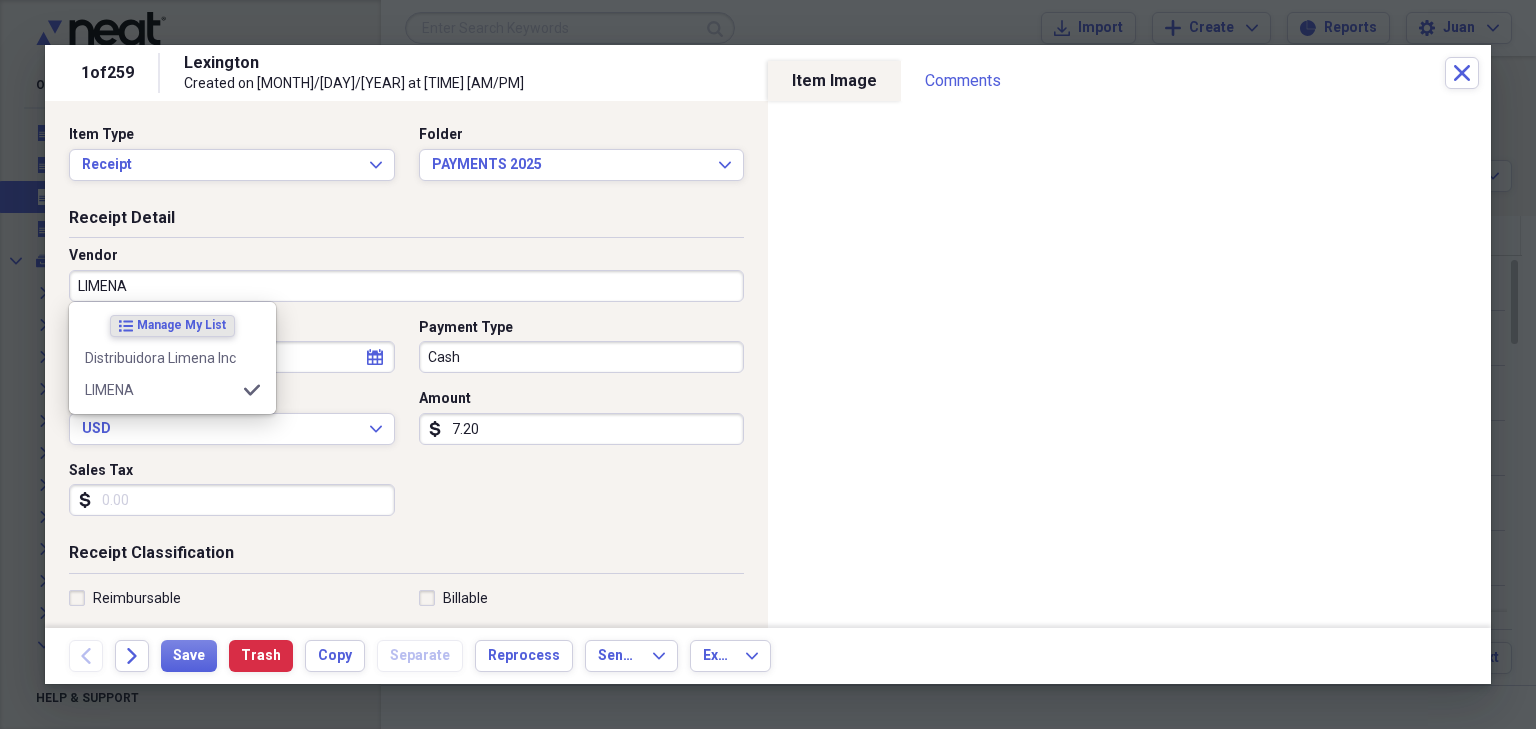 type on "PURCHASES" 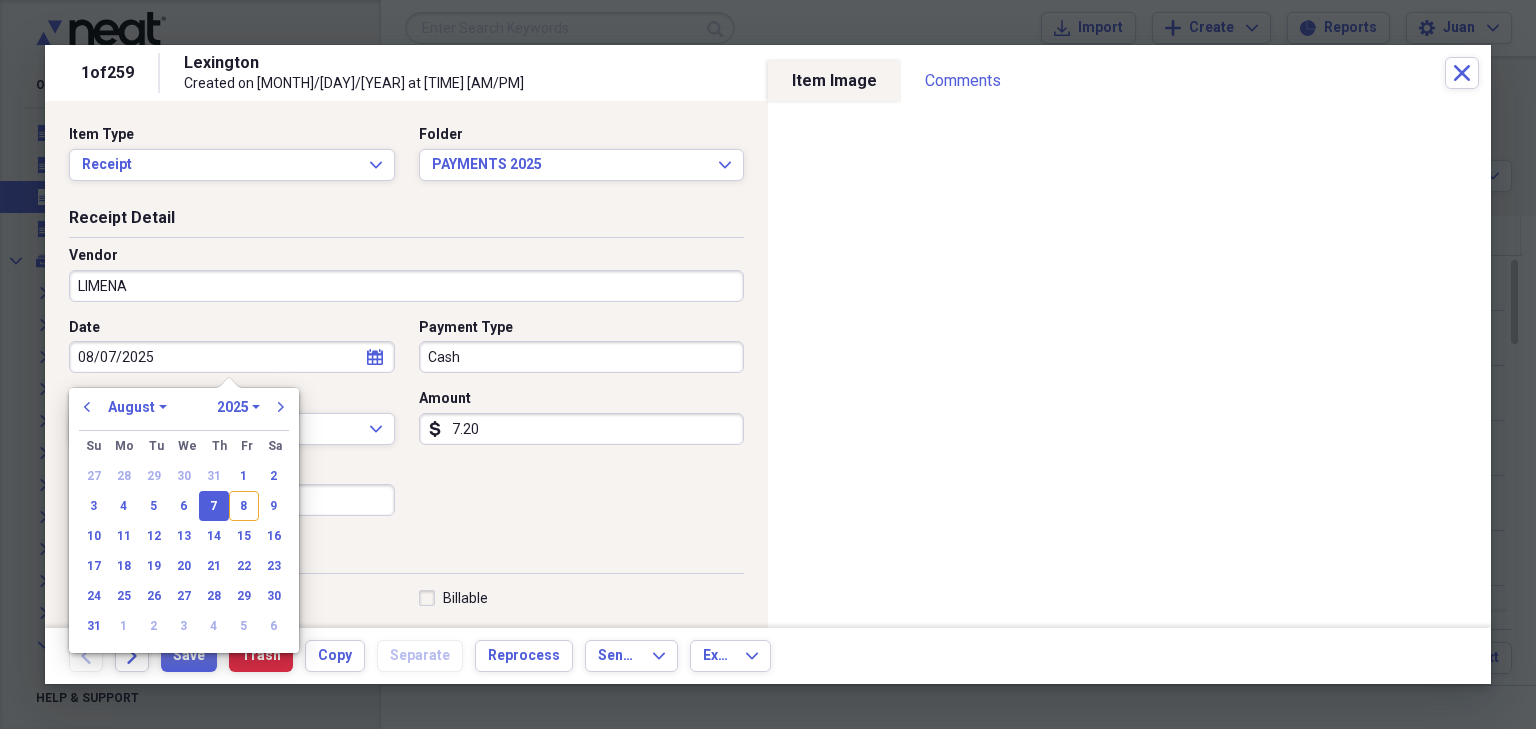 type 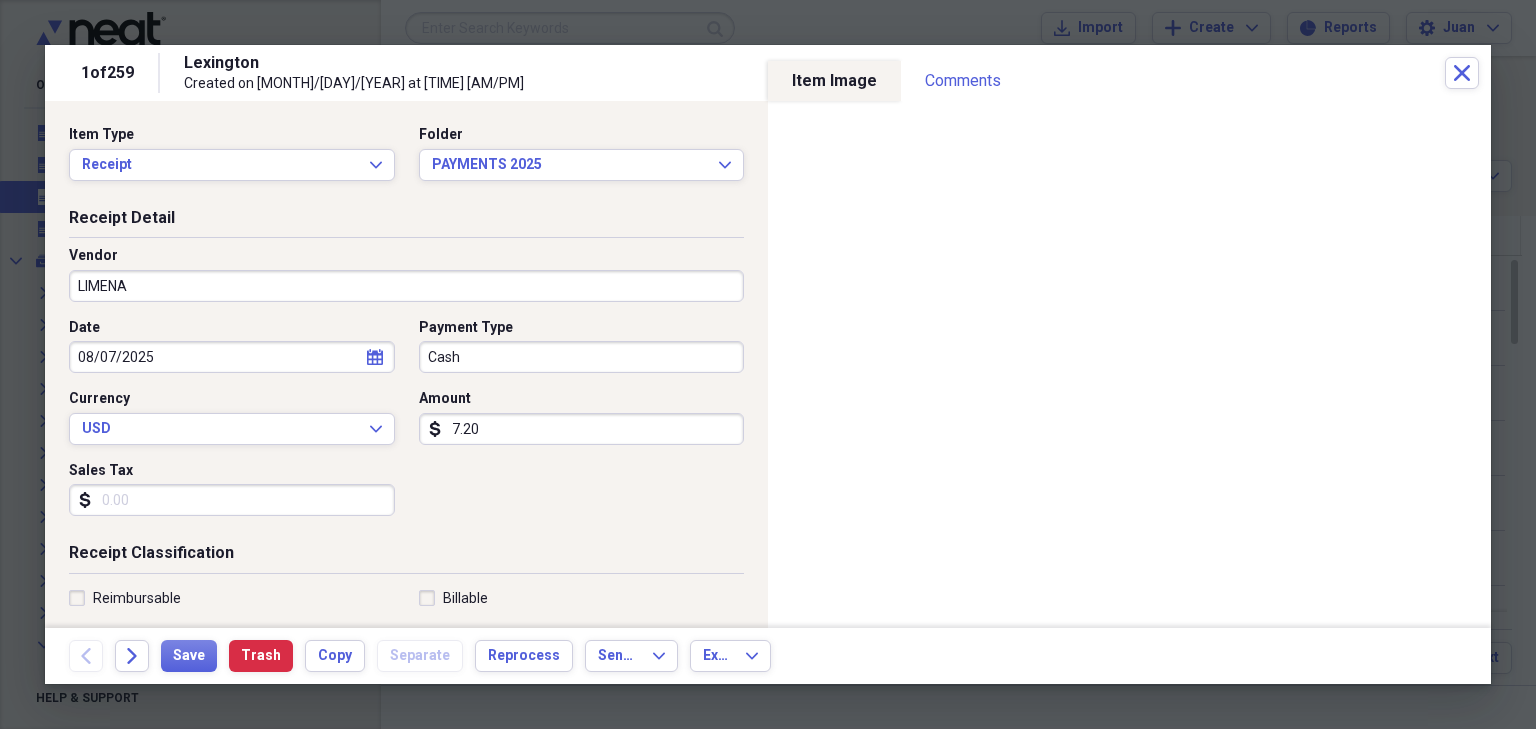 type 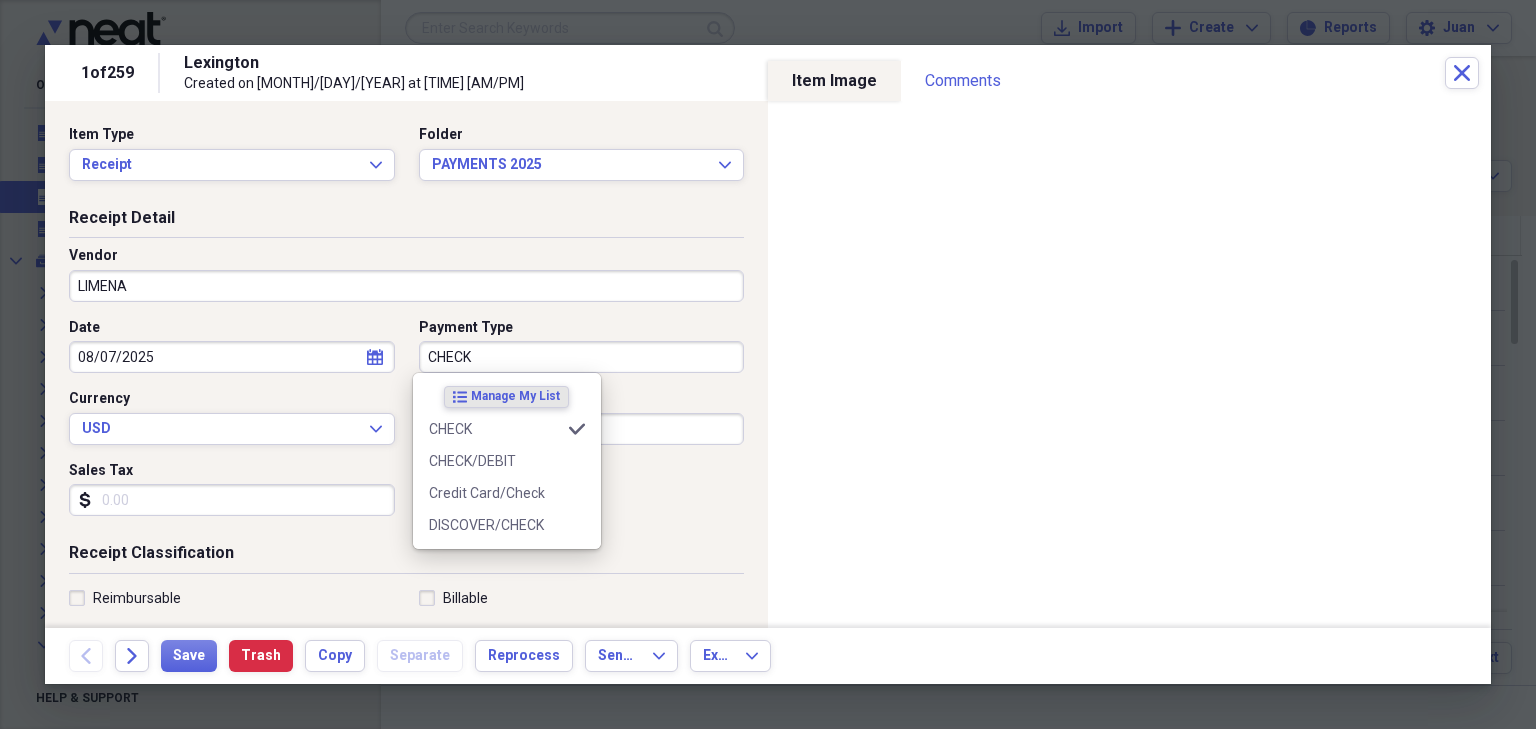 type on "CHECK" 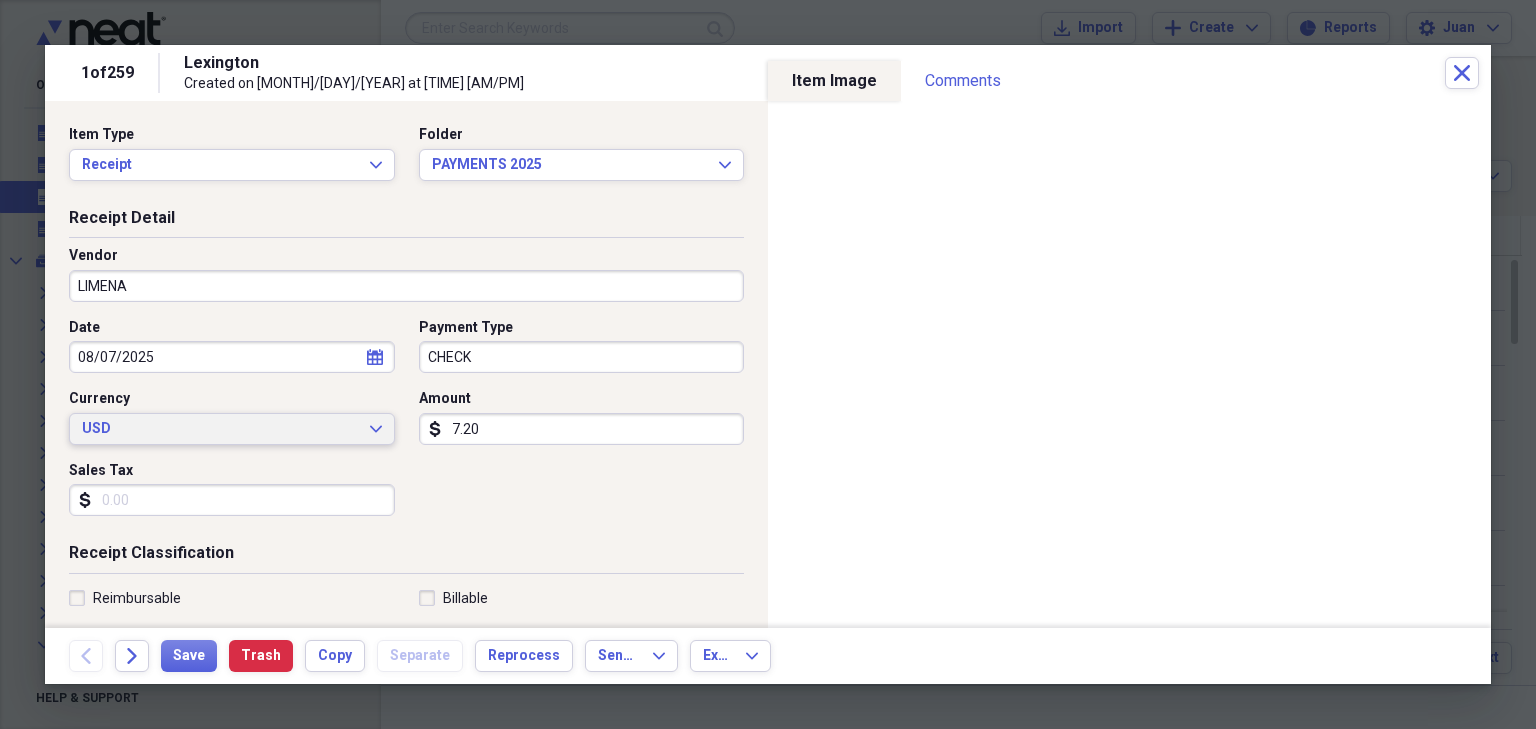 type 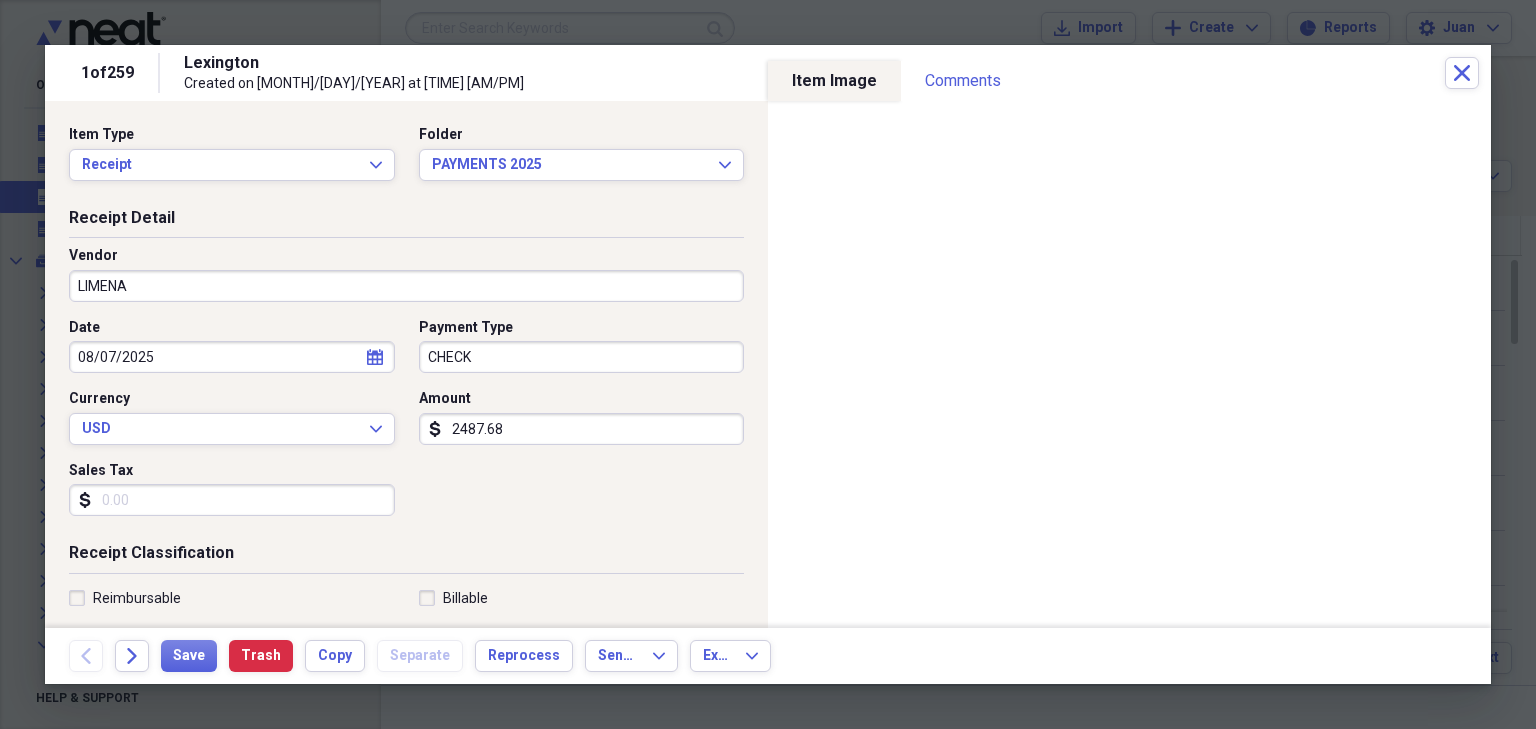 type on "2487.68" 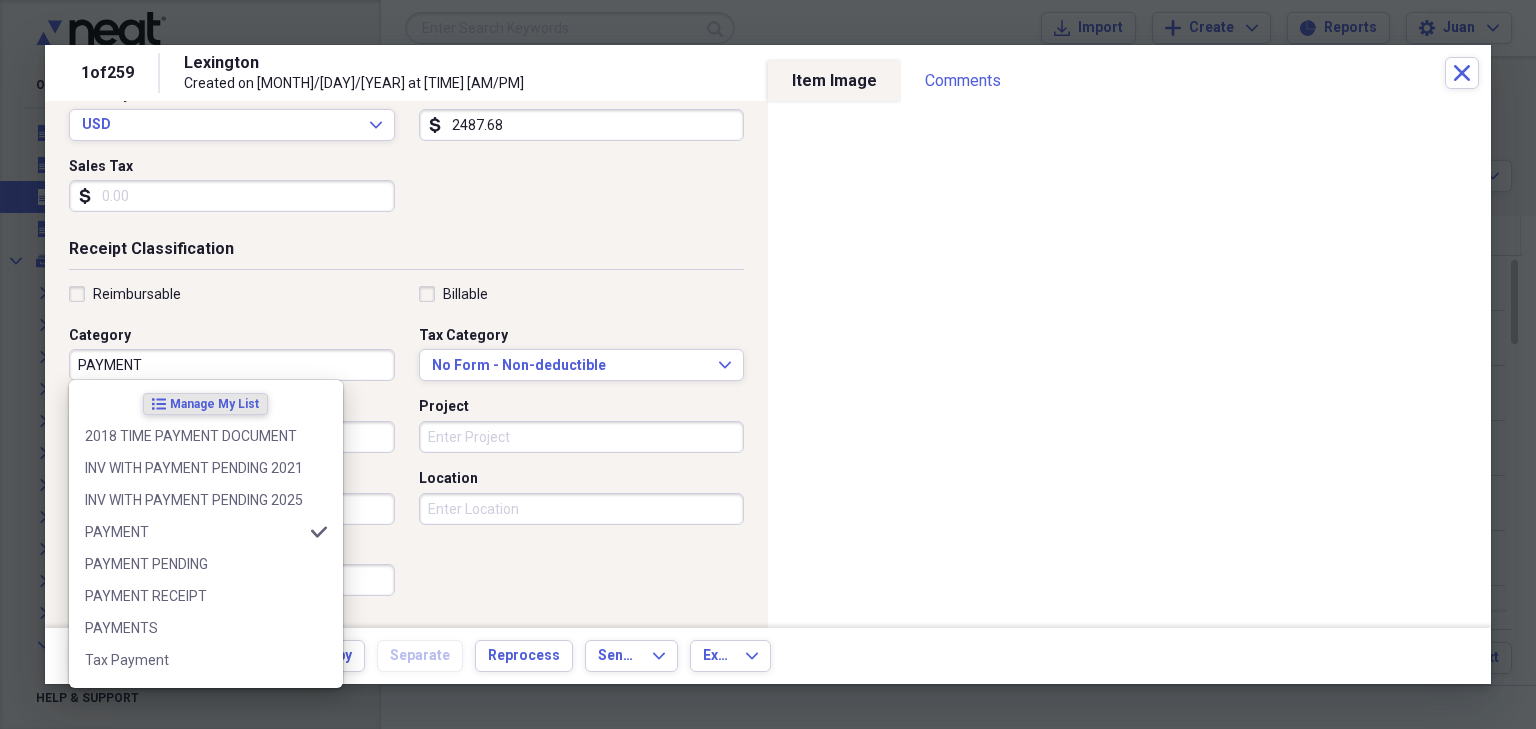 type on "PAYMENT" 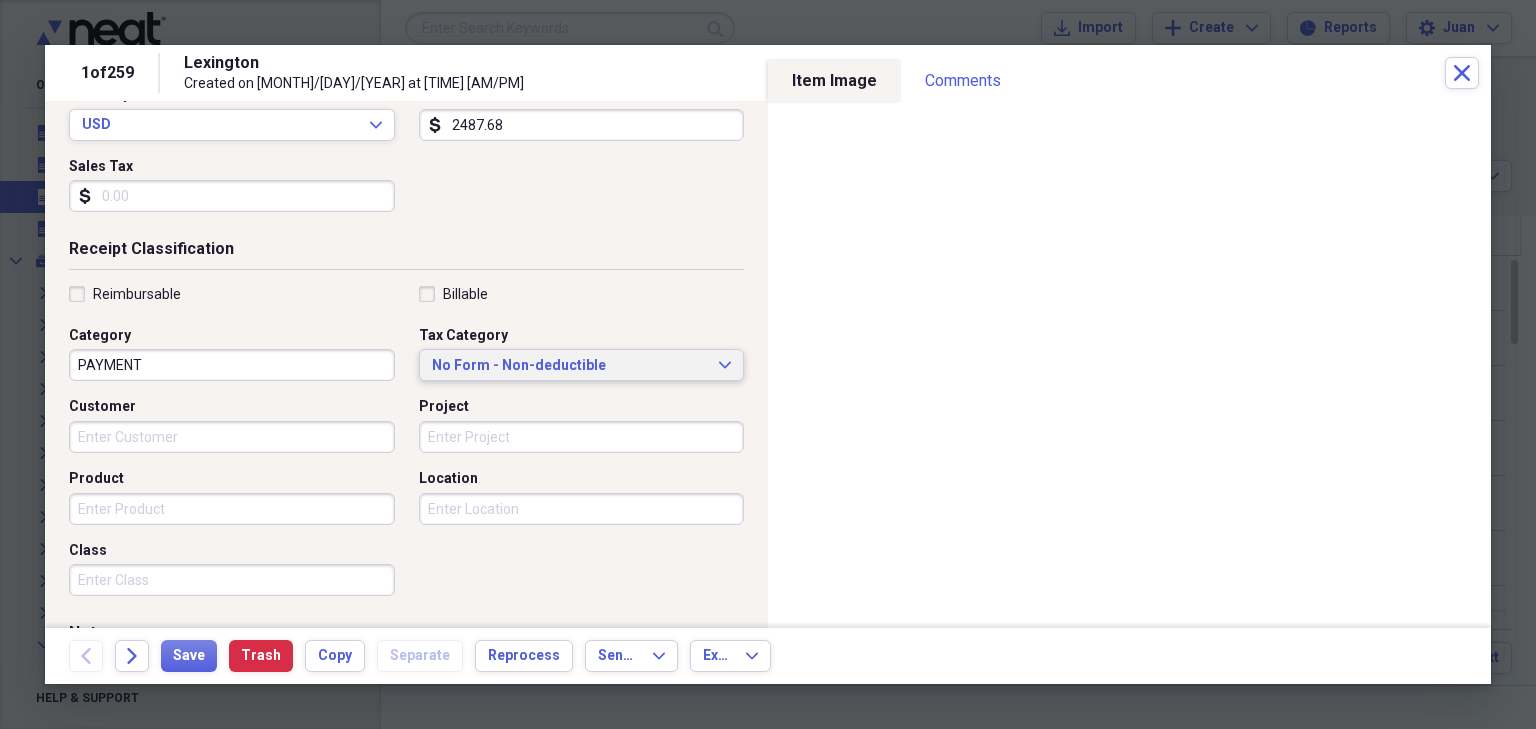 type 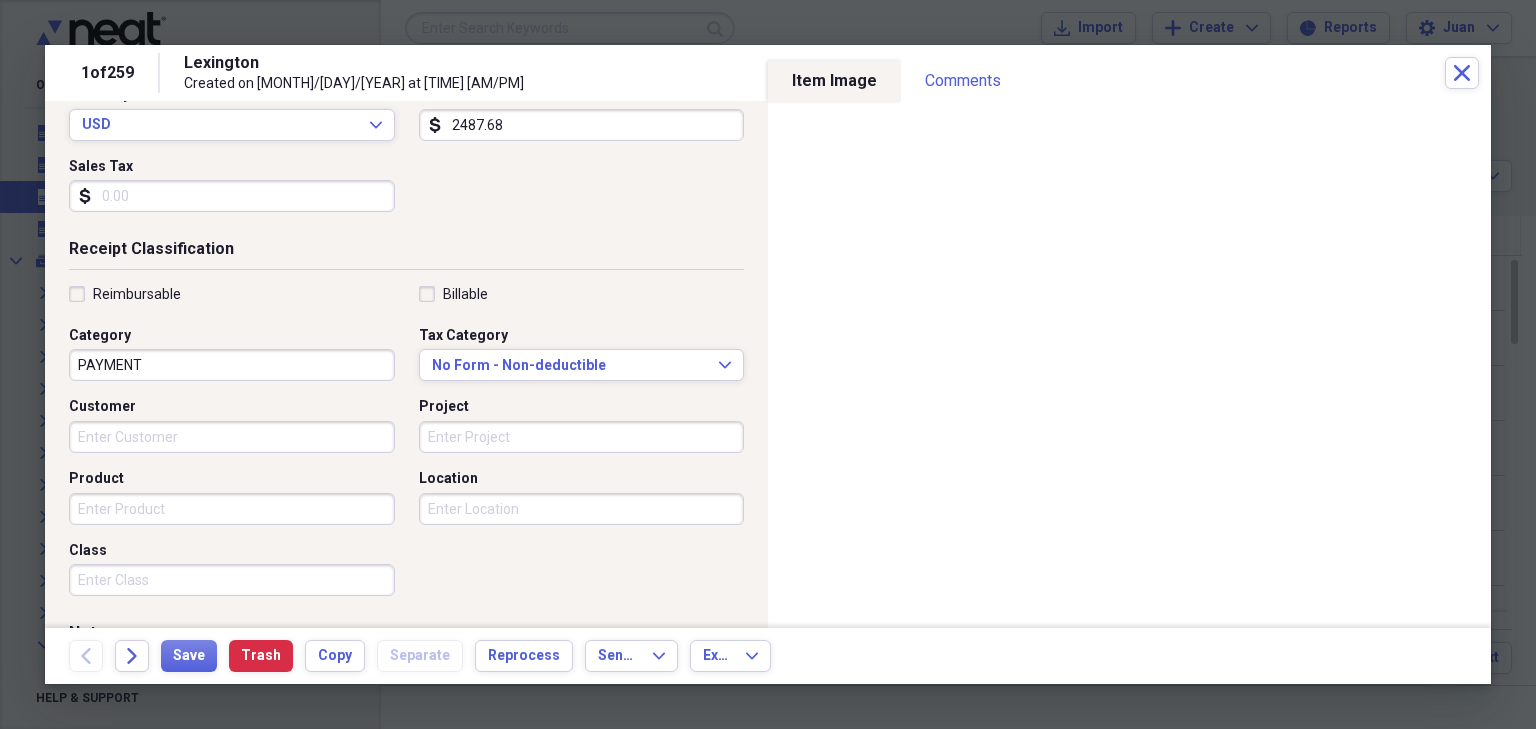 scroll, scrollTop: 492, scrollLeft: 0, axis: vertical 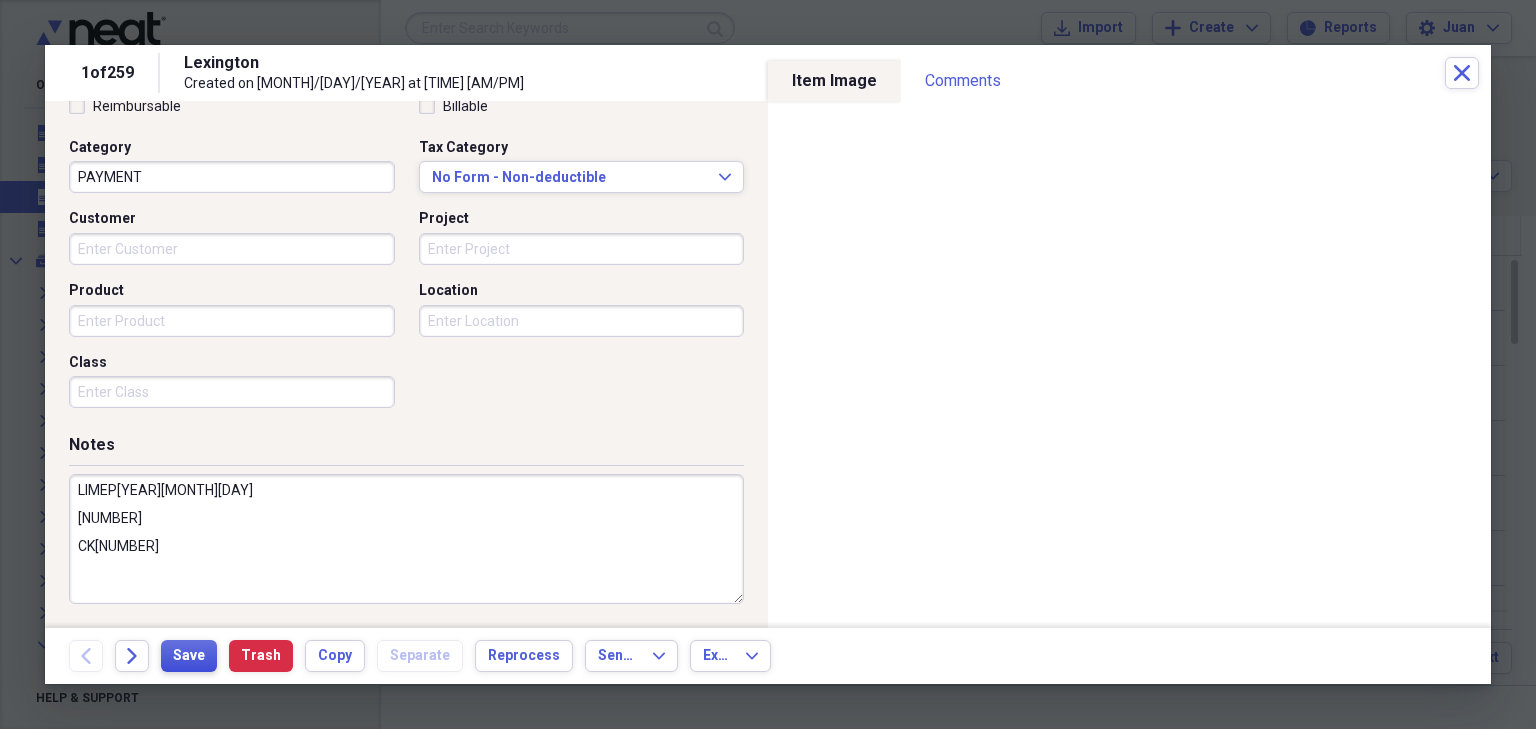 type on "LIMEP[YEAR][MONTH][DAY]
[NUMBER]
CK[NUMBER]" 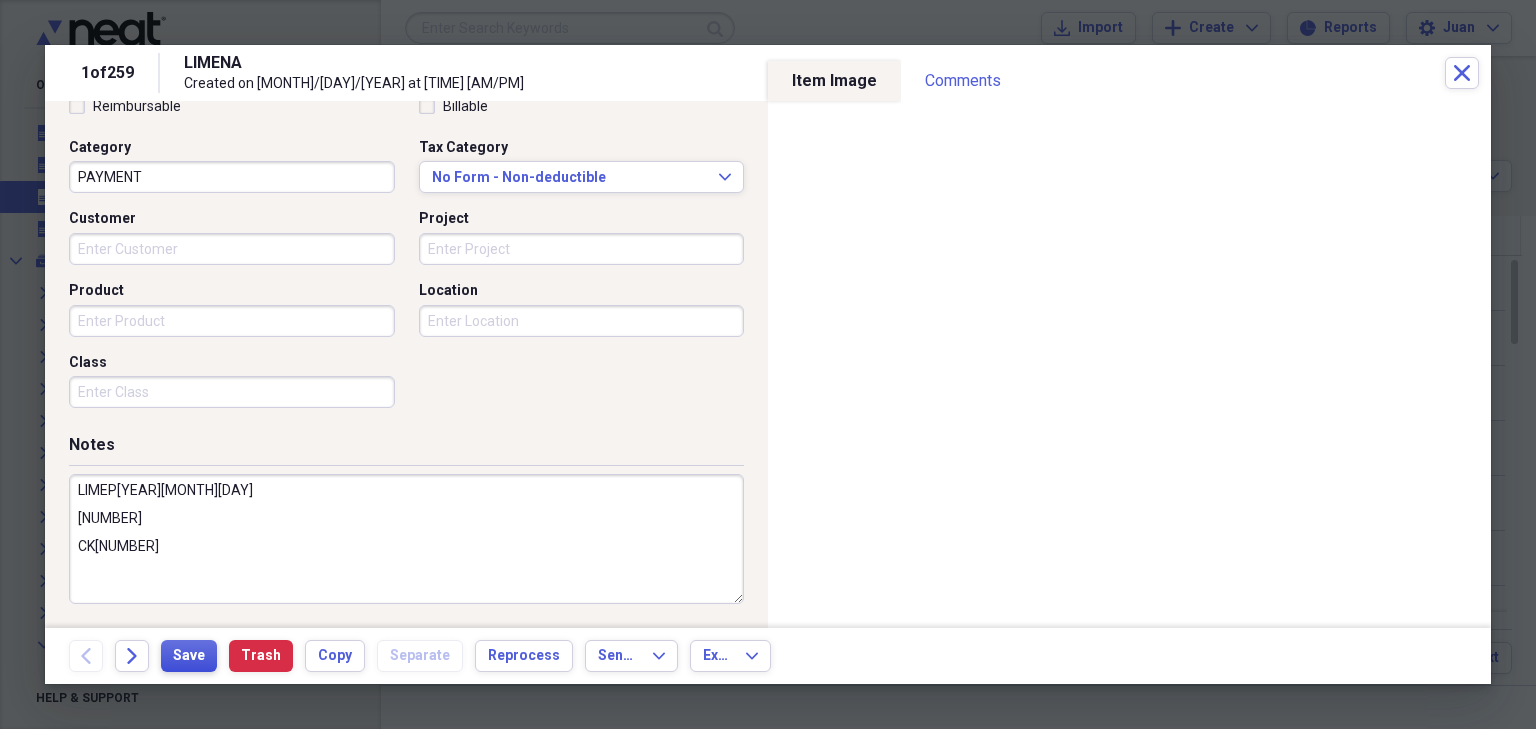 click on "Save" at bounding box center [189, 656] 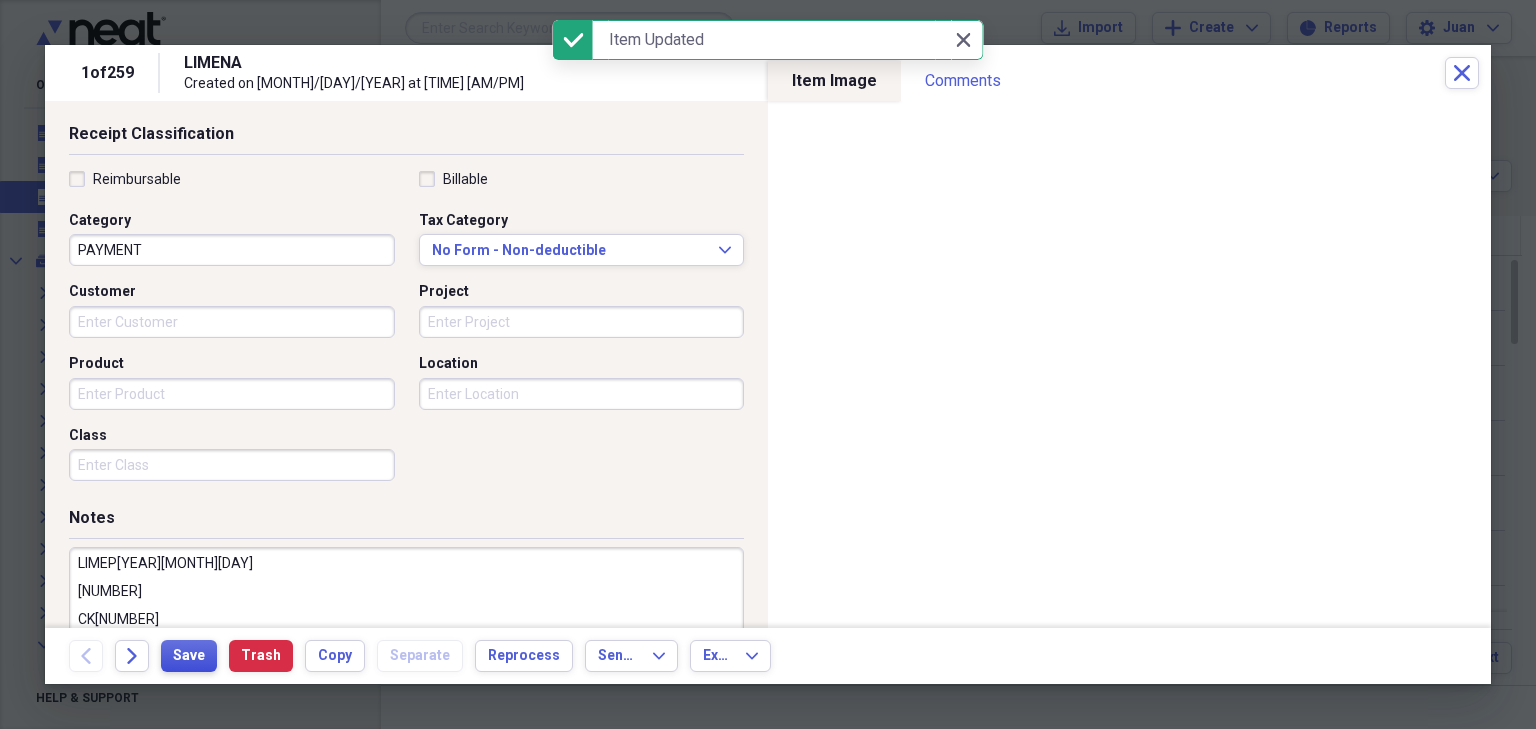 scroll, scrollTop: 492, scrollLeft: 0, axis: vertical 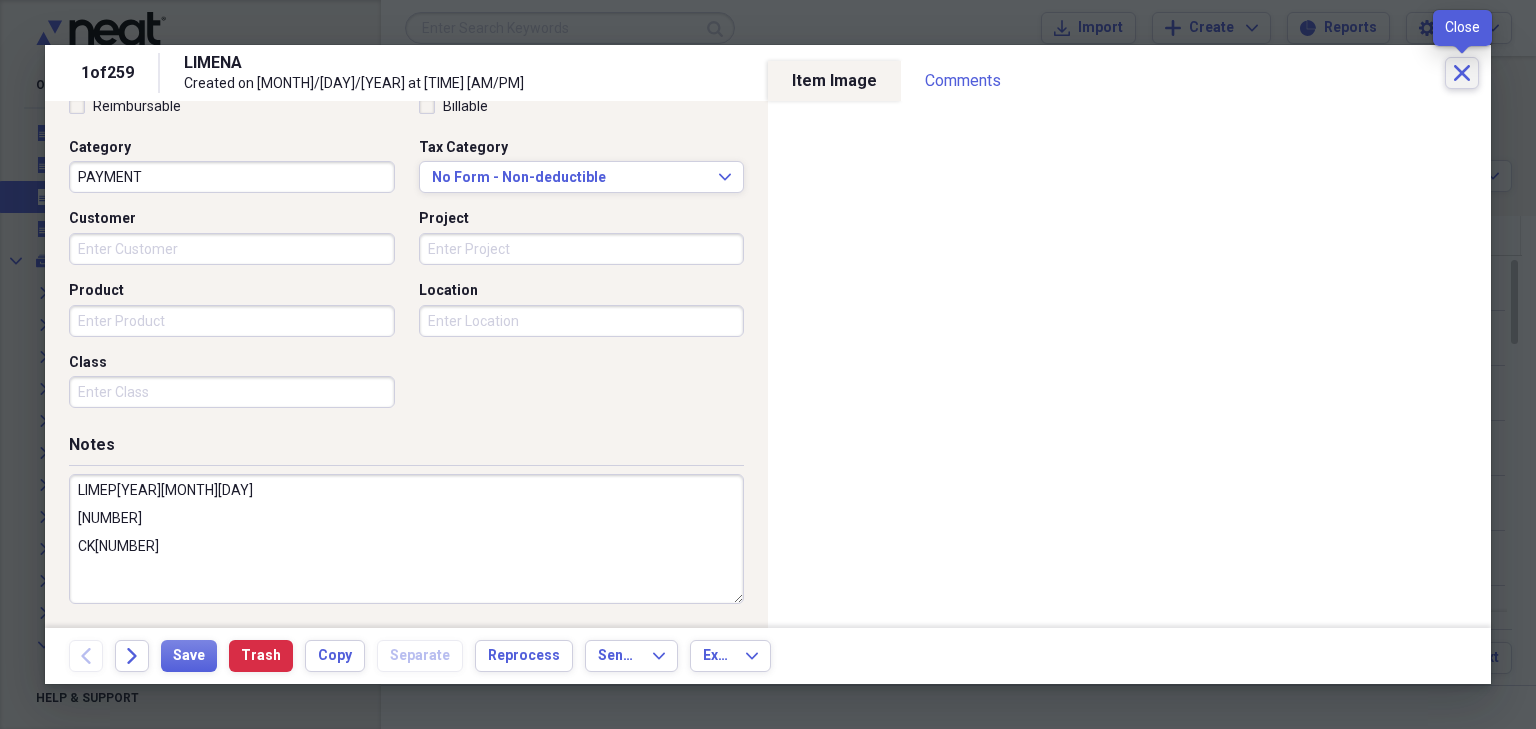click on "Close" 